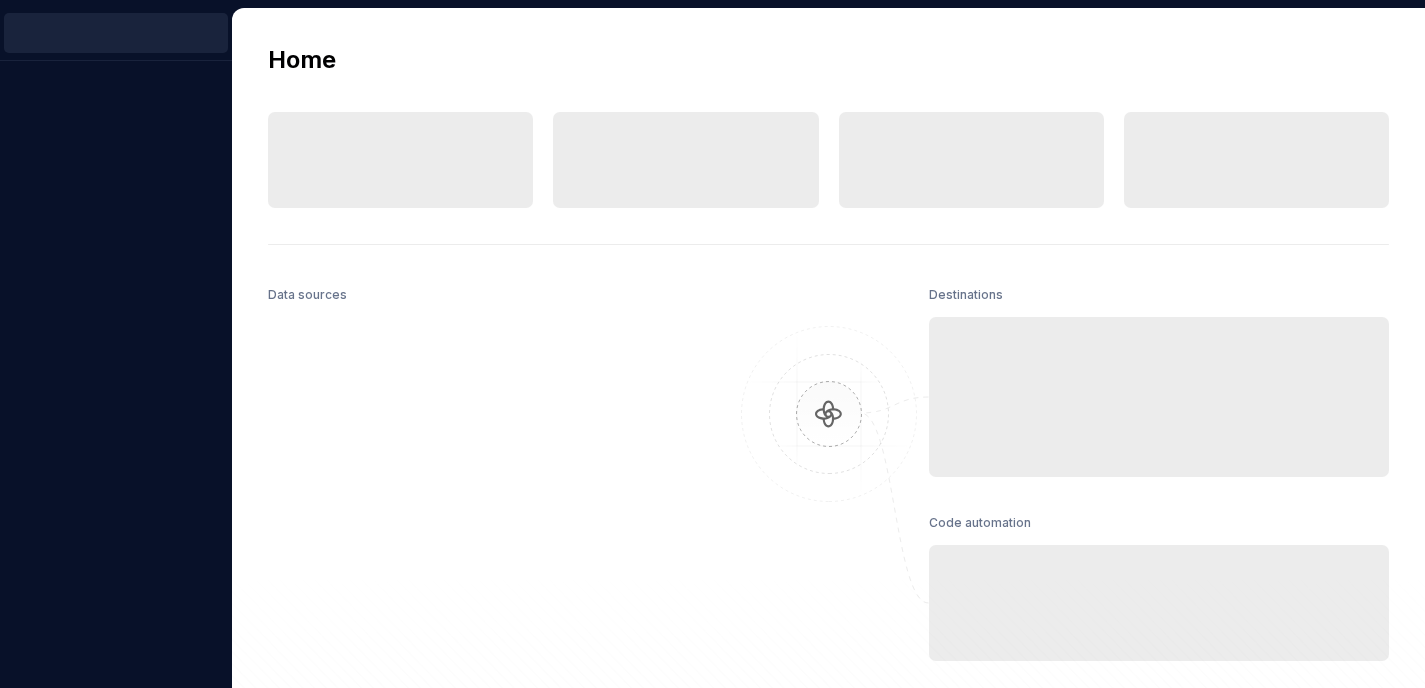 scroll, scrollTop: 0, scrollLeft: 0, axis: both 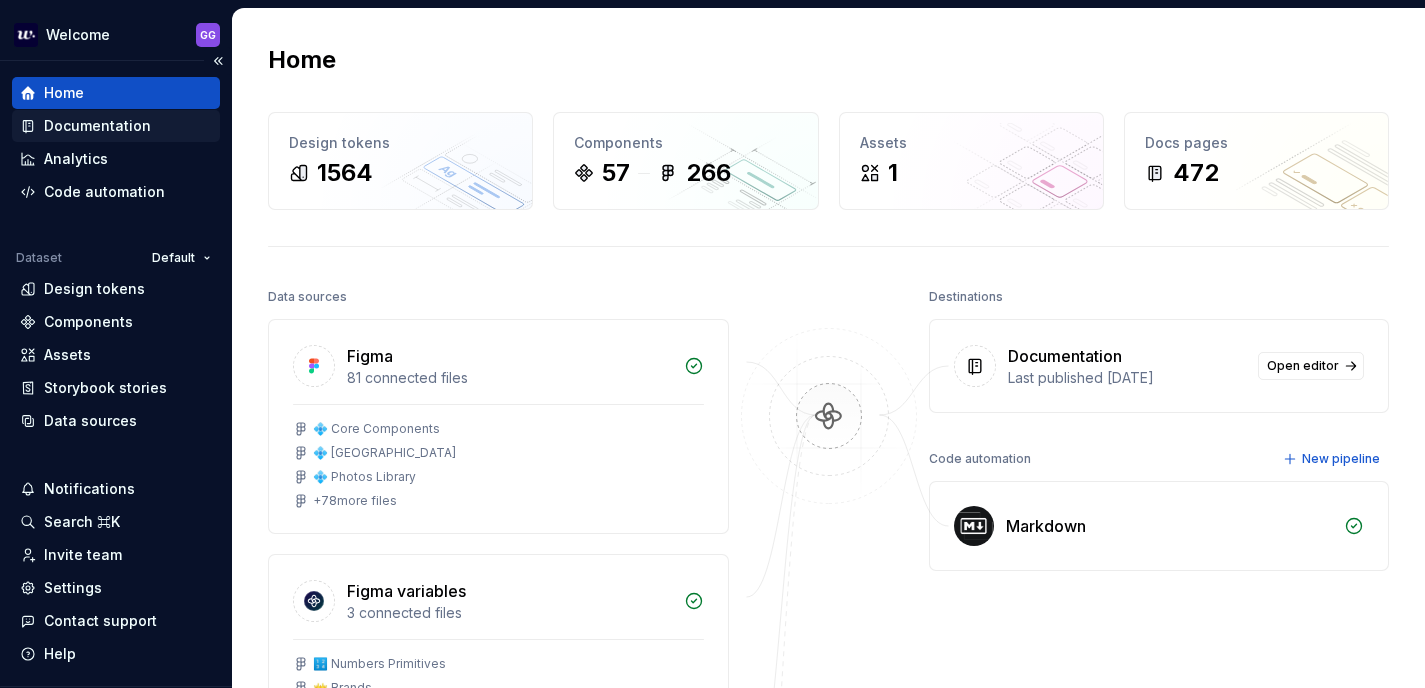 click on "Documentation" at bounding box center [97, 126] 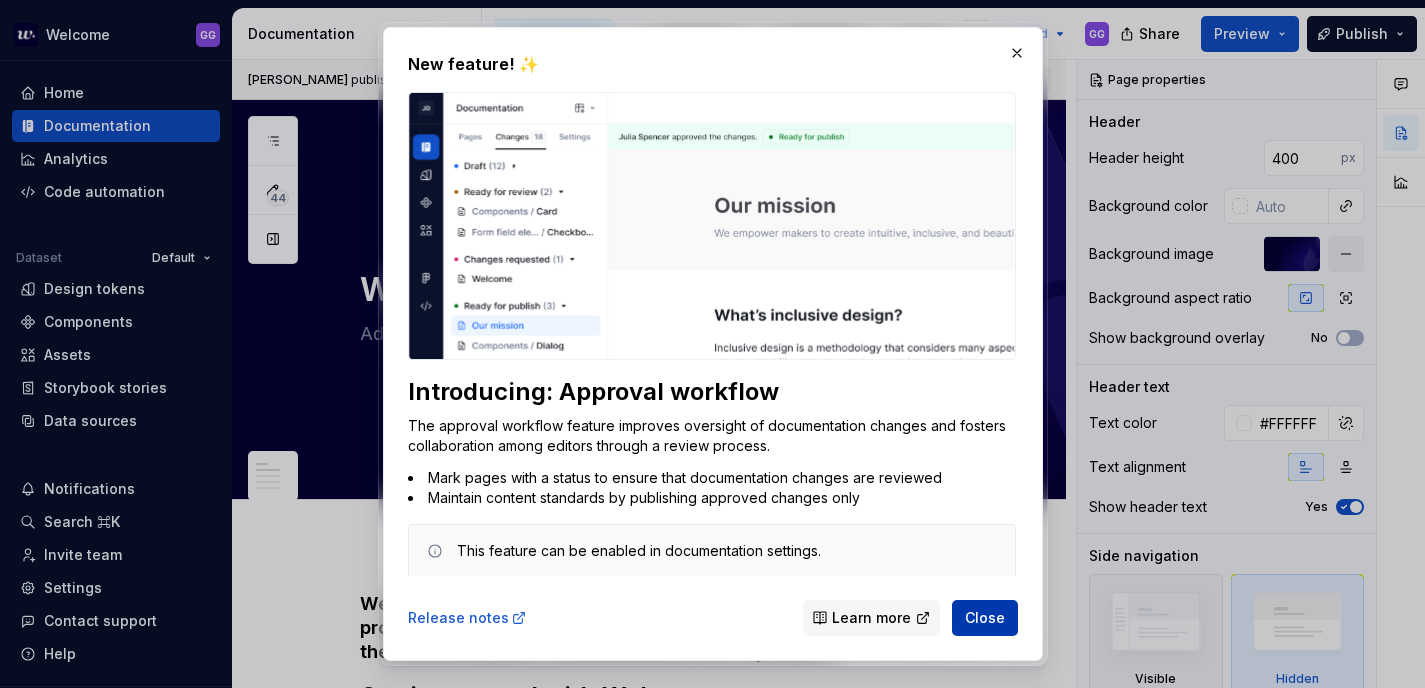 click on "Close" at bounding box center (985, 618) 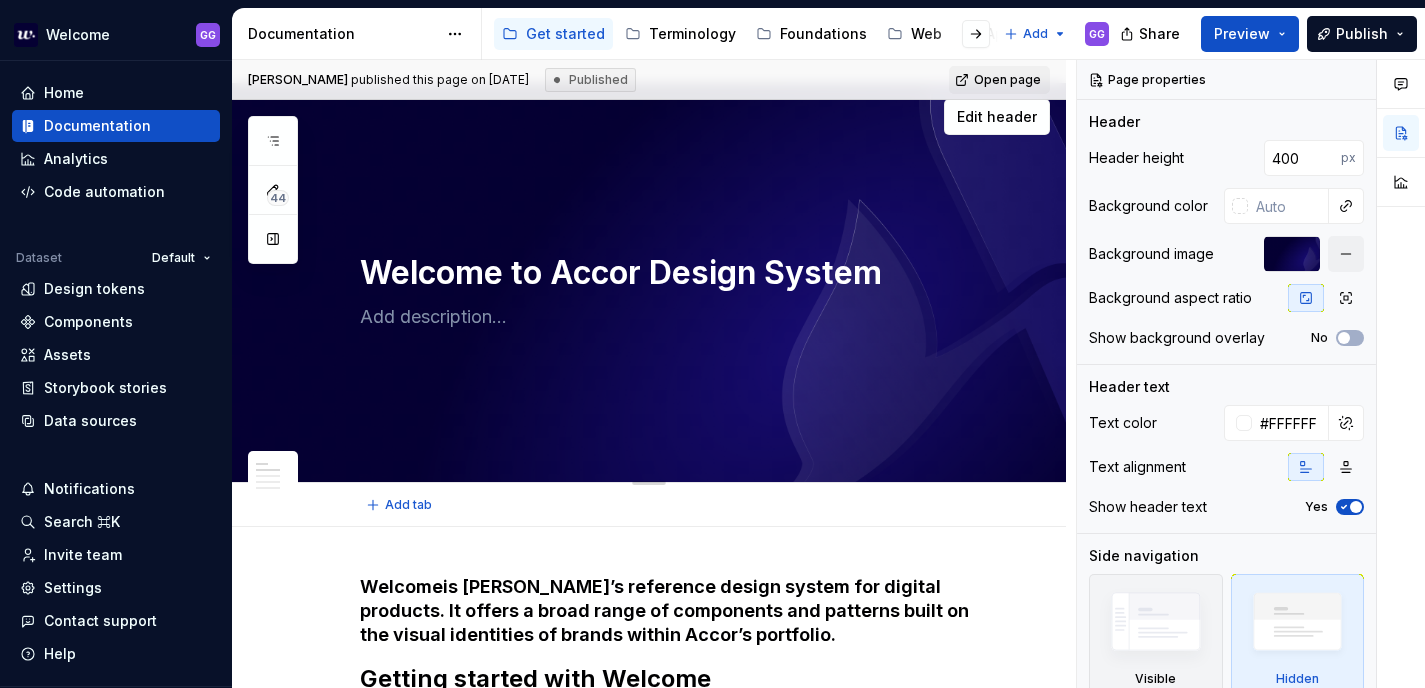 scroll, scrollTop: 0, scrollLeft: 0, axis: both 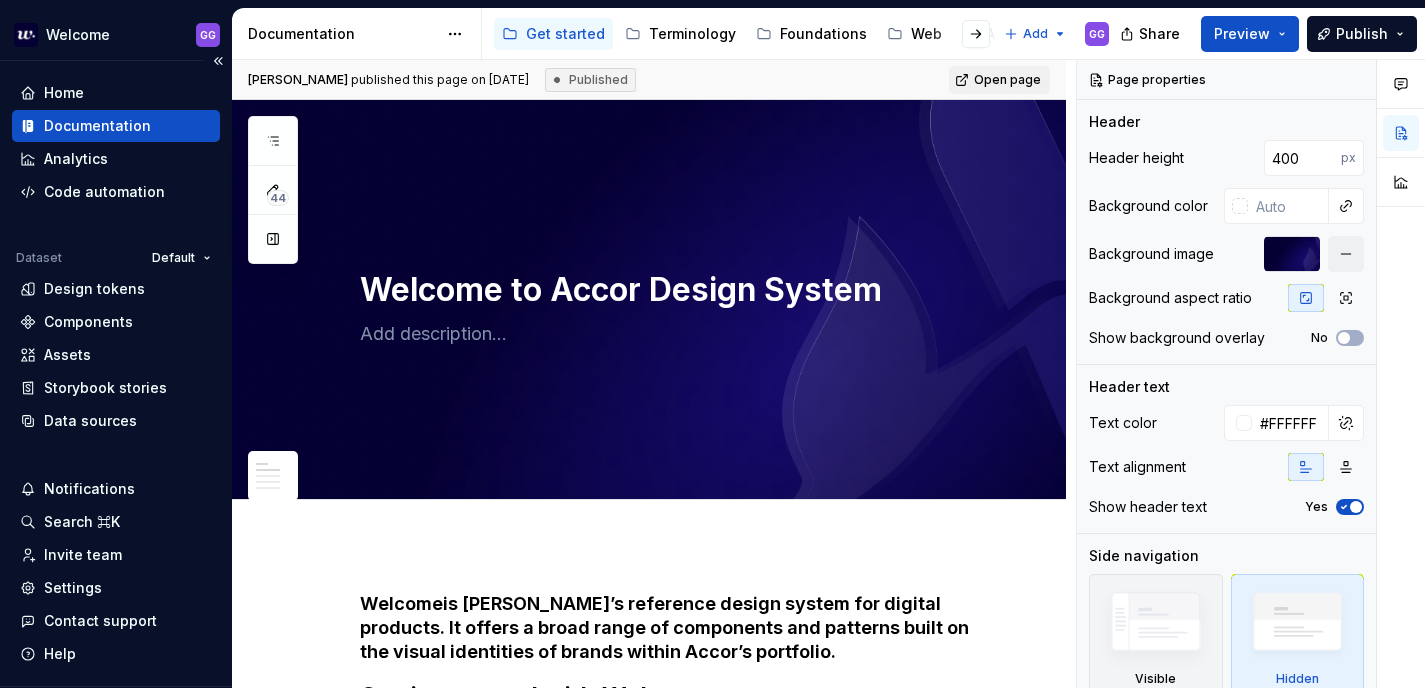 click on "Documentation" at bounding box center [97, 126] 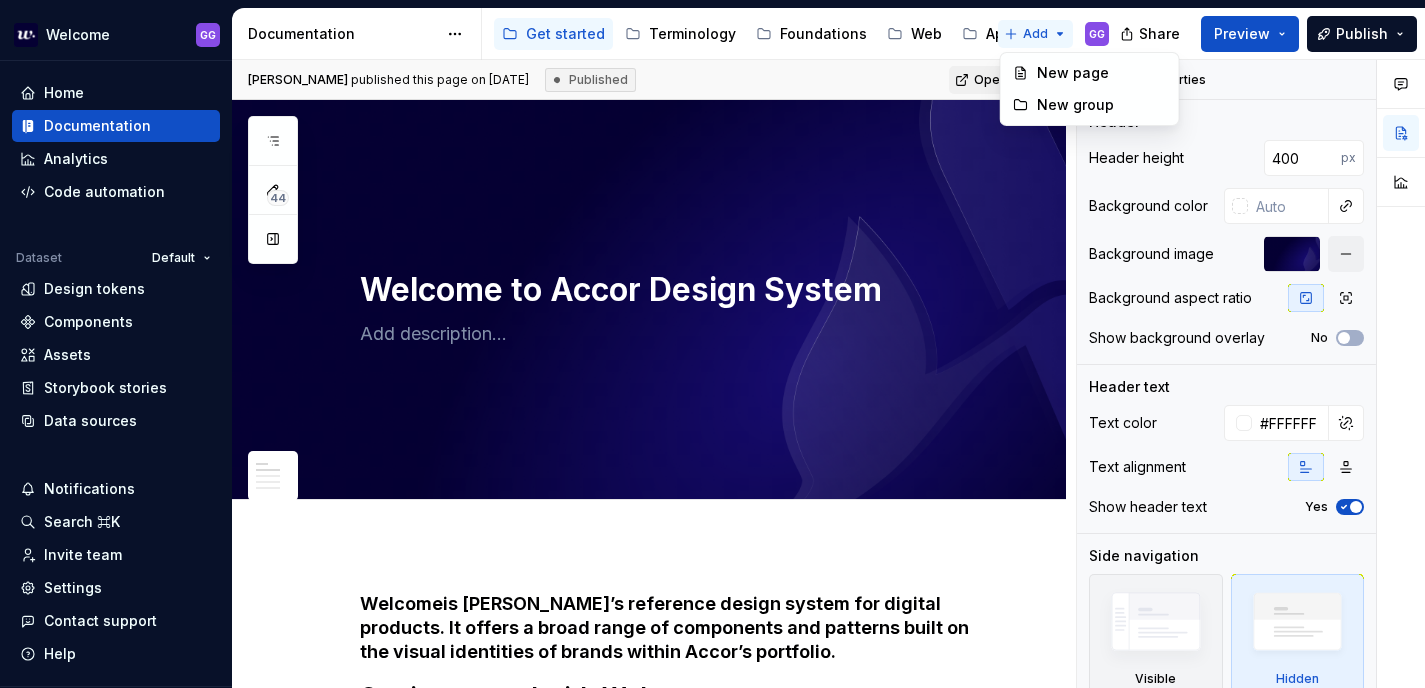 click on "Welcome GG Home Documentation Analytics Code automation Dataset Default Design tokens Components Assets Storybook stories Data sources Notifications Search ⌘K Invite team Settings Contact support Help Documentation
Accessibility guide for tree Page tree.
Navigate the tree with the arrow keys. Common tree hotkeys apply. Further keybindings are available:
enter to execute primary action on focused item
f2 to start renaming the focused item
escape to abort renaming an item
control+d to start dragging selected items
Get started Terminology Foundations Web App Assets Add GG Share Preview Publish 44 Pages Add
Accessibility guide for tree Page tree.
Navigate the tree with the arrow keys. Common tree hotkeys apply. Further keybindings are available:
enter to execute primary action on focused item
f2 to start renaming the focused item
escape to abort renaming an item
GG FAQ" at bounding box center [712, 344] 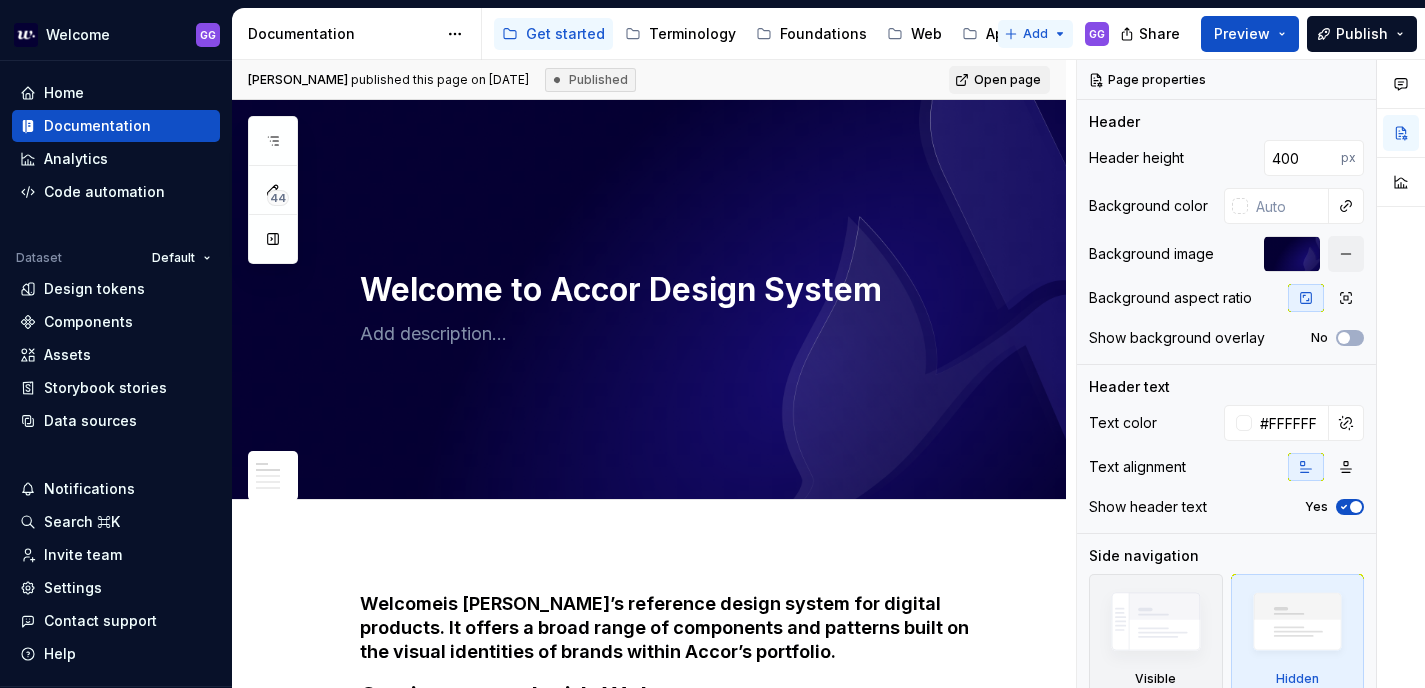 click on "Welcome GG Home Documentation Analytics Code automation Dataset Default Design tokens Components Assets Storybook stories Data sources Notifications Search ⌘K Invite team Settings Contact support Help Documentation
Accessibility guide for tree Page tree.
Navigate the tree with the arrow keys. Common tree hotkeys apply. Further keybindings are available:
enter to execute primary action on focused item
f2 to start renaming the focused item
escape to abort renaming an item
control+d to start dragging selected items
Get started Terminology Foundations Web App Assets Add GG Share Preview Publish 44 Pages Add
Accessibility guide for tree Page tree.
Navigate the tree with the arrow keys. Common tree hotkeys apply. Further keybindings are available:
enter to execute primary action on focused item
f2 to start renaming the focused item
escape to abort renaming an item
GG FAQ" at bounding box center [712, 344] 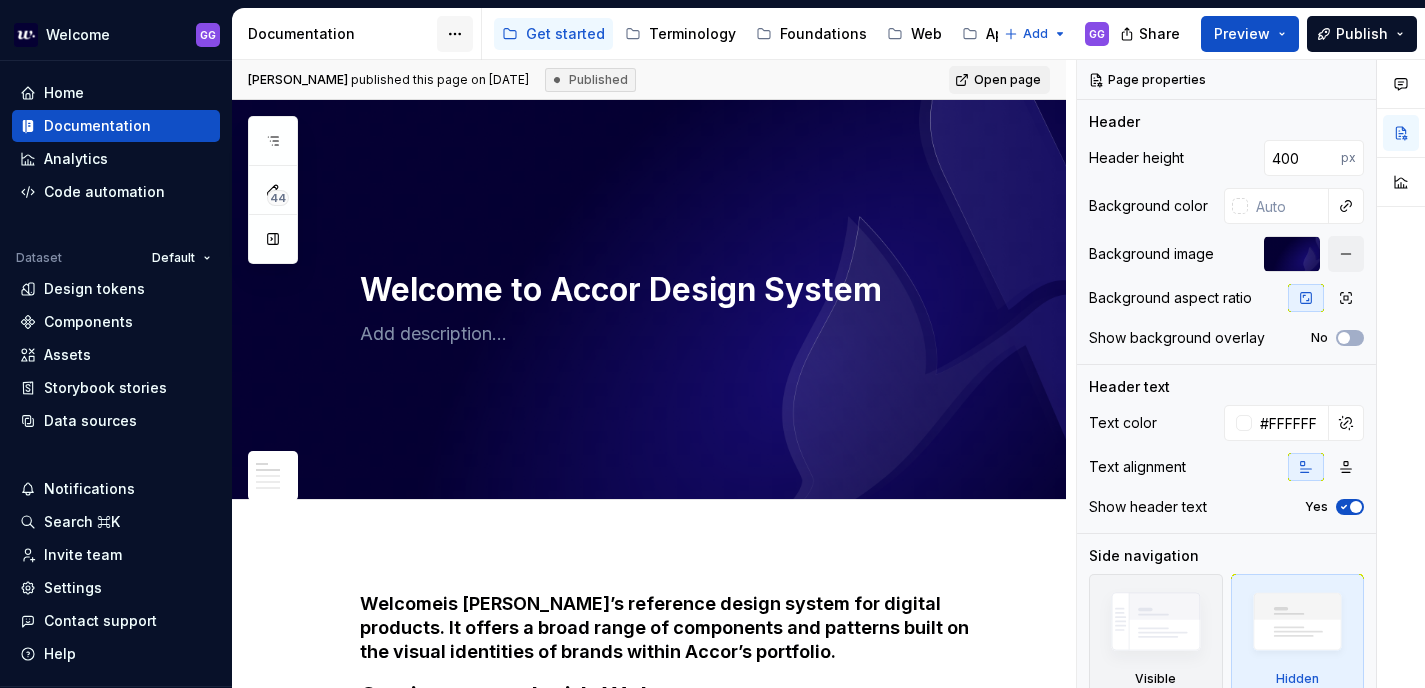 click on "Welcome GG Home Documentation Analytics Code automation Dataset Default Design tokens Components Assets Storybook stories Data sources Notifications Search ⌘K Invite team Settings Contact support Help Documentation
Accessibility guide for tree Page tree.
Navigate the tree with the arrow keys. Common tree hotkeys apply. Further keybindings are available:
enter to execute primary action on focused item
f2 to start renaming the focused item
escape to abort renaming an item
control+d to start dragging selected items
Get started Terminology Foundations Web App Assets Add GG Share Preview Publish 44 Pages Add
Accessibility guide for tree Page tree.
Navigate the tree with the arrow keys. Common tree hotkeys apply. Further keybindings are available:
enter to execute primary action on focused item
f2 to start renaming the focused item
escape to abort renaming an item
GG FAQ" at bounding box center [712, 344] 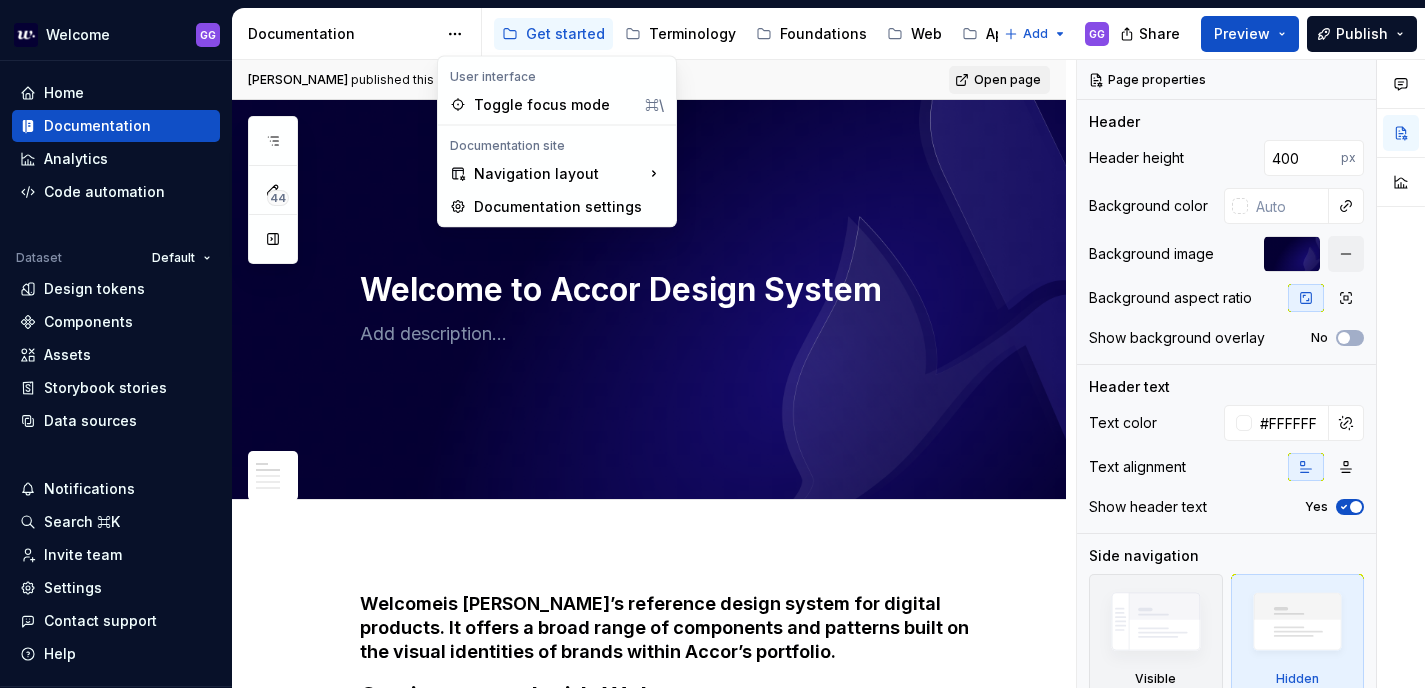 click on "Welcome GG Home Documentation Analytics Code automation Dataset Default Design tokens Components Assets Storybook stories Data sources Notifications Search ⌘K Invite team Settings Contact support Help Documentation
Accessibility guide for tree Page tree.
Navigate the tree with the arrow keys. Common tree hotkeys apply. Further keybindings are available:
enter to execute primary action on focused item
f2 to start renaming the focused item
escape to abort renaming an item
control+d to start dragging selected items
Get started Terminology Foundations Web App Assets Add GG Share Preview Publish 44 Pages Add
Accessibility guide for tree Page tree.
Navigate the tree with the arrow keys. Common tree hotkeys apply. Further keybindings are available:
enter to execute primary action on focused item
f2 to start renaming the focused item
escape to abort renaming an item
GG FAQ" at bounding box center (712, 344) 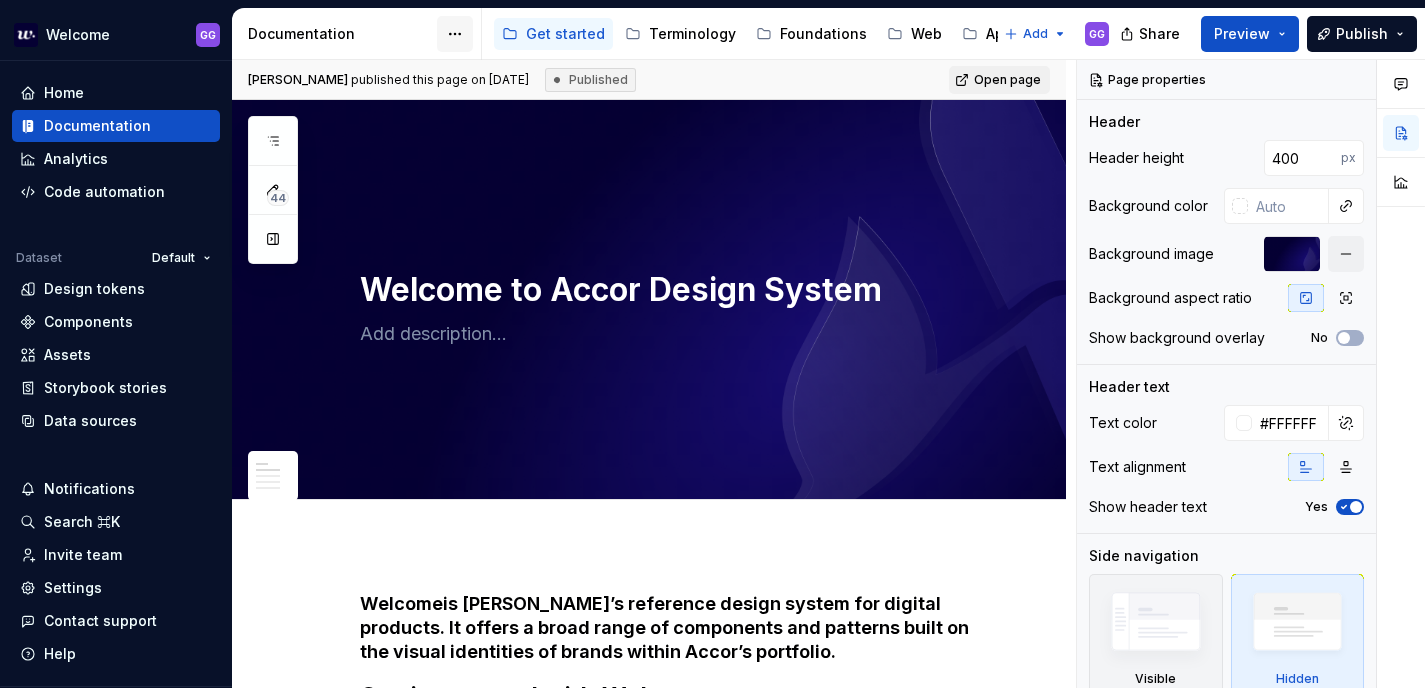 click on "Welcome GG Home Documentation Analytics Code automation Dataset Default Design tokens Components Assets Storybook stories Data sources Notifications Search ⌘K Invite team Settings Contact support Help Documentation
Accessibility guide for tree Page tree.
Navigate the tree with the arrow keys. Common tree hotkeys apply. Further keybindings are available:
enter to execute primary action on focused item
f2 to start renaming the focused item
escape to abort renaming an item
control+d to start dragging selected items
Get started Terminology Foundations Web App Assets Add GG Share Preview Publish 44 Pages Add
Accessibility guide for tree Page tree.
Navigate the tree with the arrow keys. Common tree hotkeys apply. Further keybindings are available:
enter to execute primary action on focused item
f2 to start renaming the focused item
escape to abort renaming an item
GG FAQ" at bounding box center (712, 344) 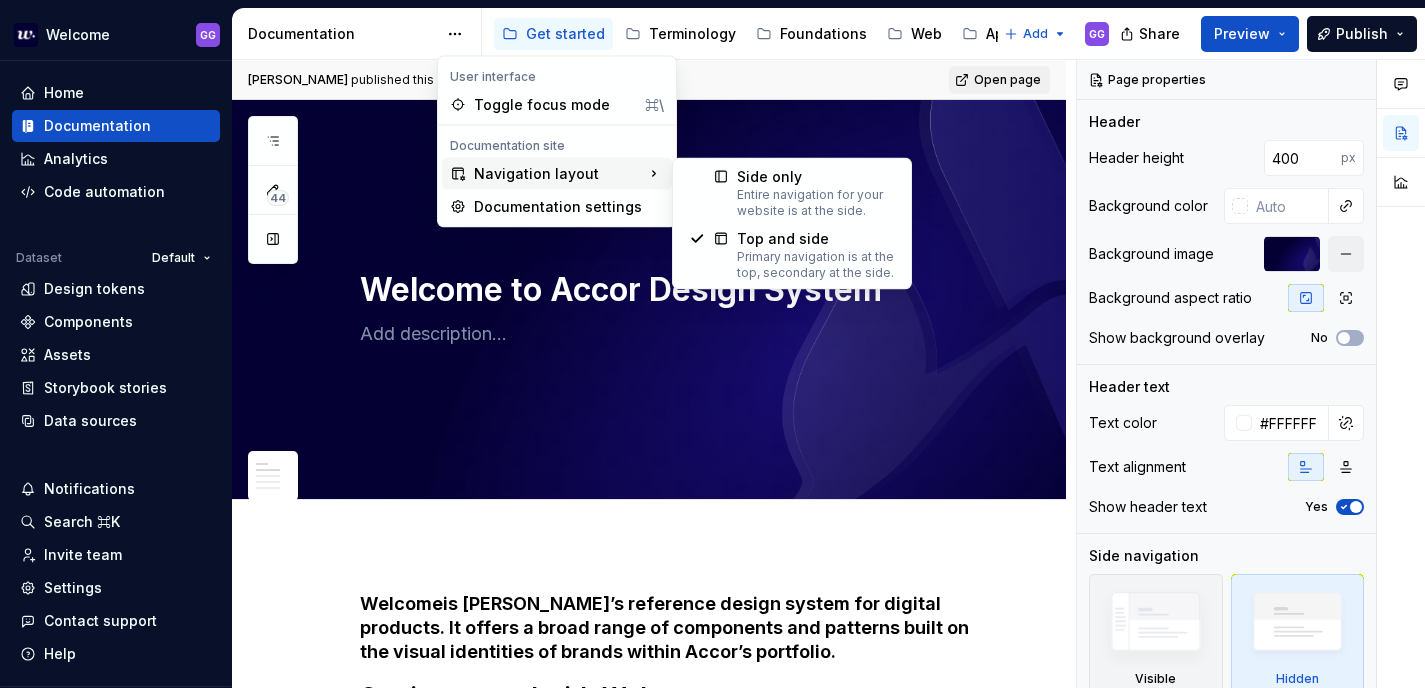 click on "Navigation layout" at bounding box center [557, 174] 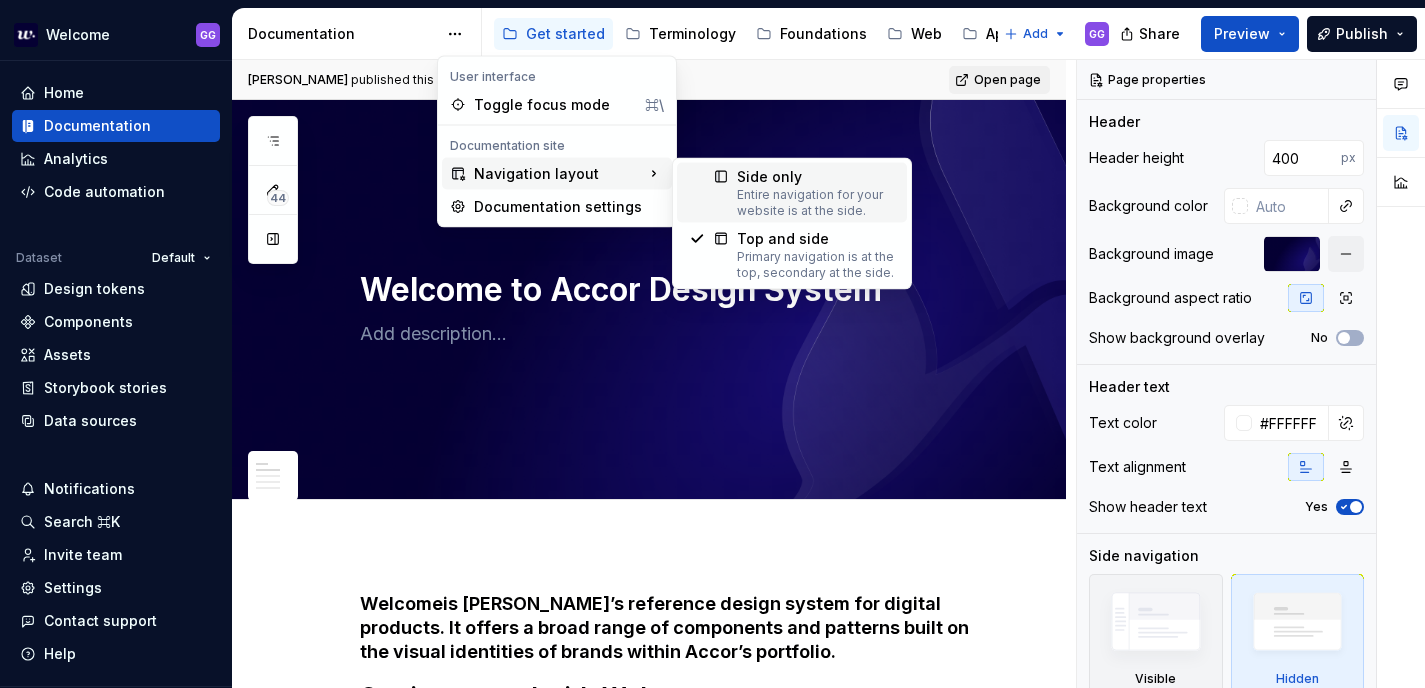 click at bounding box center (713, 193) 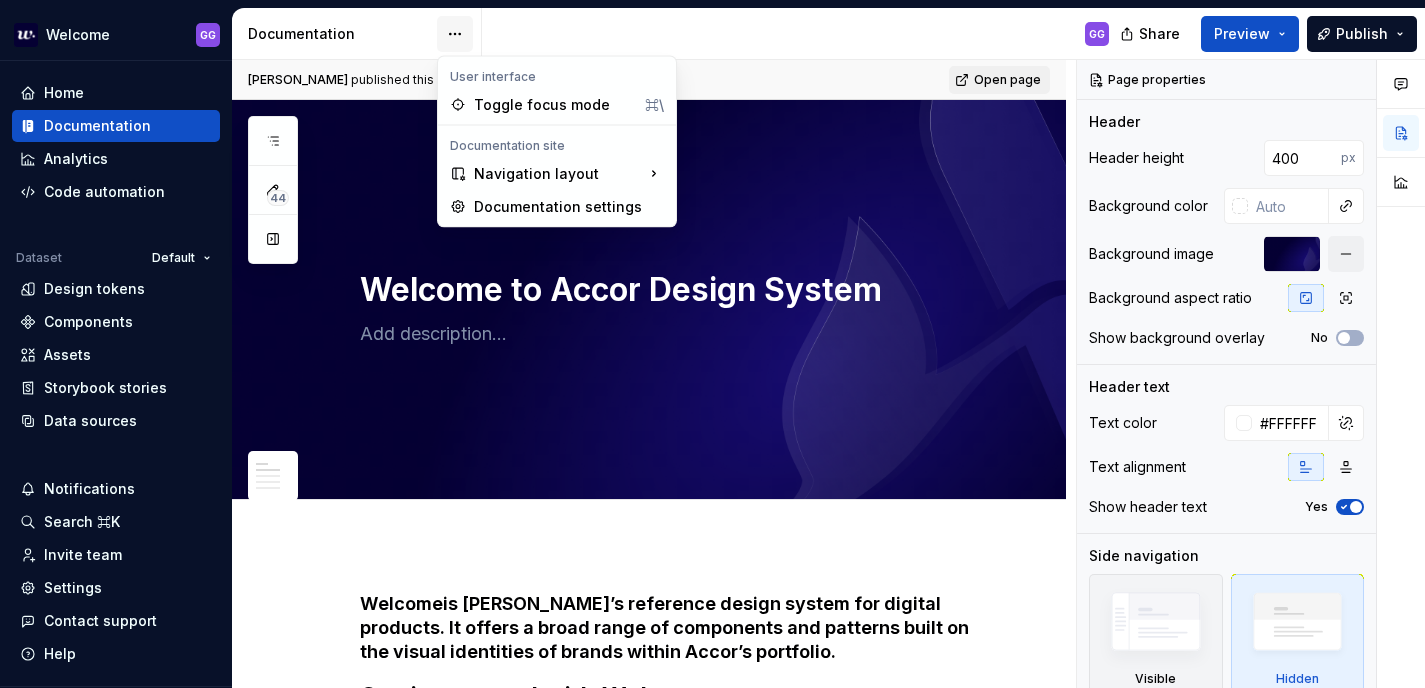 click on "Welcome GG Home Documentation Analytics Code automation Dataset Default Design tokens Components Assets Storybook stories Data sources Notifications Search ⌘K Invite team Settings Contact support Help Documentation GG Share Preview Publish 44 Pages Add
Accessibility guide for tree Page tree.
Navigate the tree with the arrow keys. Common tree hotkeys apply. Further keybindings are available:
enter to execute primary action on focused item
f2 to start renaming the focused item
escape to abort renaming an item
control+d to start dragging selected items
Get started Welcome to Accor Design System GG Designing First steps Structure Library guidelines Design principles Using templates Overview Guide Local libraries Overview Maintain your library FAQ Figma tips & tricks Developing Code packages Writing Introduction Contributing Contribution model Presentation Example For designers For developers Terminology Conventions Defining things In Figma" at bounding box center (712, 344) 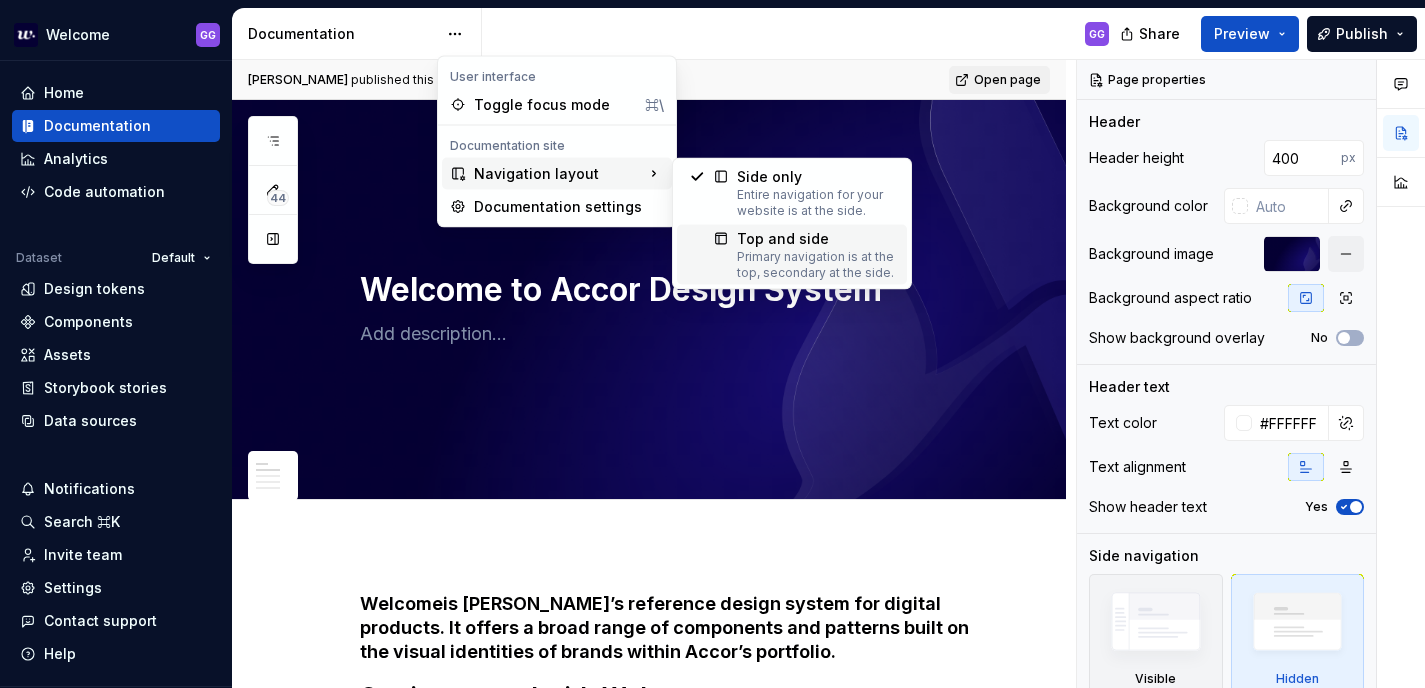click on "Primary navigation is at the top, secondary at the side." at bounding box center [816, 265] 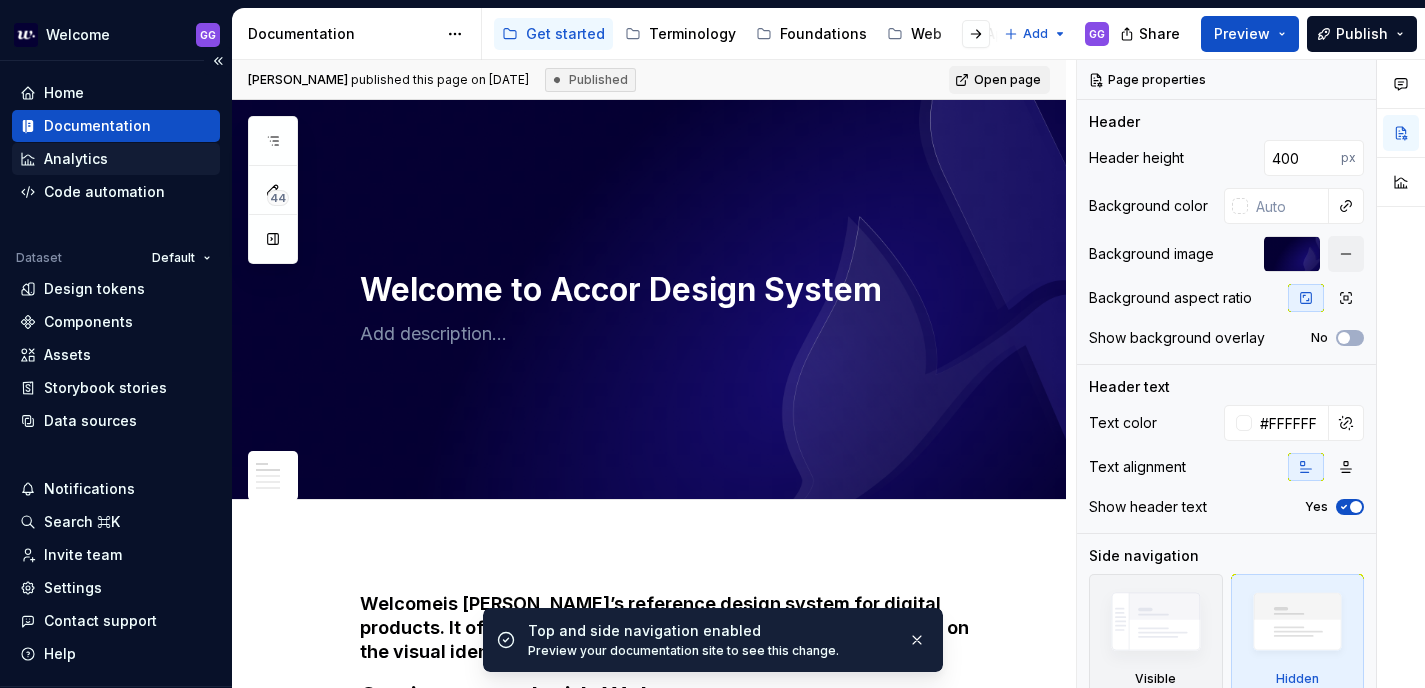 click on "Analytics" at bounding box center (76, 159) 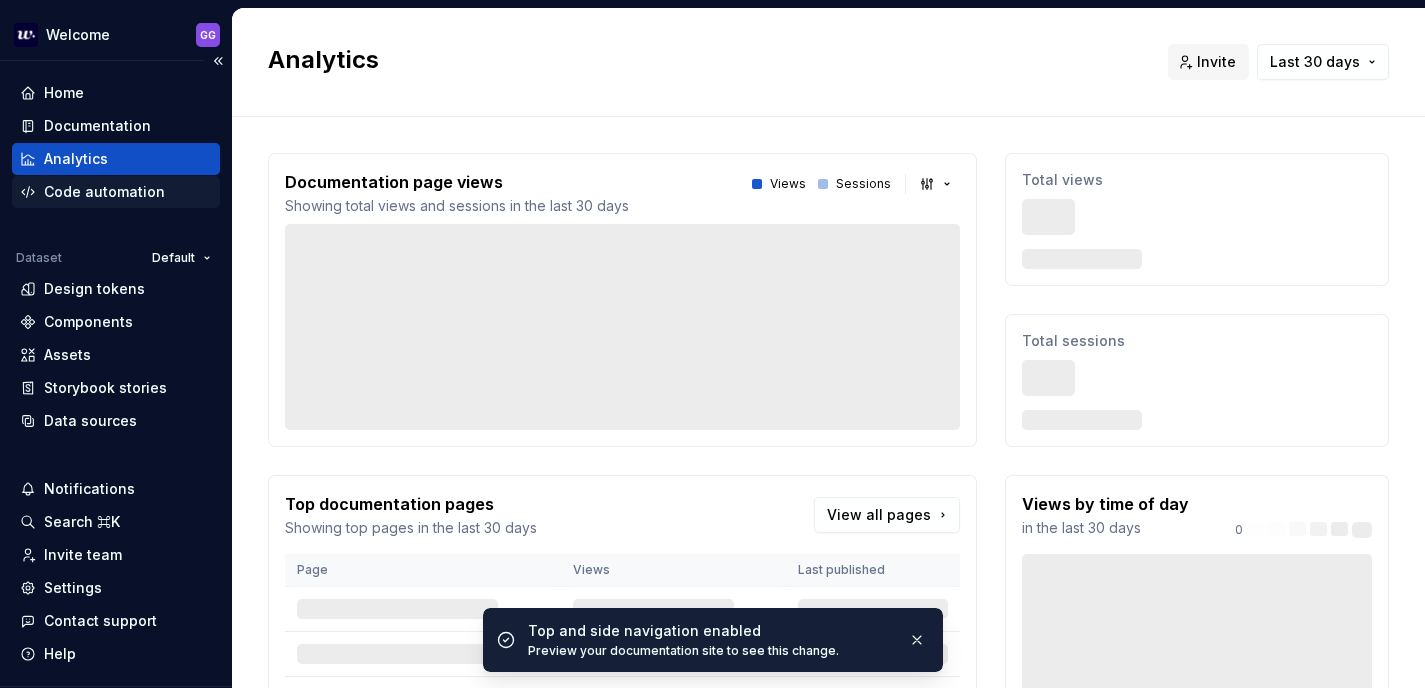 click on "Code automation" at bounding box center (104, 192) 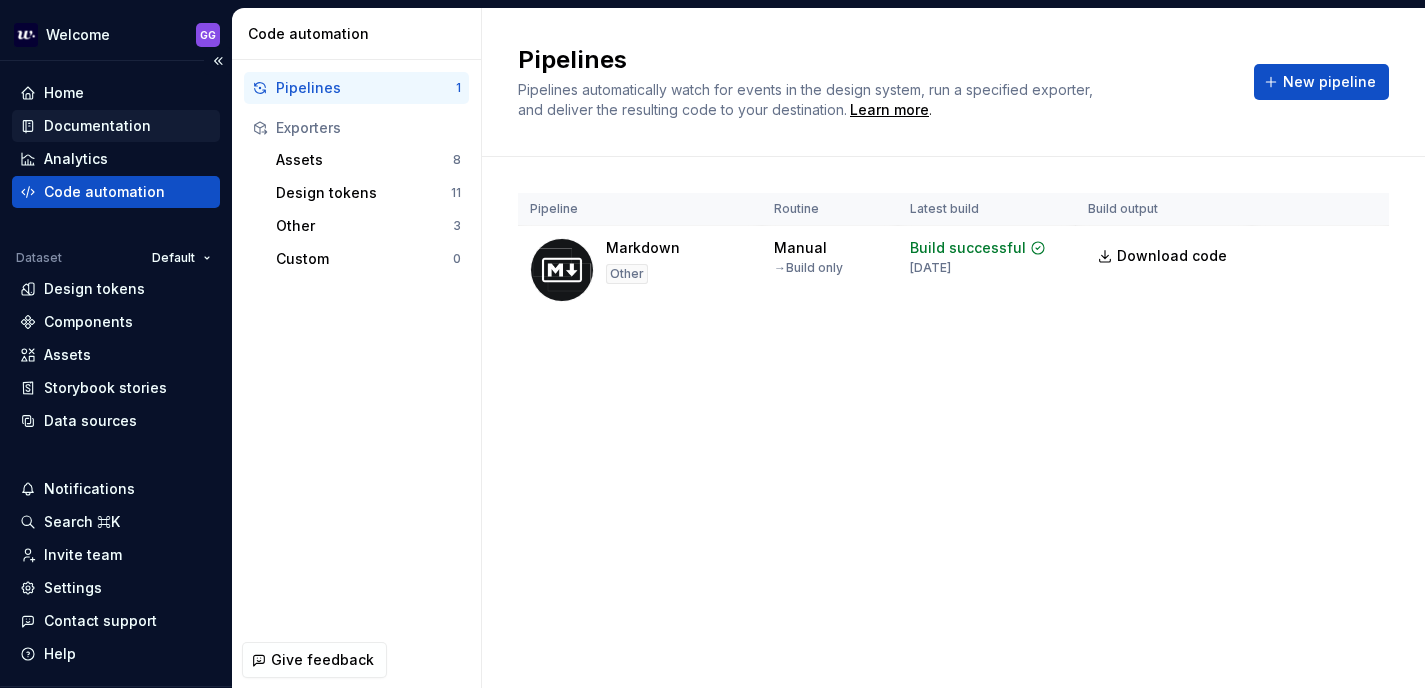 click on "Documentation" at bounding box center (97, 126) 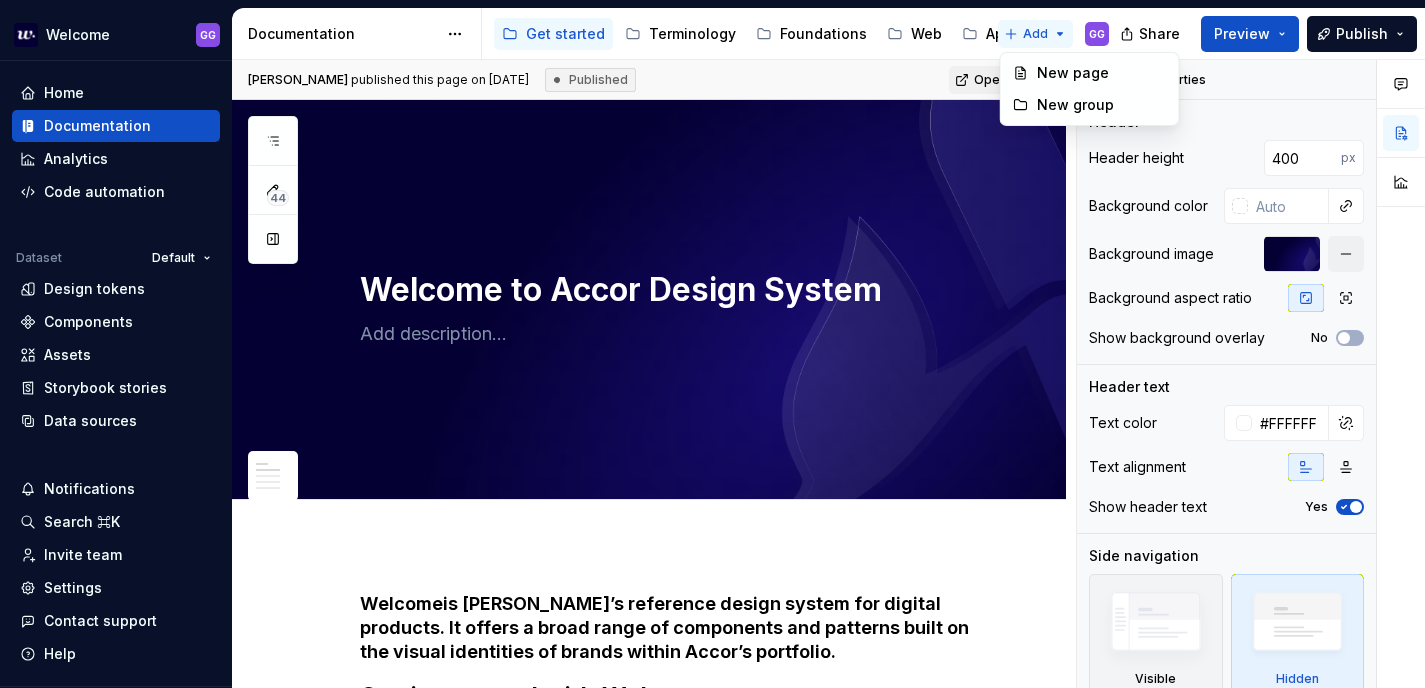 click on "Welcome GG Home Documentation Analytics Code automation Dataset Default Design tokens Components Assets Storybook stories Data sources Notifications Search ⌘K Invite team Settings Contact support Help Documentation
Accessibility guide for tree Page tree.
Navigate the tree with the arrow keys. Common tree hotkeys apply. Further keybindings are available:
enter to execute primary action on focused item
f2 to start renaming the focused item
escape to abort renaming an item
control+d to start dragging selected items
Get started Terminology Foundations Web App Assets Add GG Share Preview Publish 44 Pages Add
Accessibility guide for tree Page tree.
Navigate the tree with the arrow keys. Common tree hotkeys apply. Further keybindings are available:
enter to execute primary action on focused item
f2 to start renaming the focused item
escape to abort renaming an item
GG FAQ" at bounding box center (712, 344) 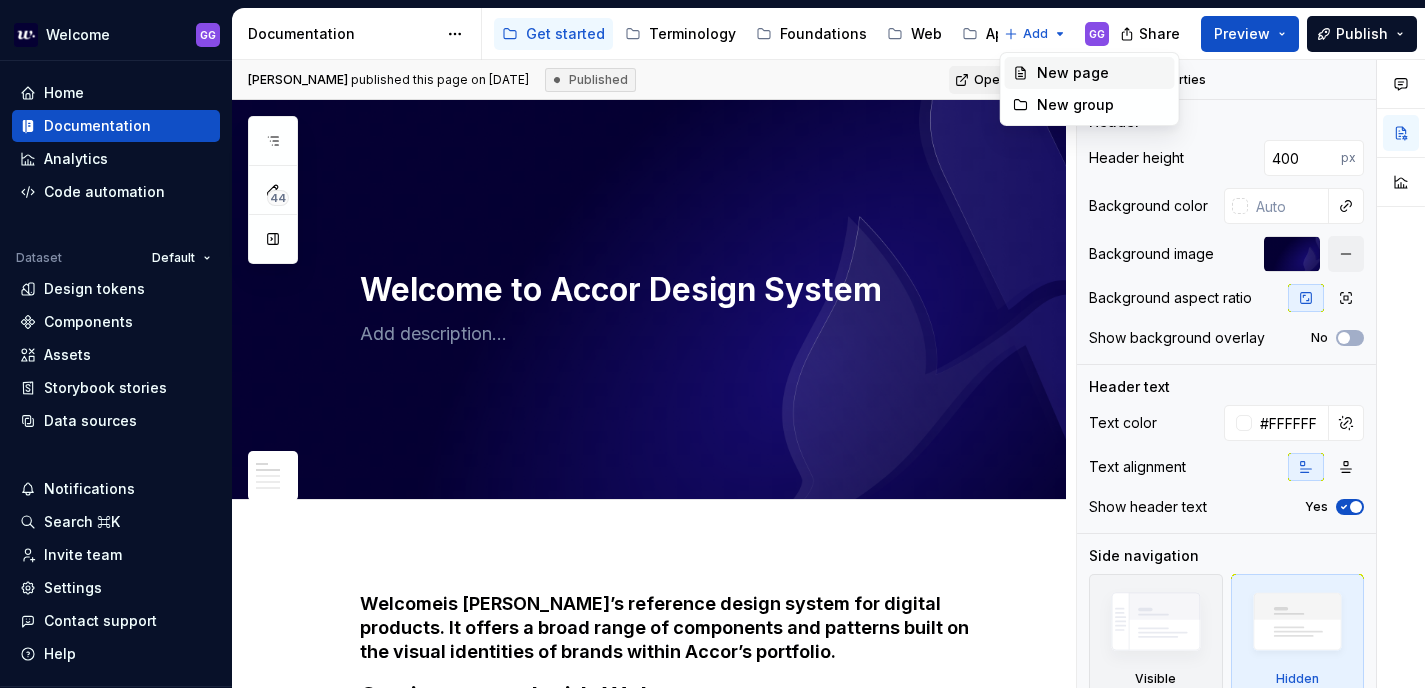 click on "New page" at bounding box center (1102, 73) 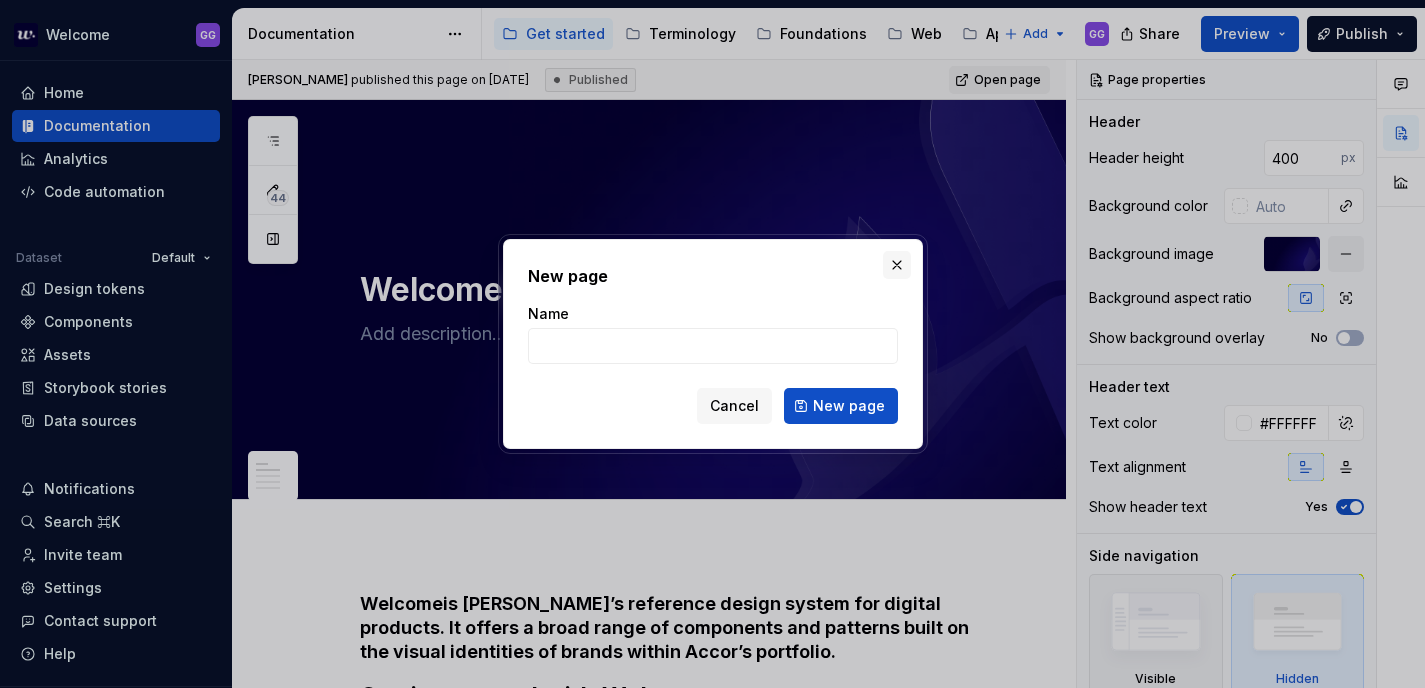 click at bounding box center [897, 265] 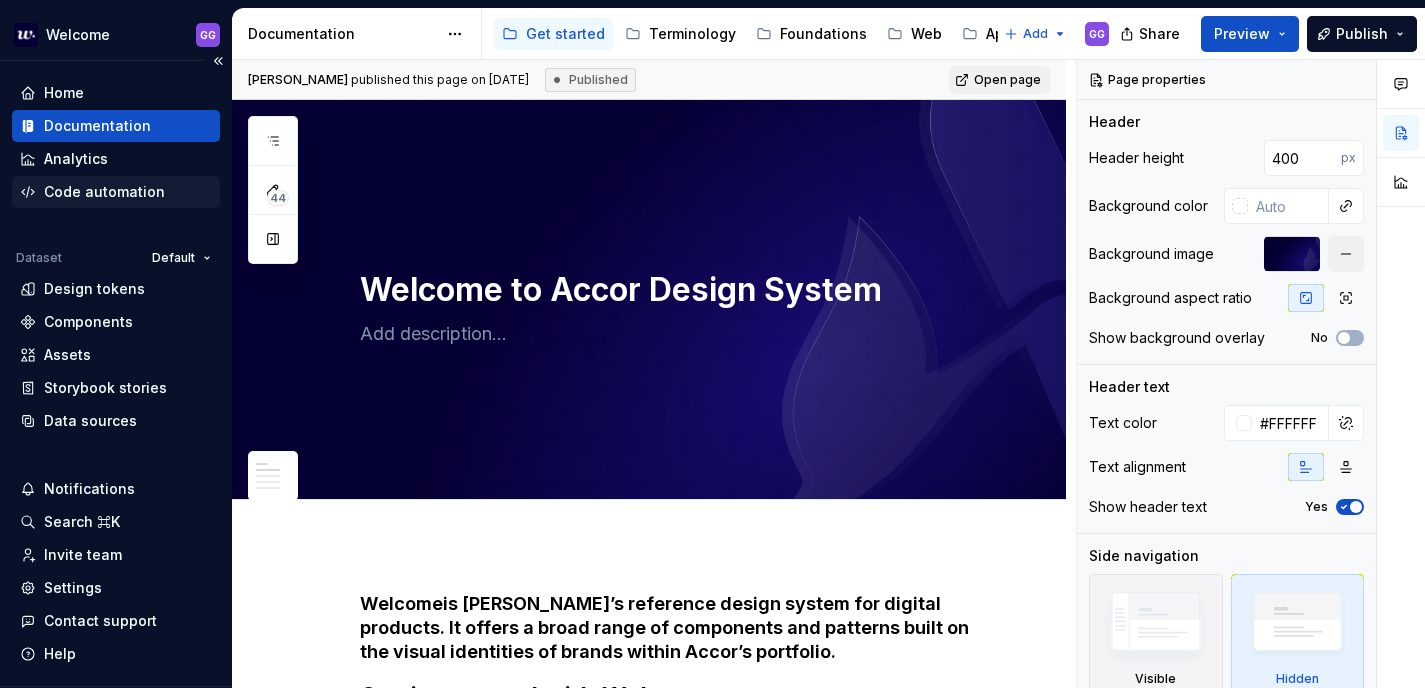 click on "Code automation" at bounding box center [104, 192] 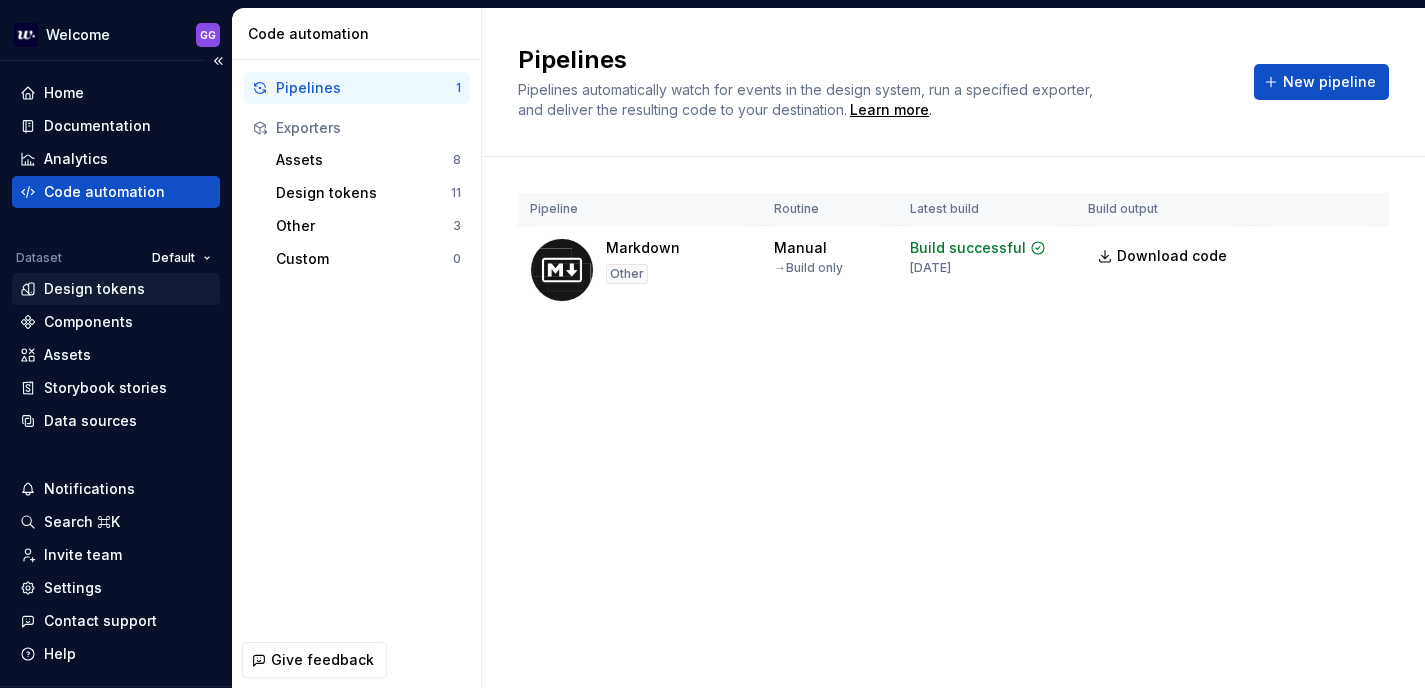 click on "Design tokens" at bounding box center [94, 289] 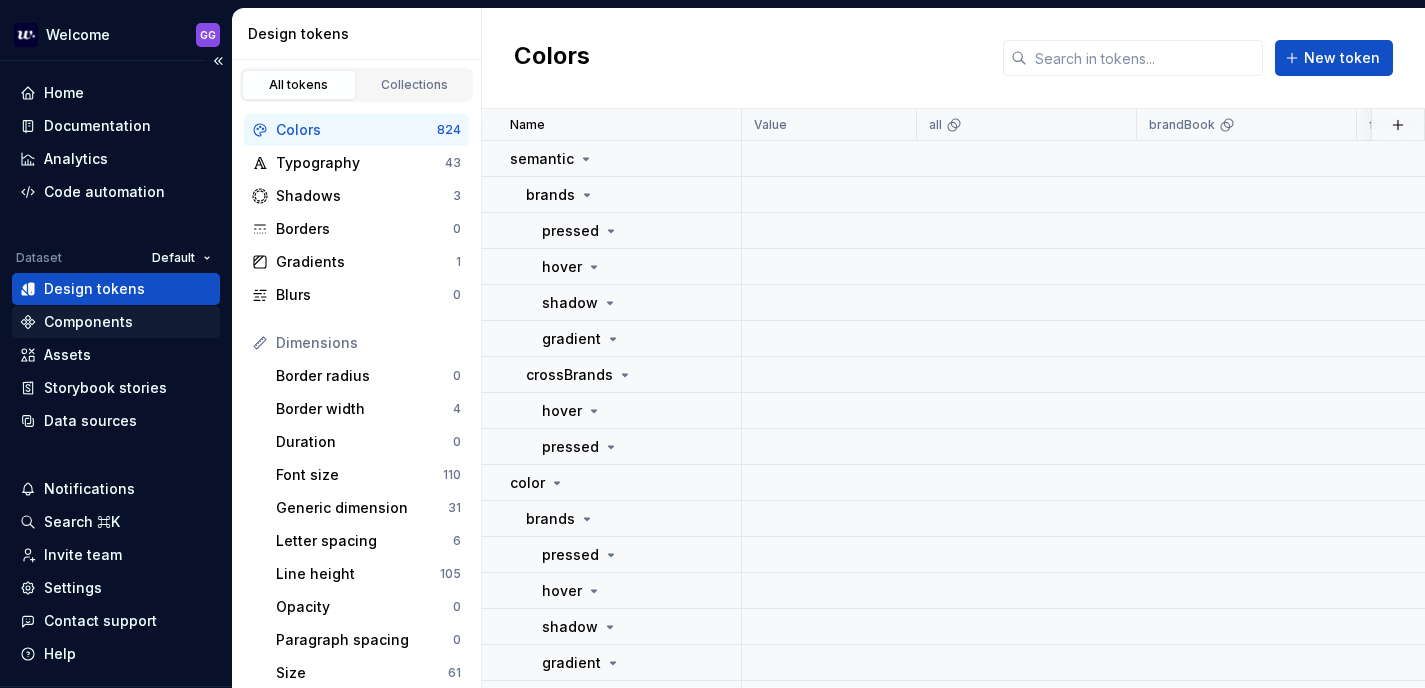 click on "Components" at bounding box center (88, 322) 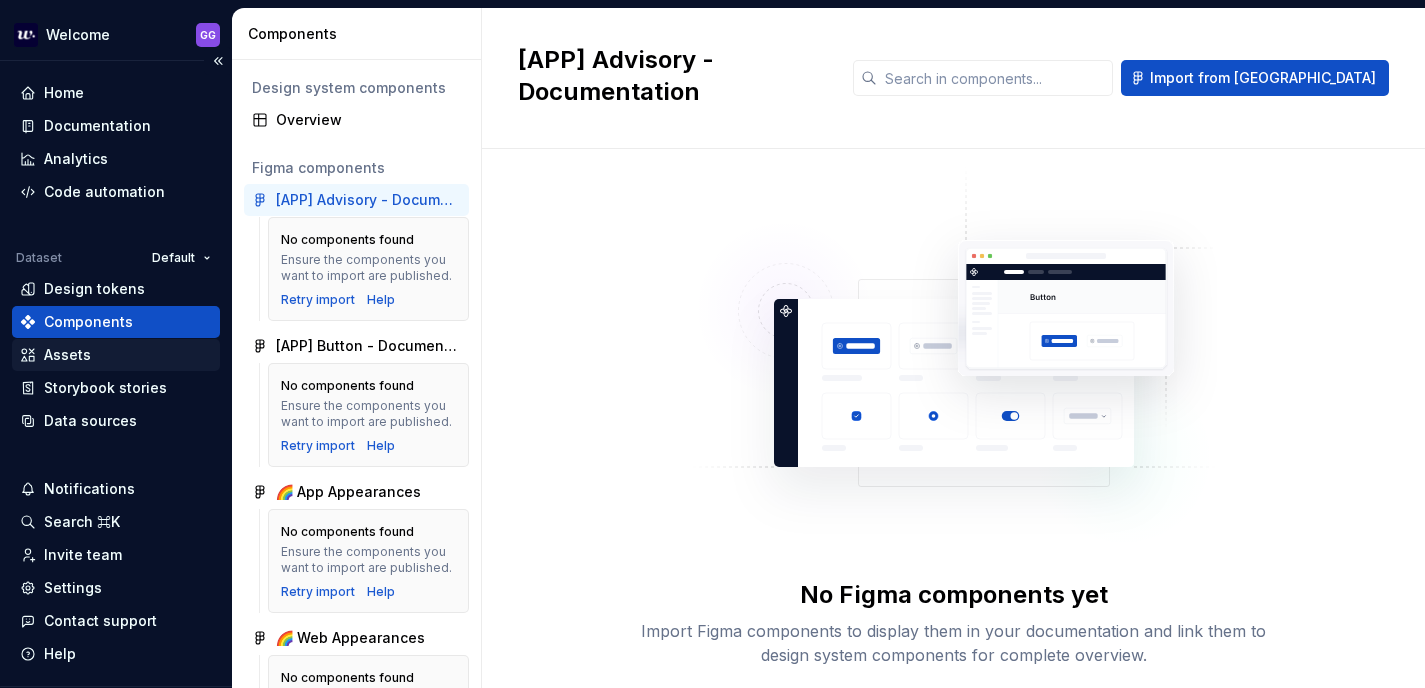 click on "Assets" at bounding box center [116, 355] 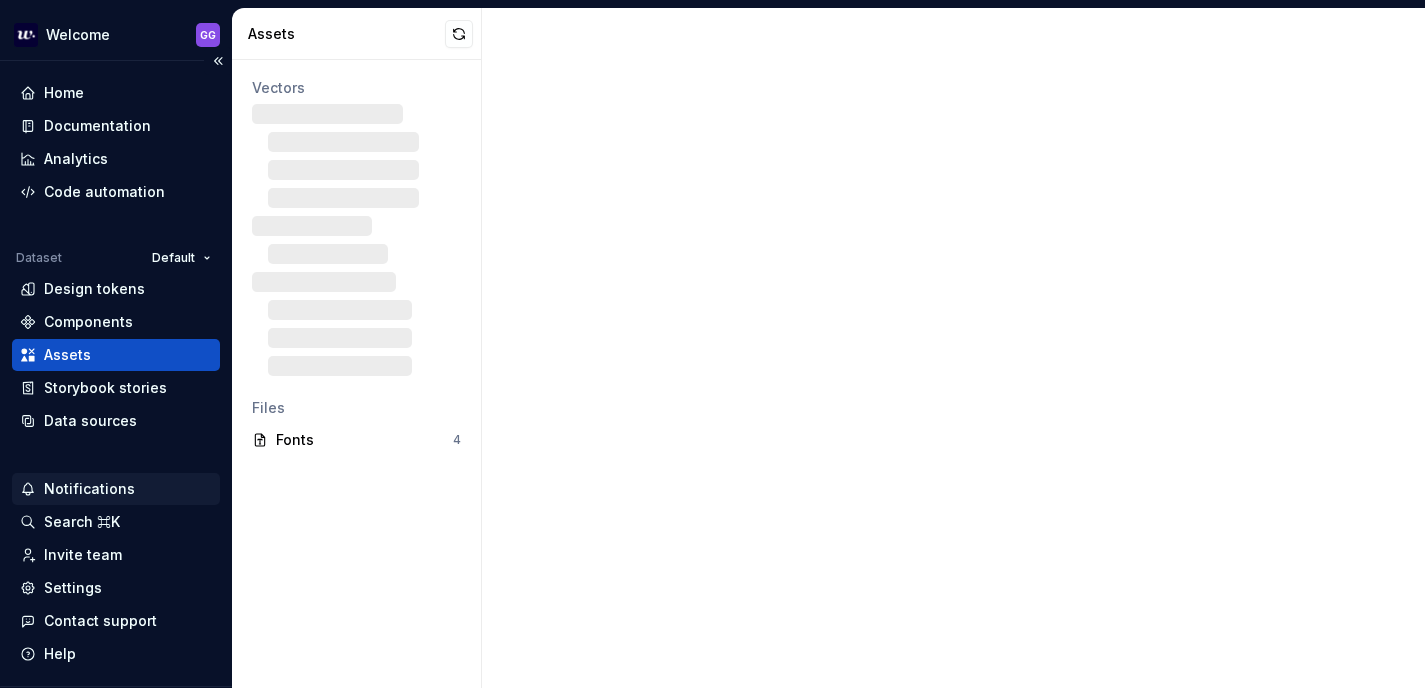 scroll, scrollTop: 51, scrollLeft: 0, axis: vertical 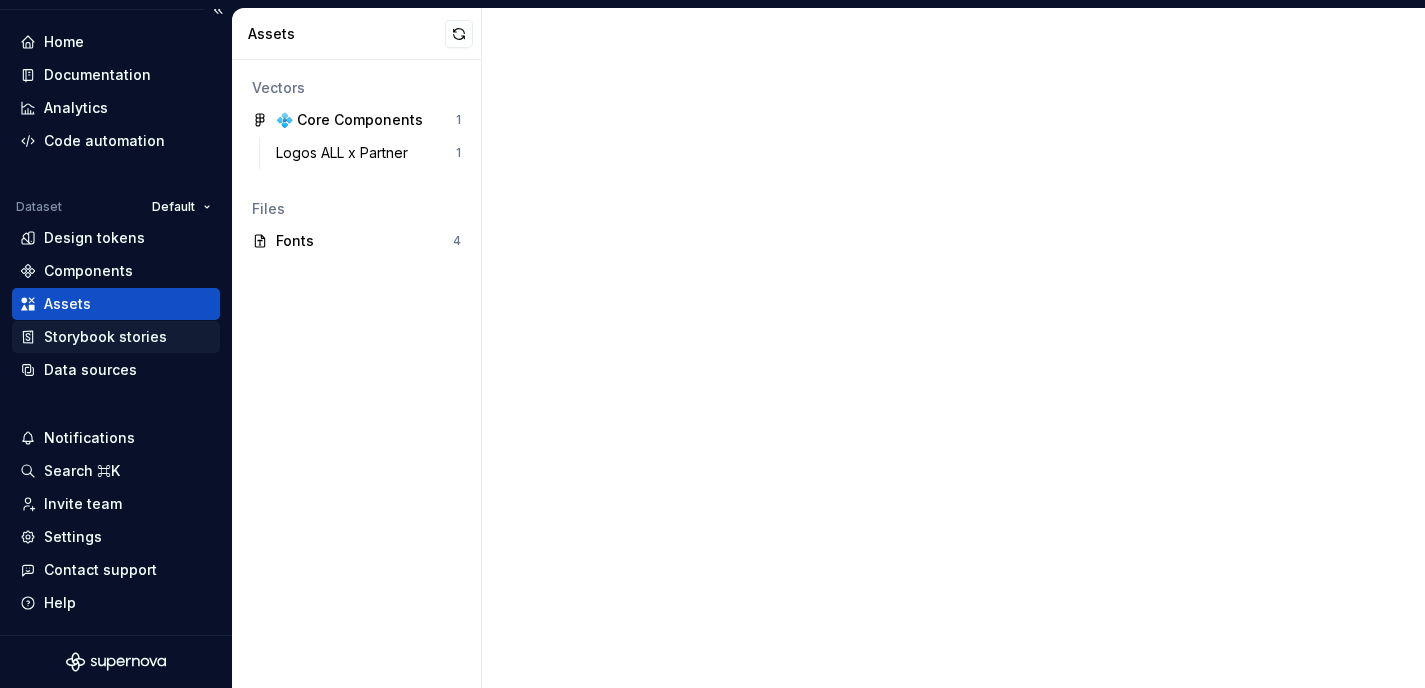 click on "Storybook stories" at bounding box center [105, 337] 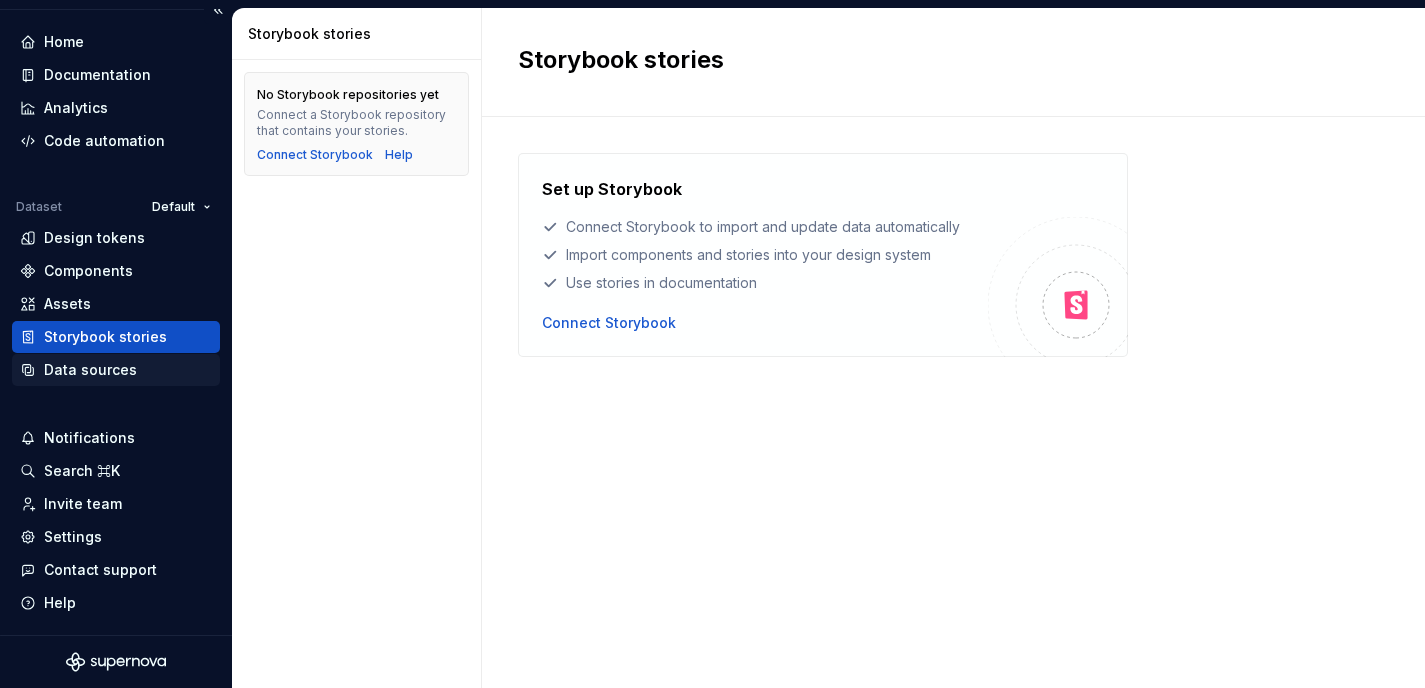 click on "Data sources" at bounding box center [116, 370] 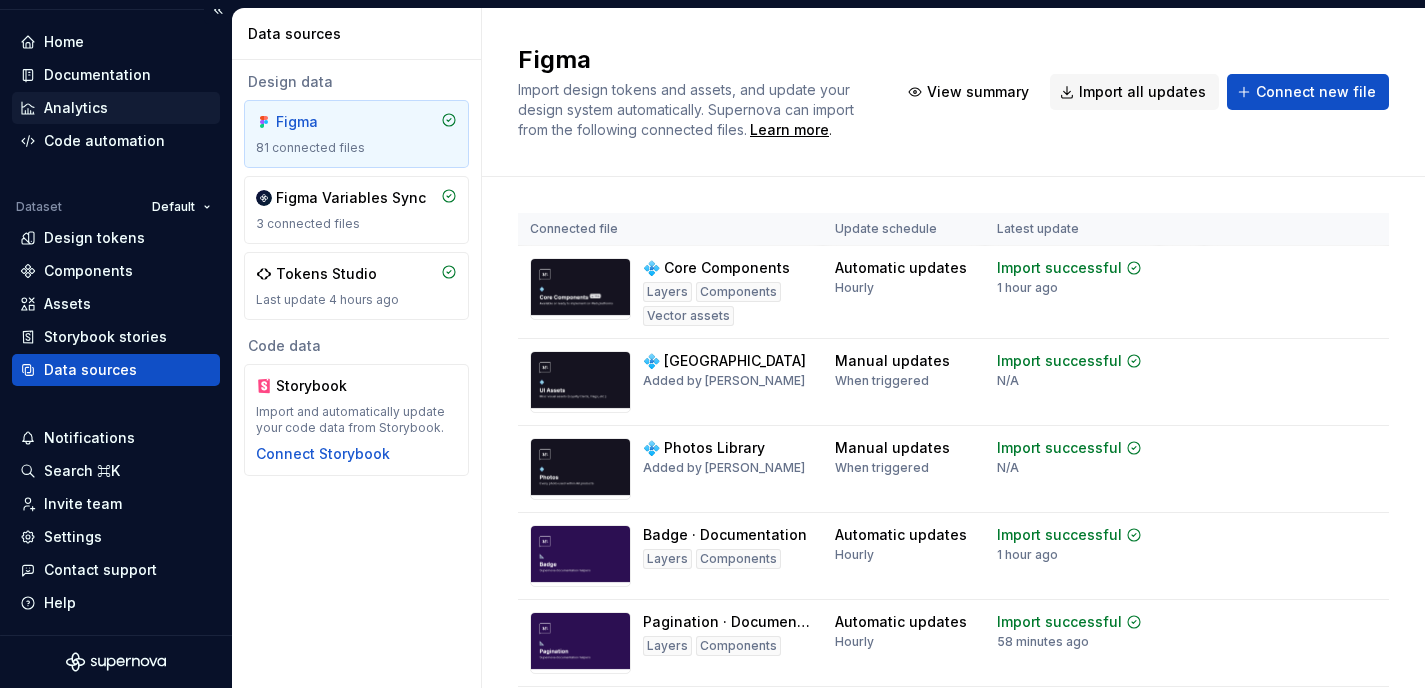 click on "Analytics" at bounding box center [116, 108] 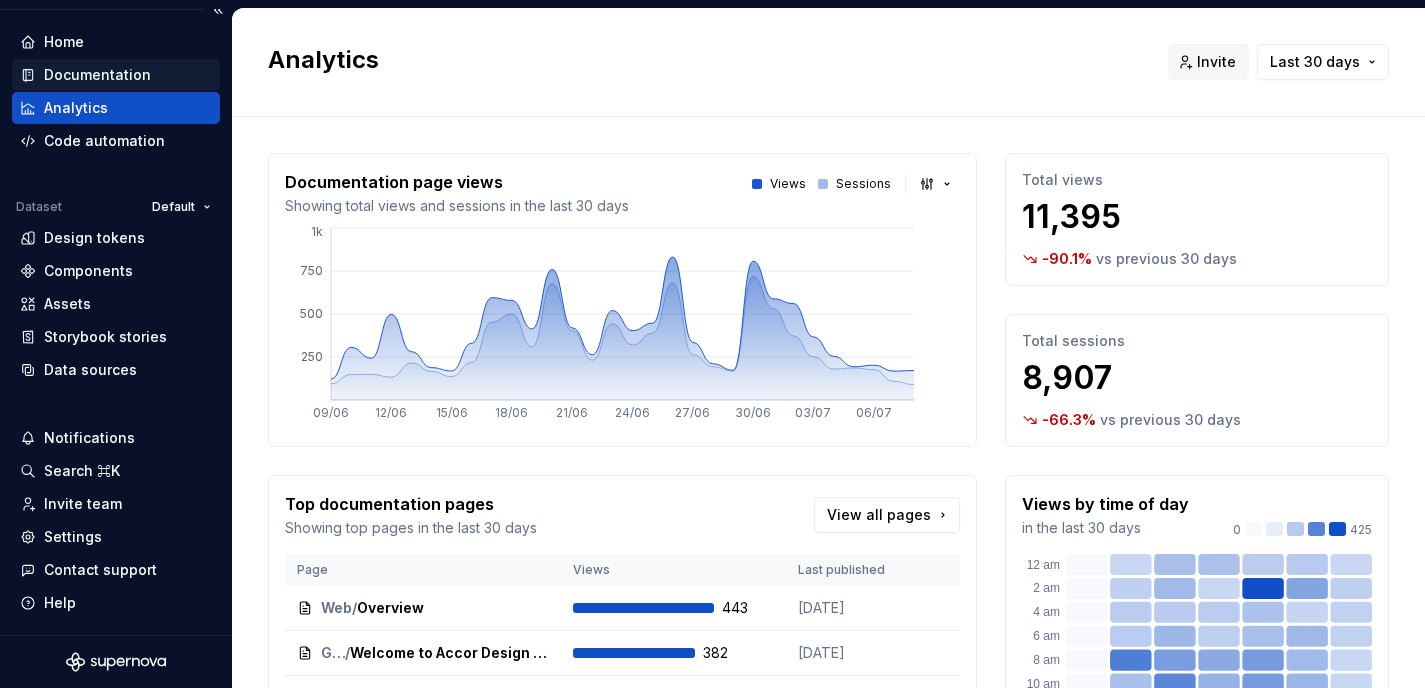 click on "Documentation" at bounding box center [97, 75] 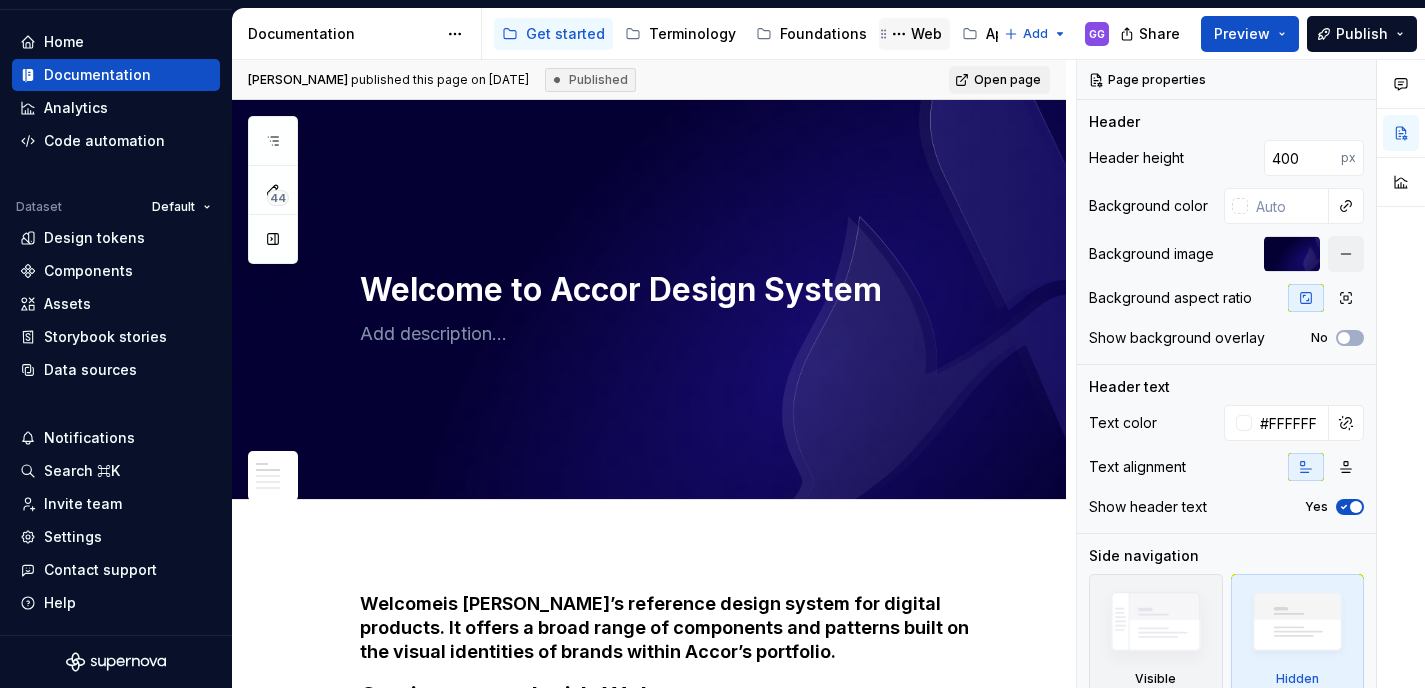 click on "Web" at bounding box center (926, 34) 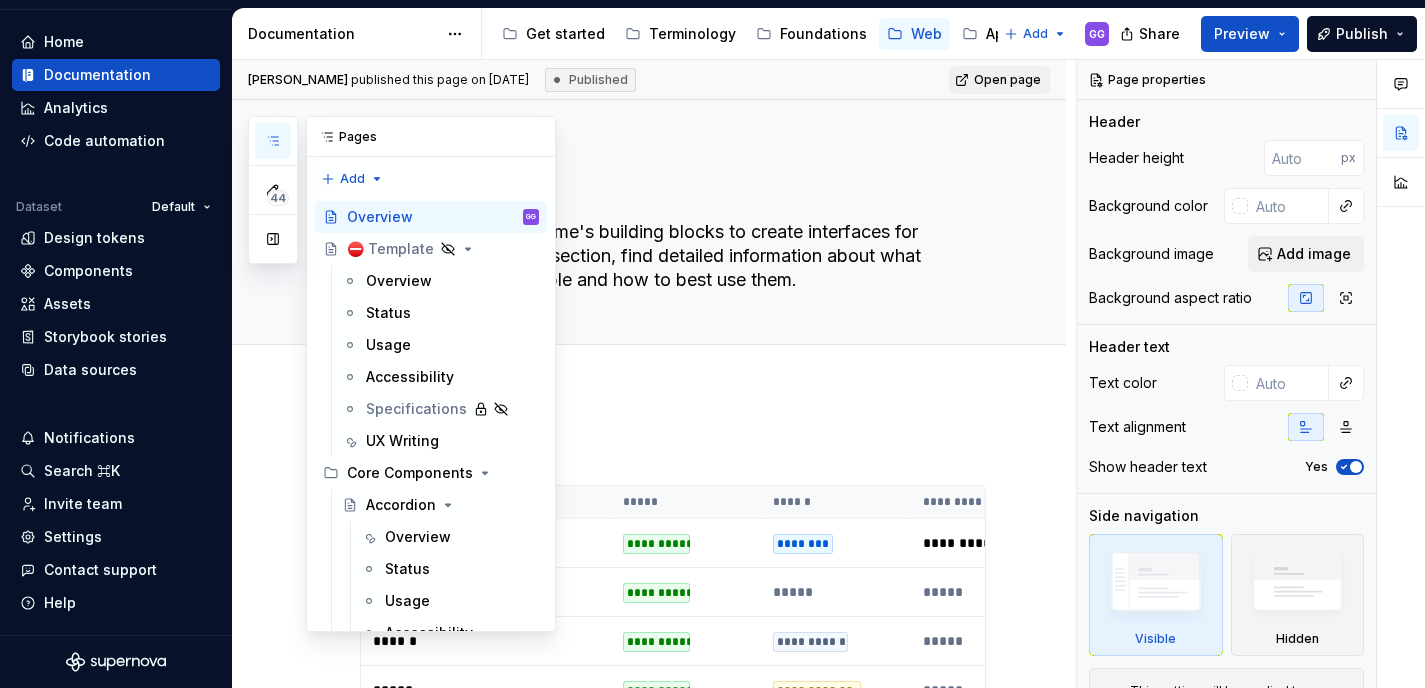 click 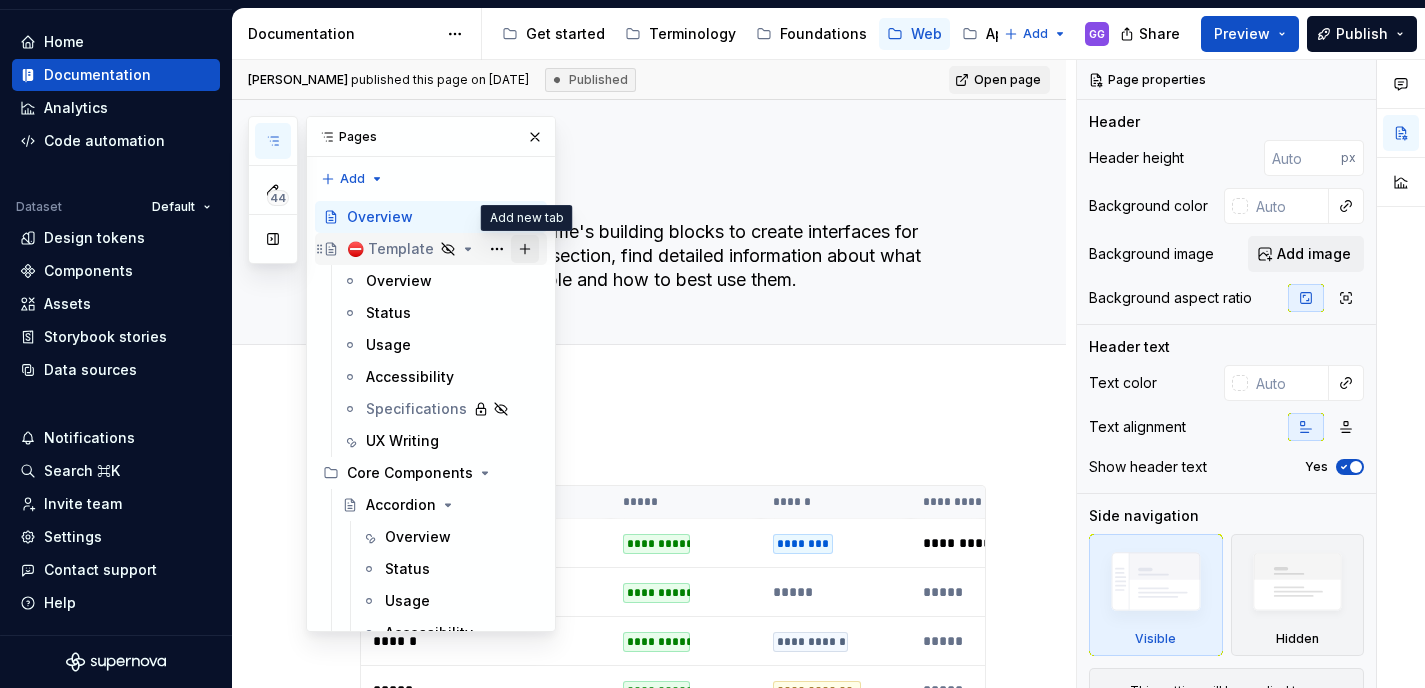 click at bounding box center [525, 249] 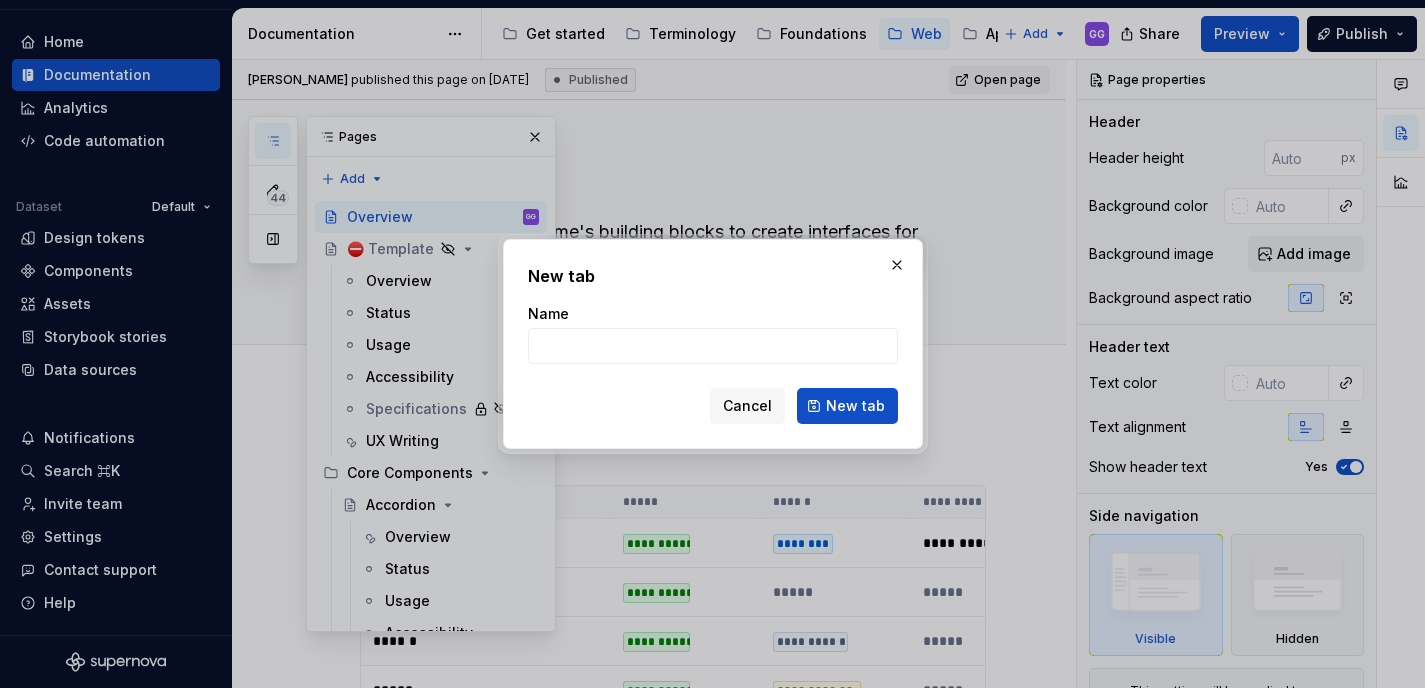 type on "*" 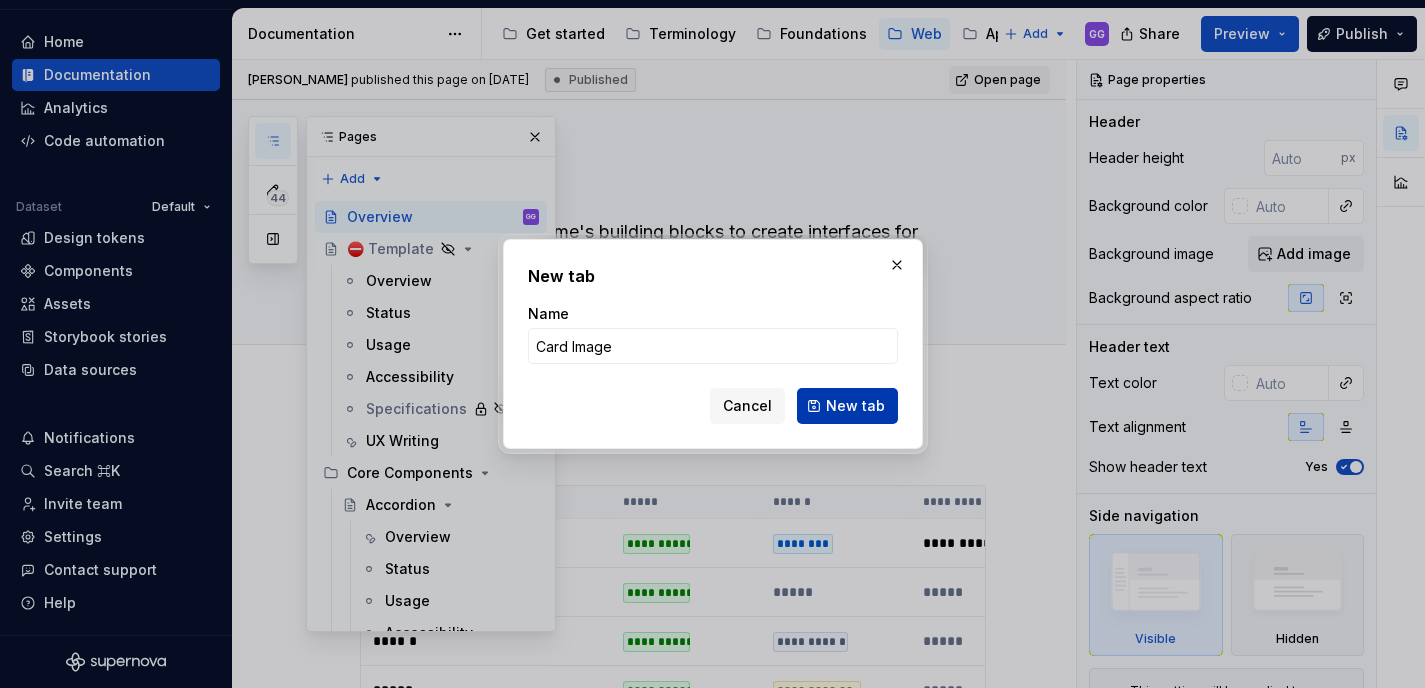 type on "Card Image" 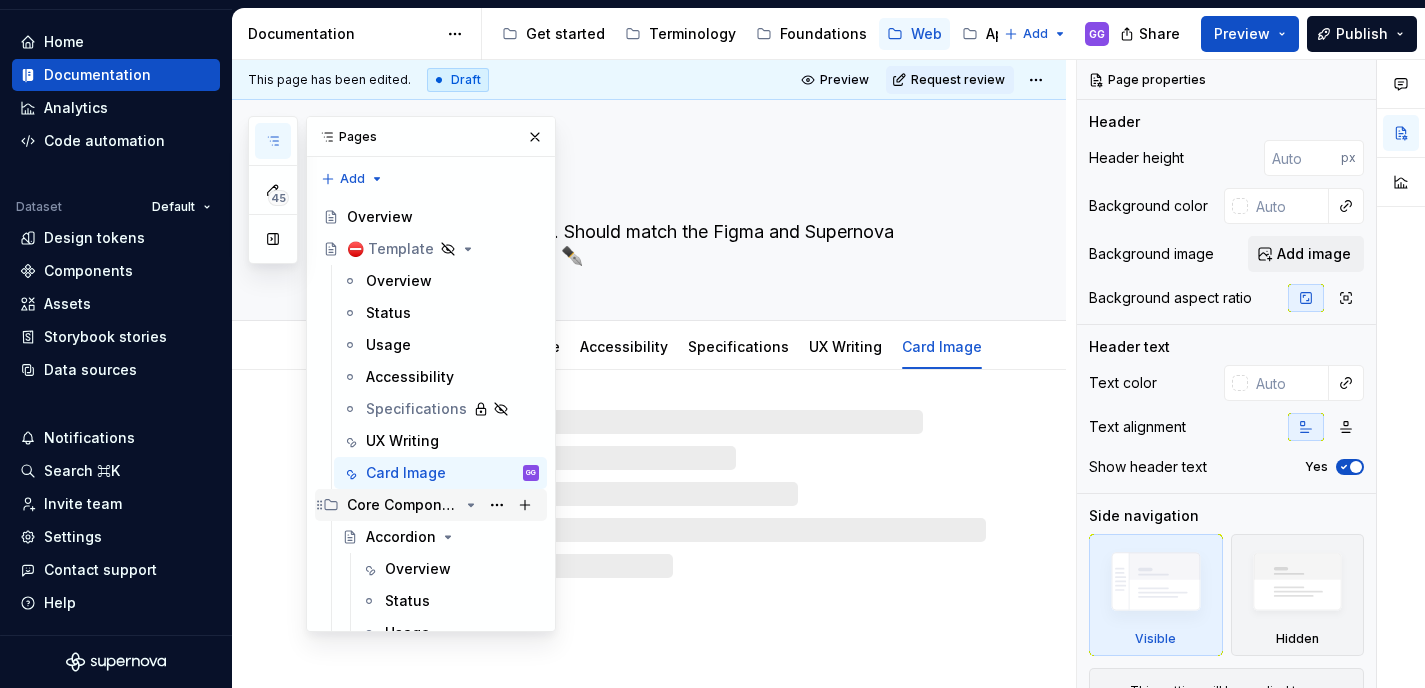 scroll, scrollTop: 169, scrollLeft: 0, axis: vertical 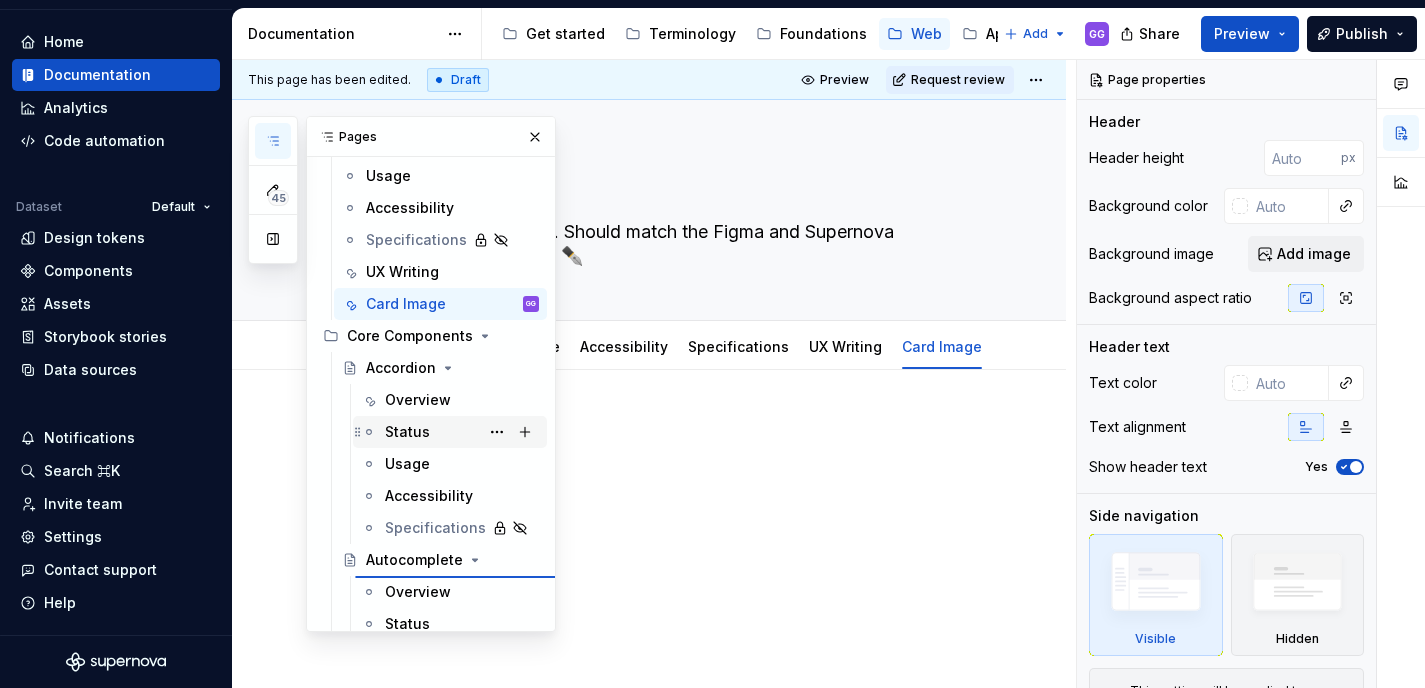 type on "*" 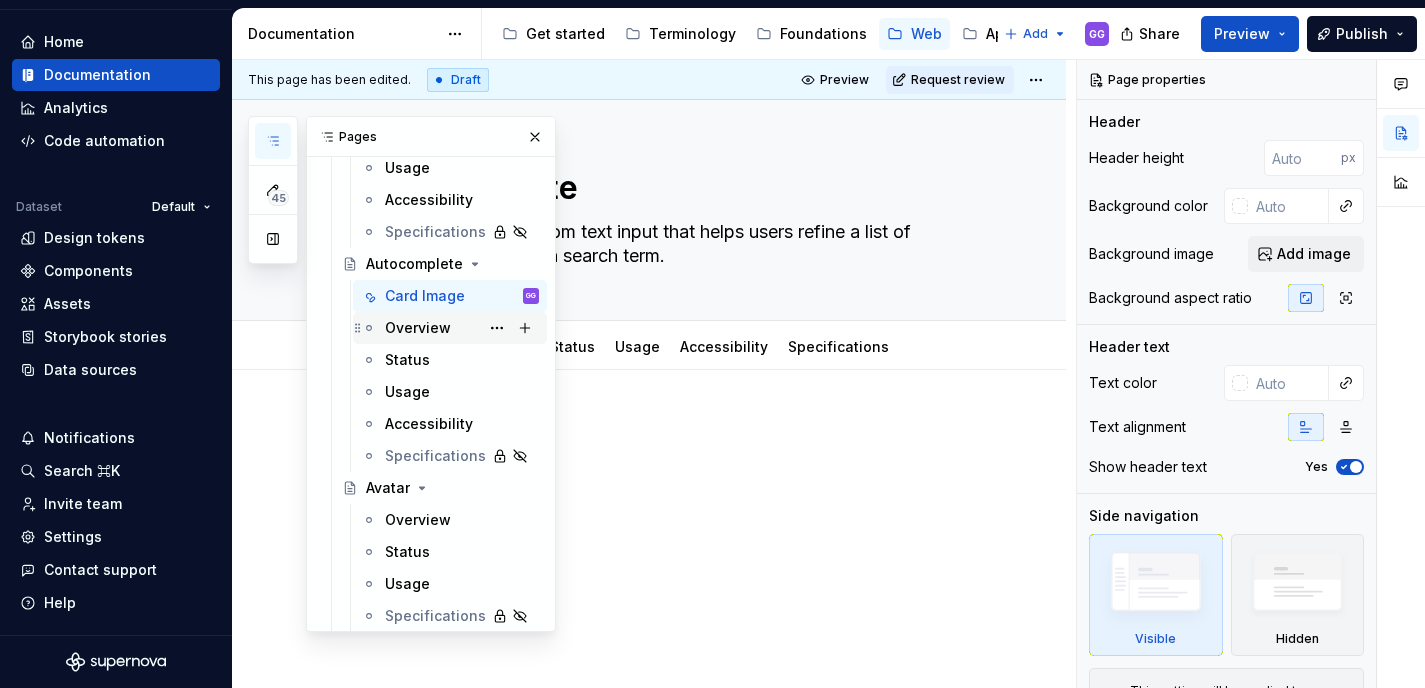 scroll, scrollTop: 457, scrollLeft: 0, axis: vertical 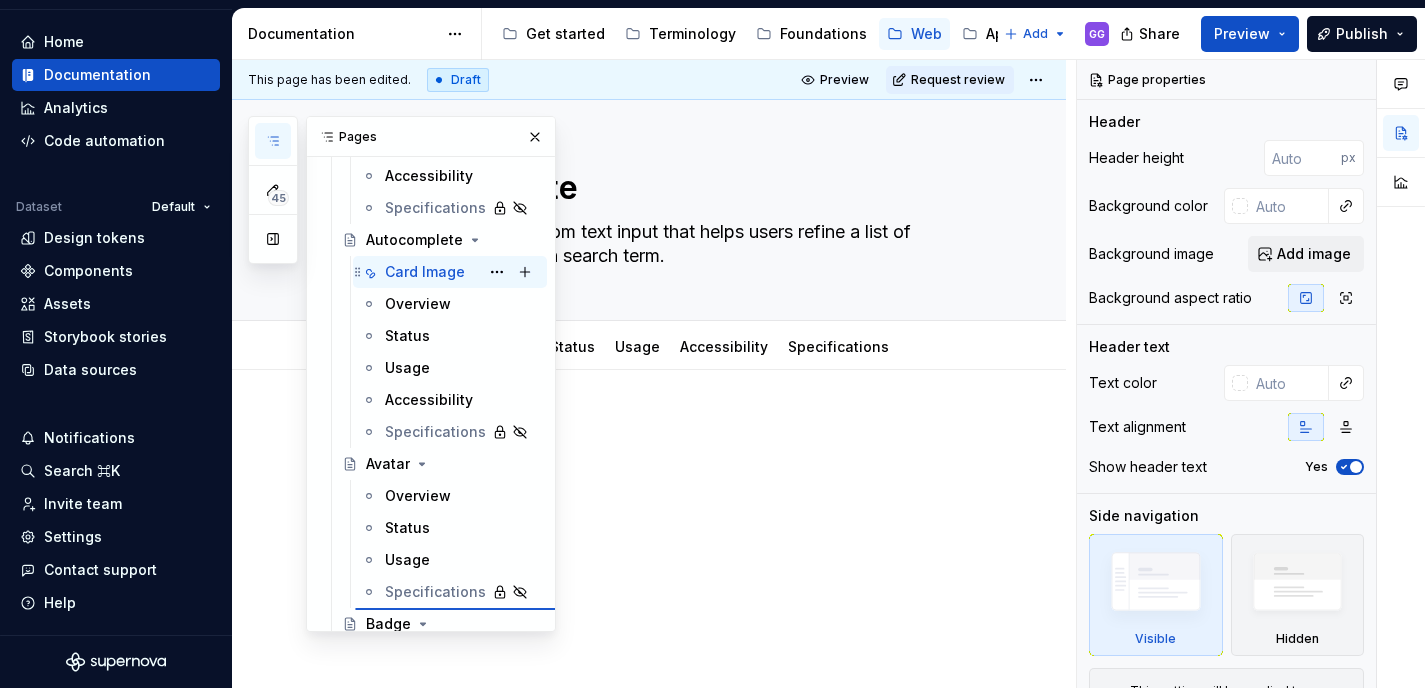 type on "*" 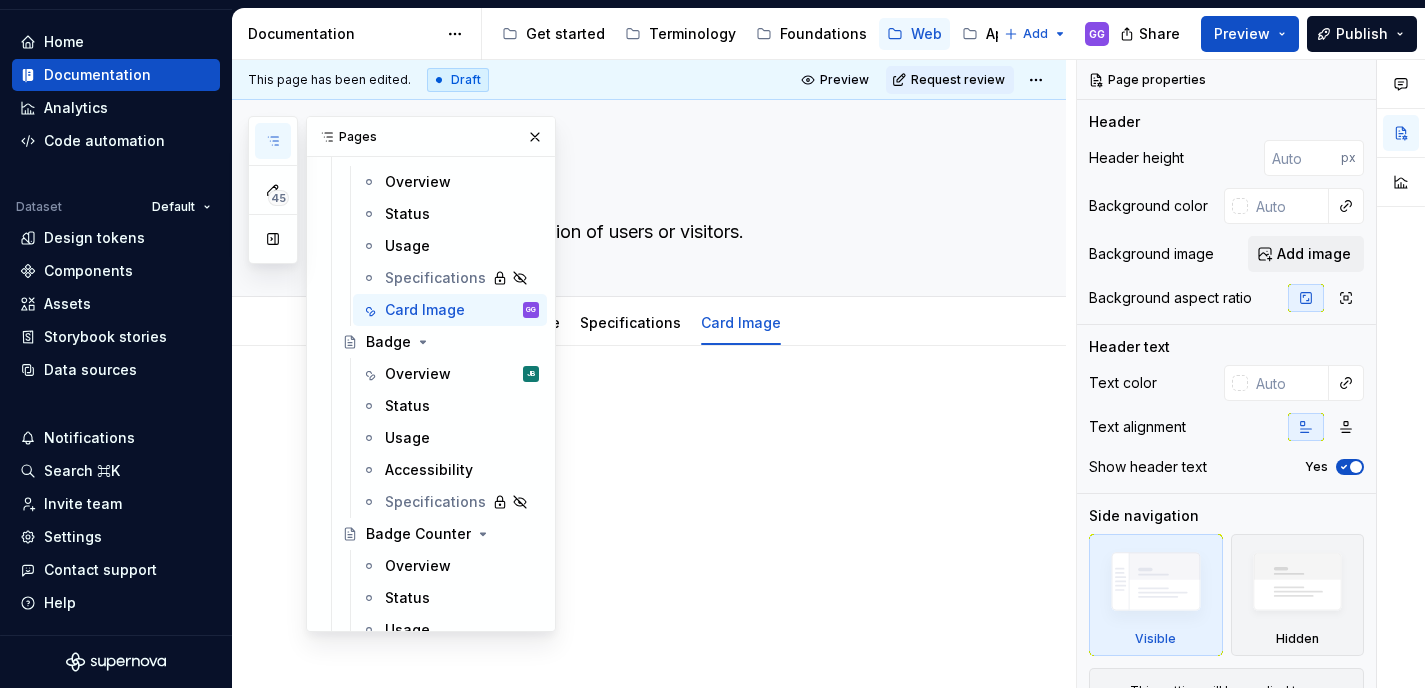 scroll, scrollTop: 741, scrollLeft: 0, axis: vertical 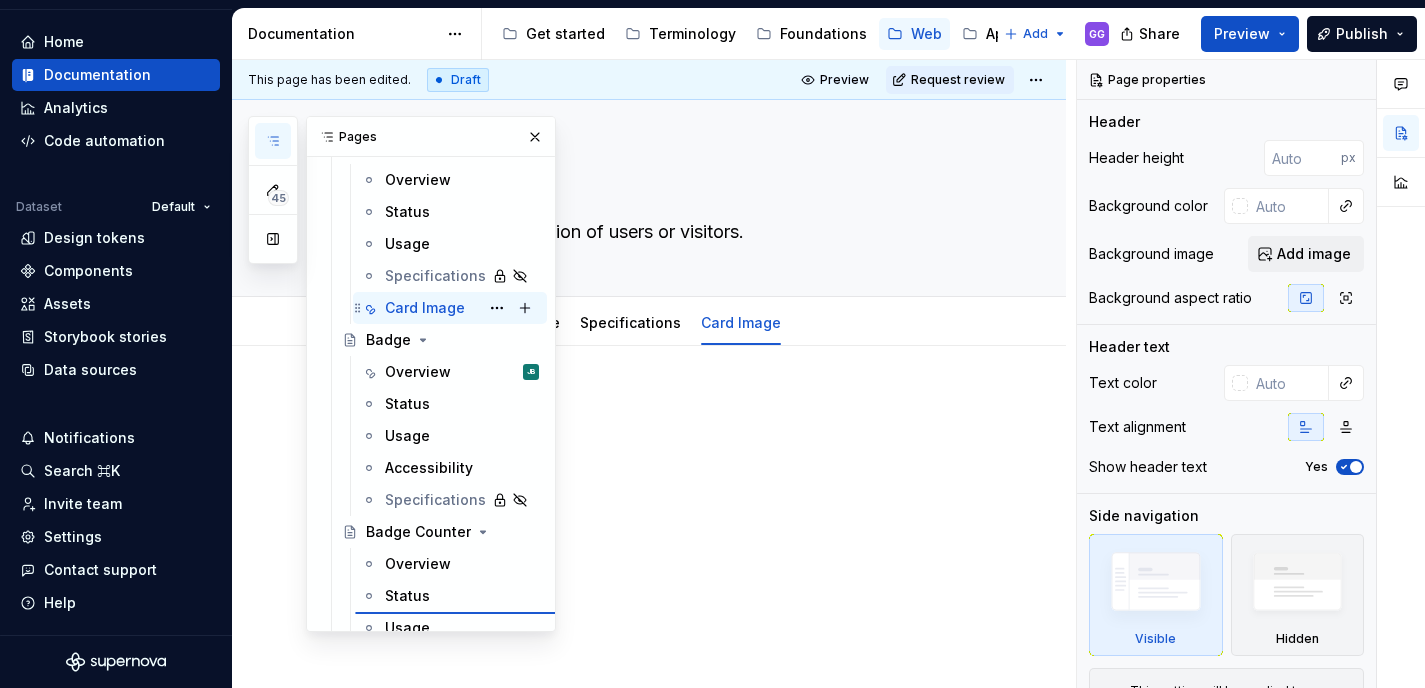 type on "*" 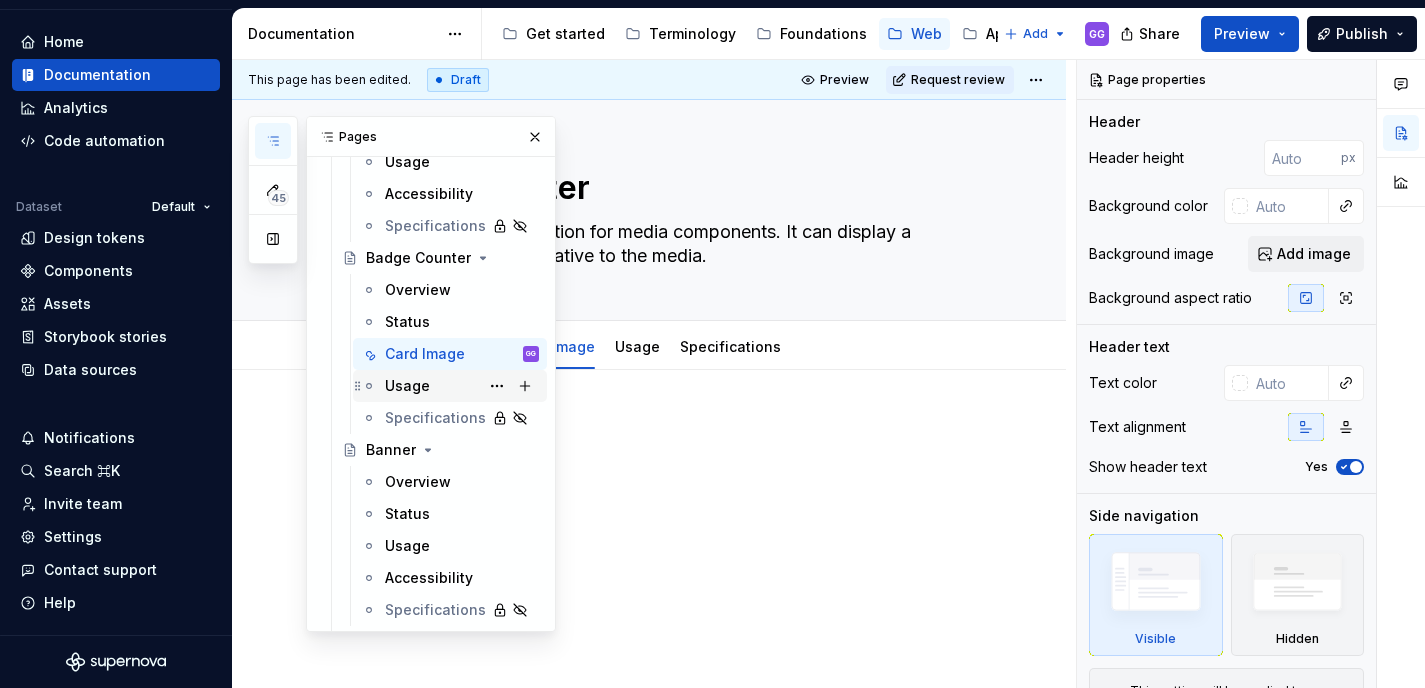 scroll, scrollTop: 984, scrollLeft: 0, axis: vertical 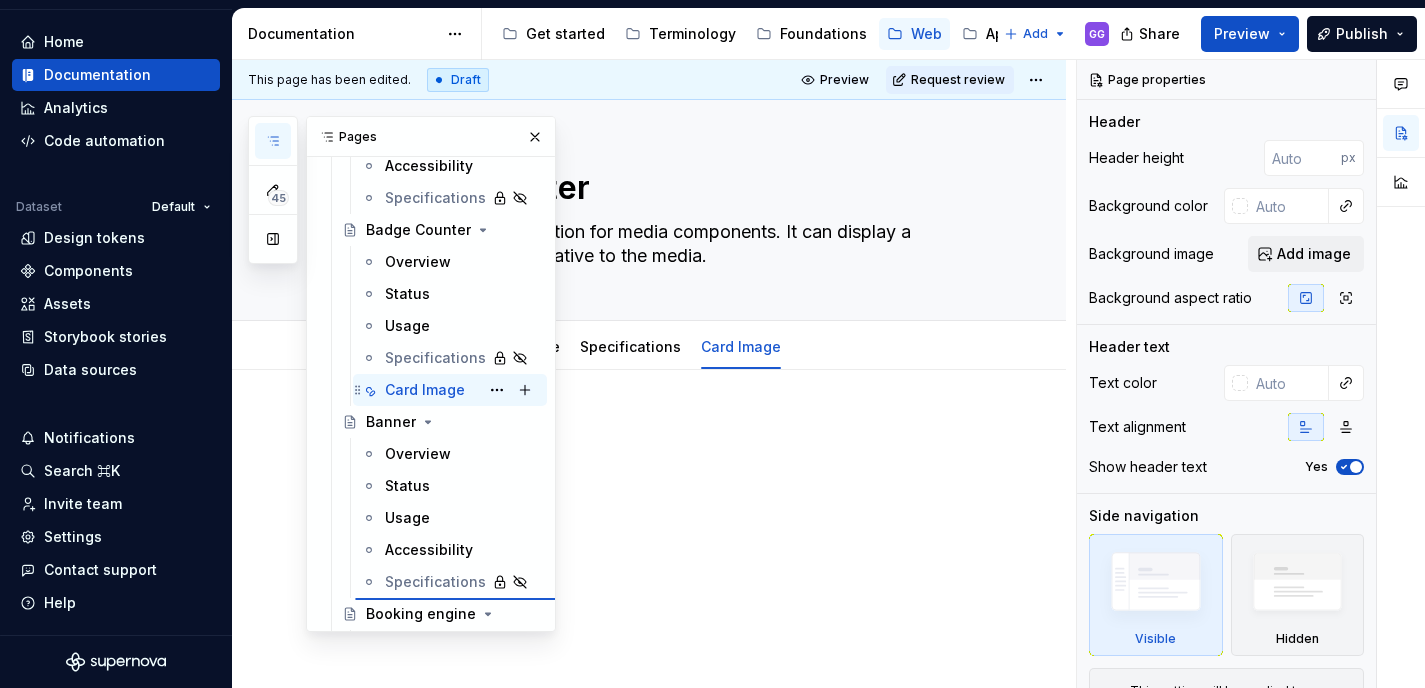 type on "*" 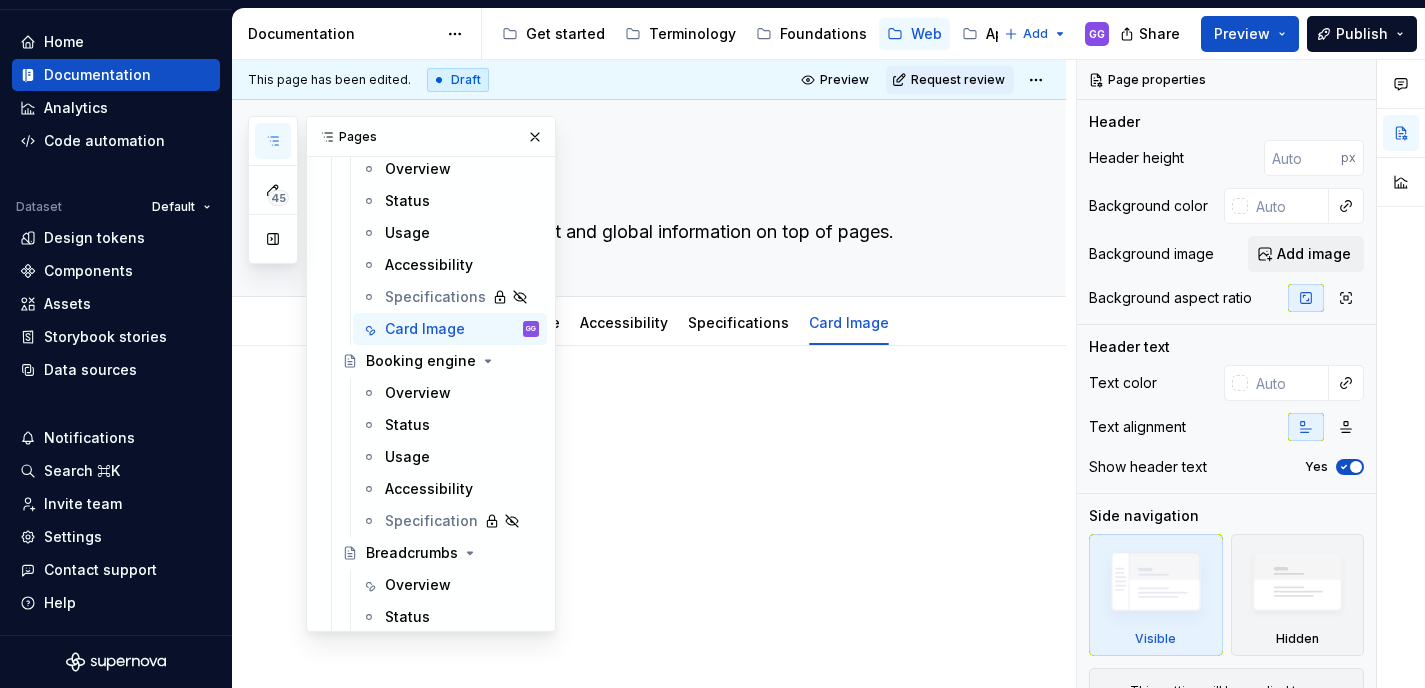 scroll, scrollTop: 1272, scrollLeft: 0, axis: vertical 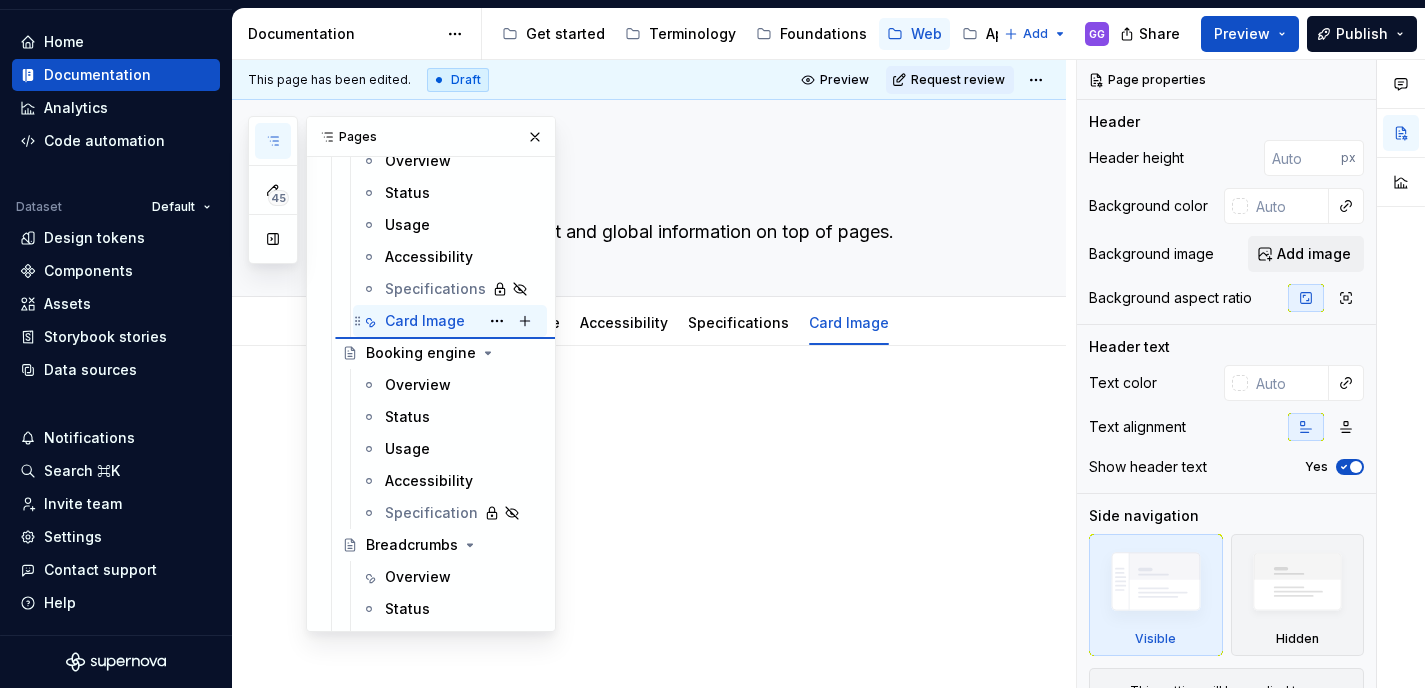 type on "*" 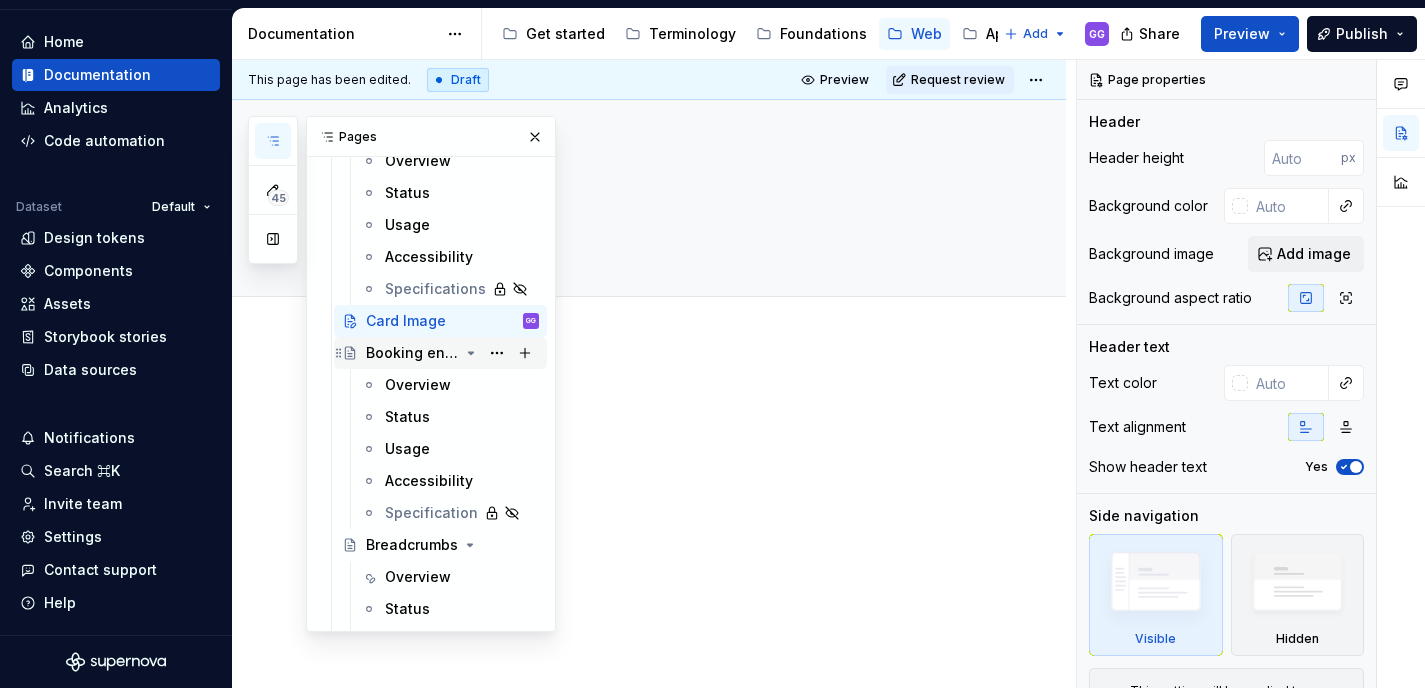 click 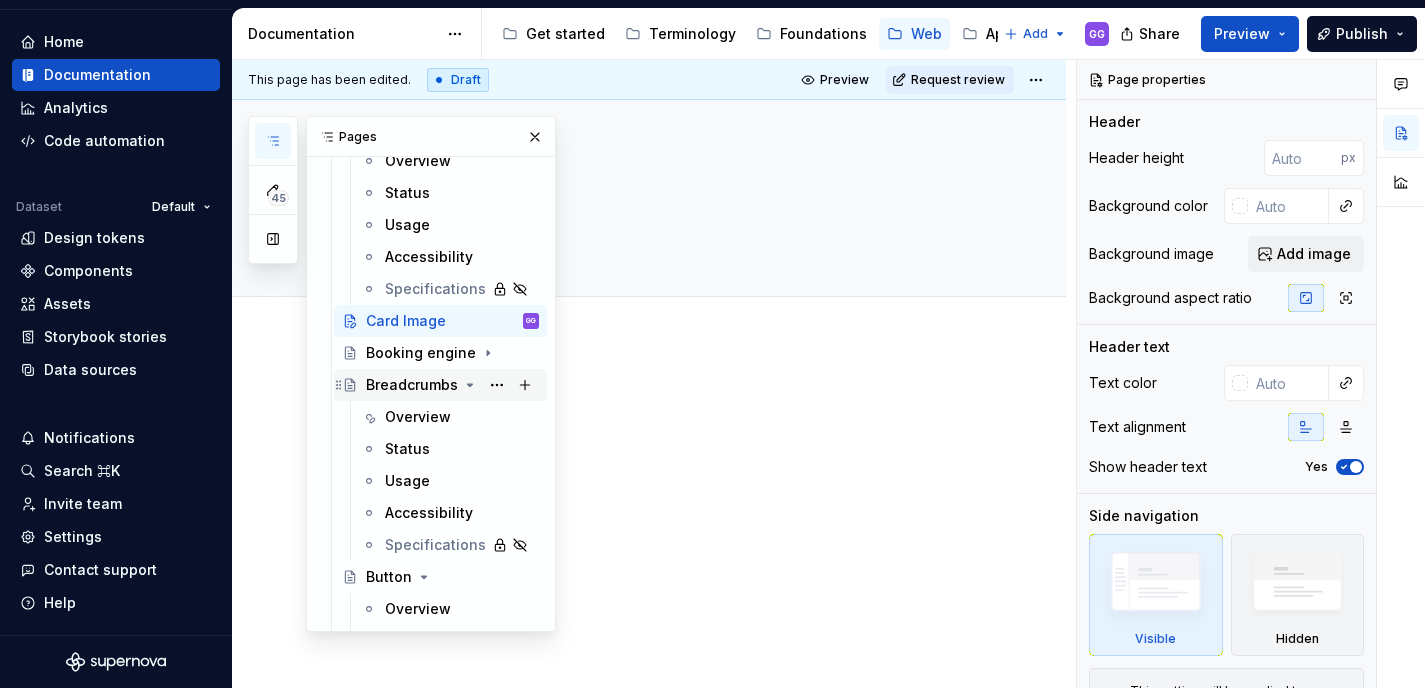 click 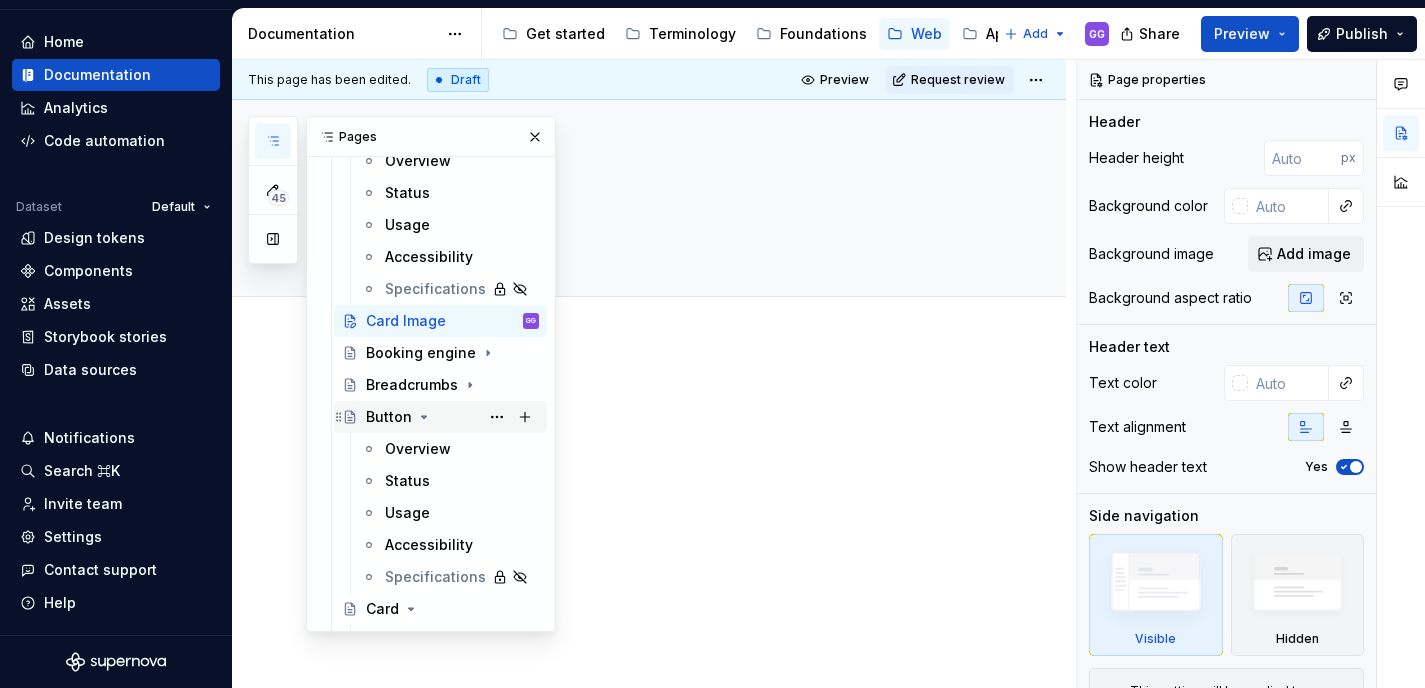 click 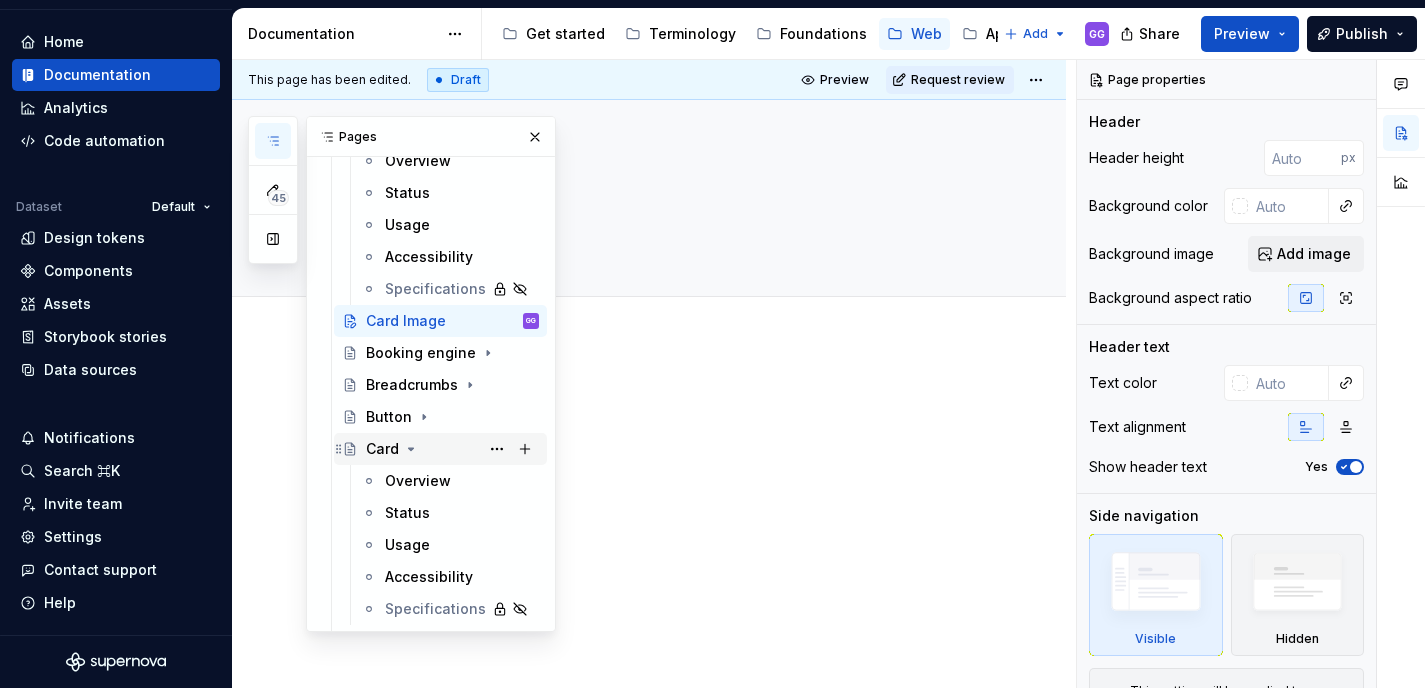 click 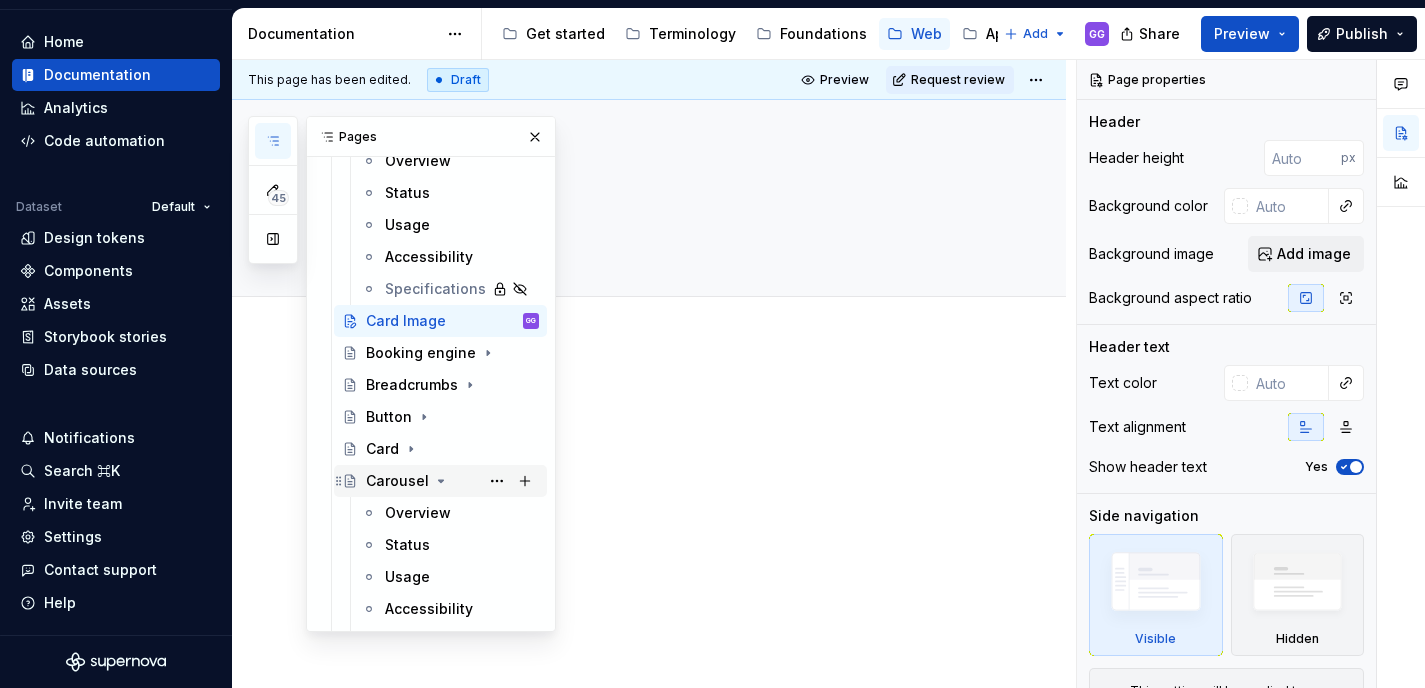 click 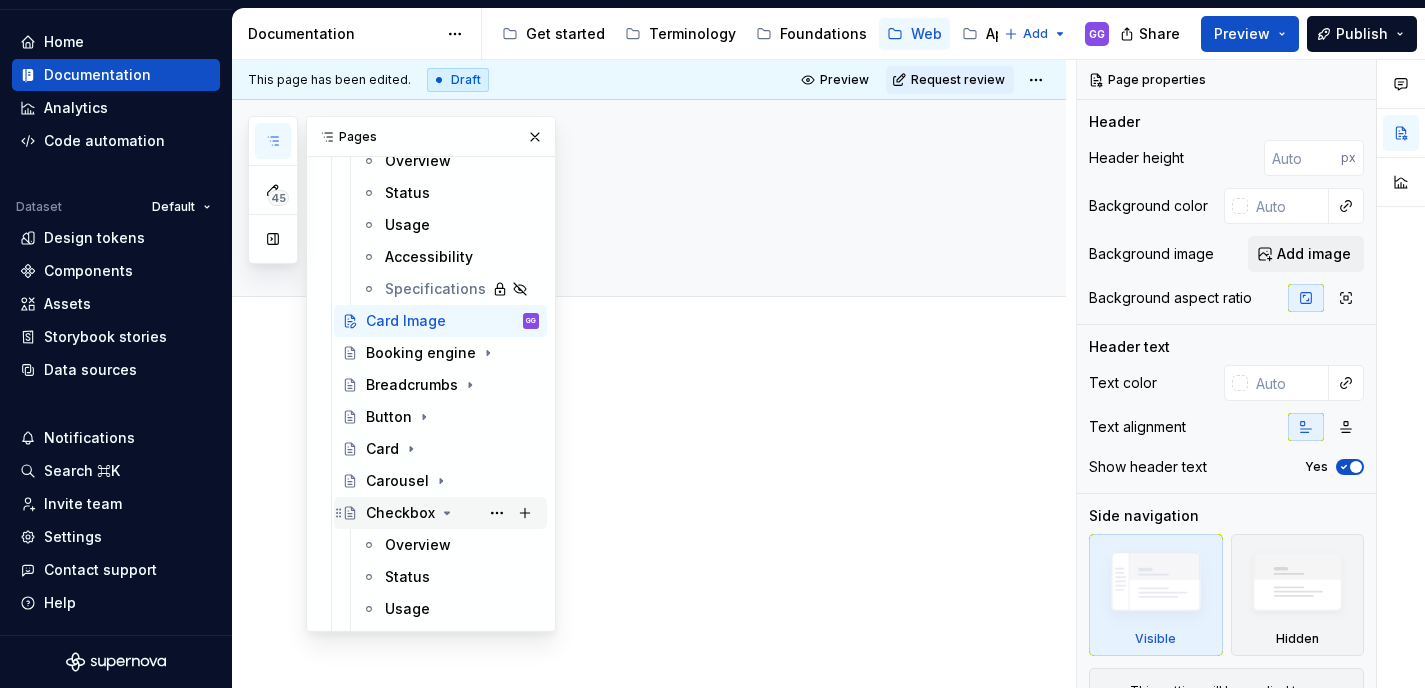 click 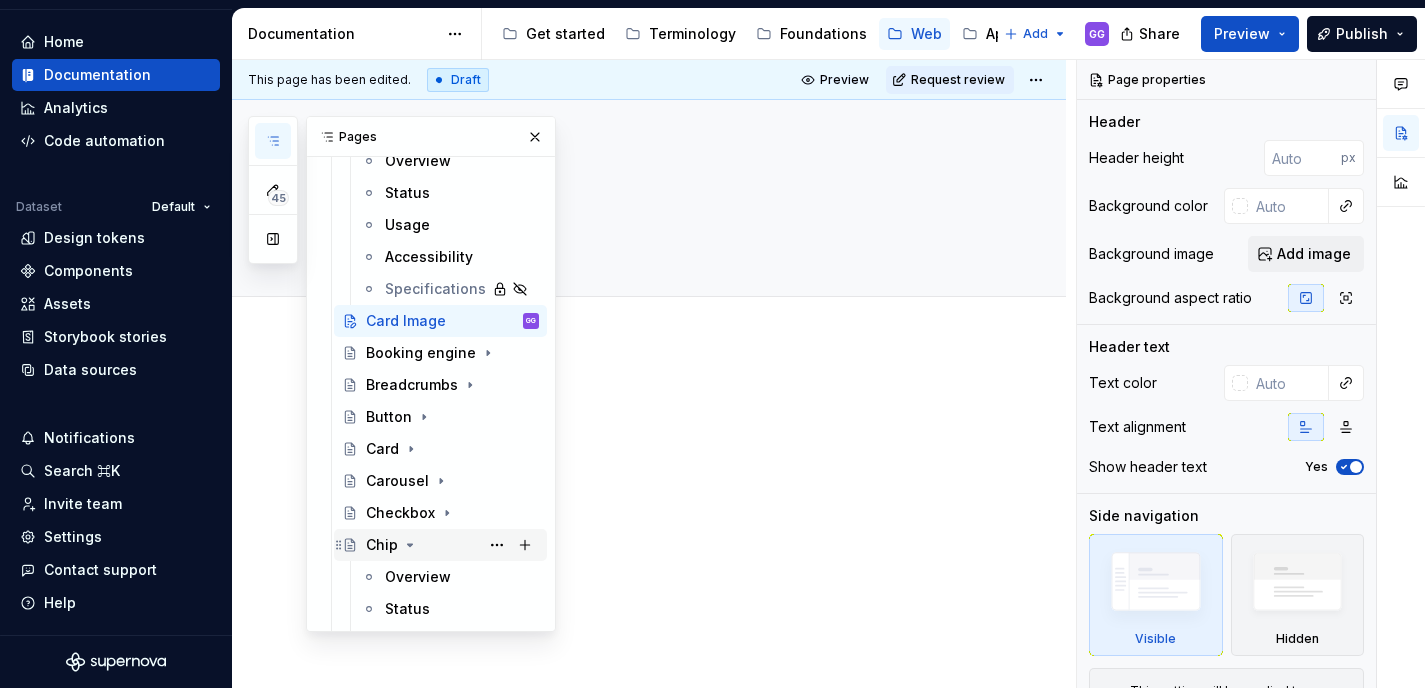 click 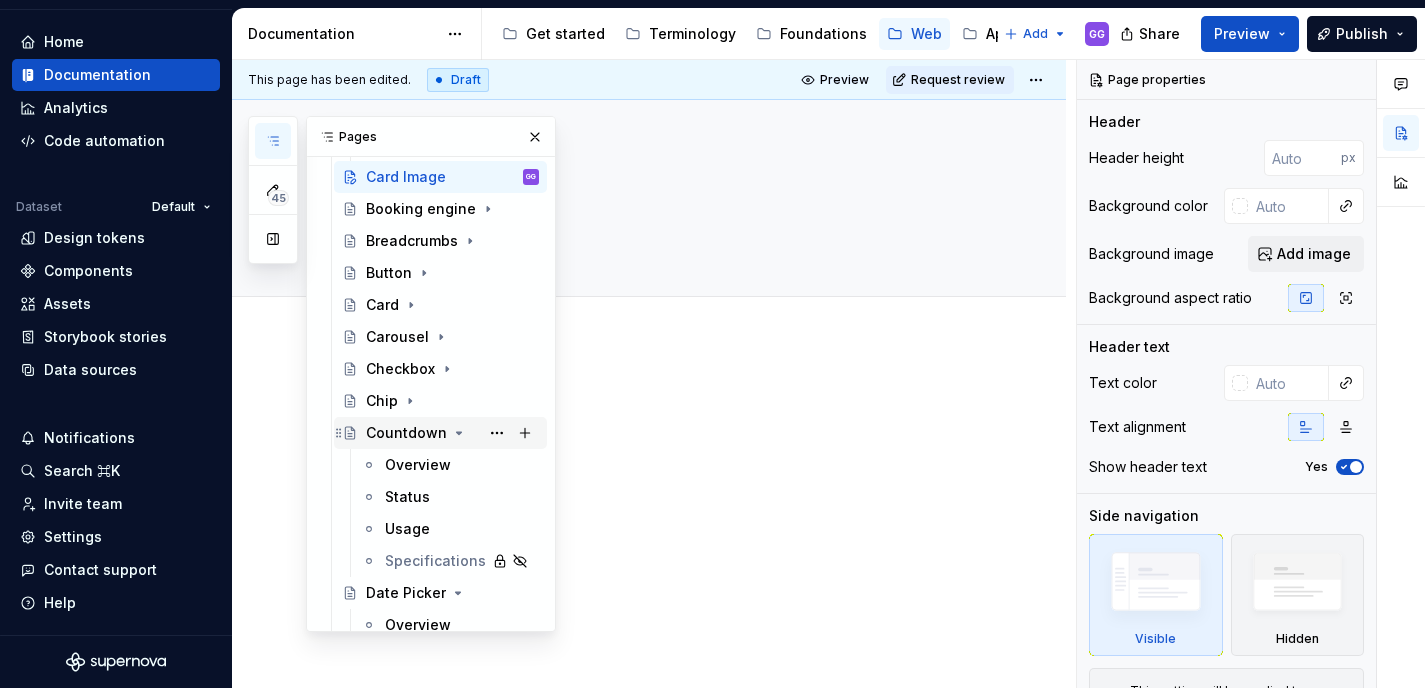 scroll, scrollTop: 1420, scrollLeft: 0, axis: vertical 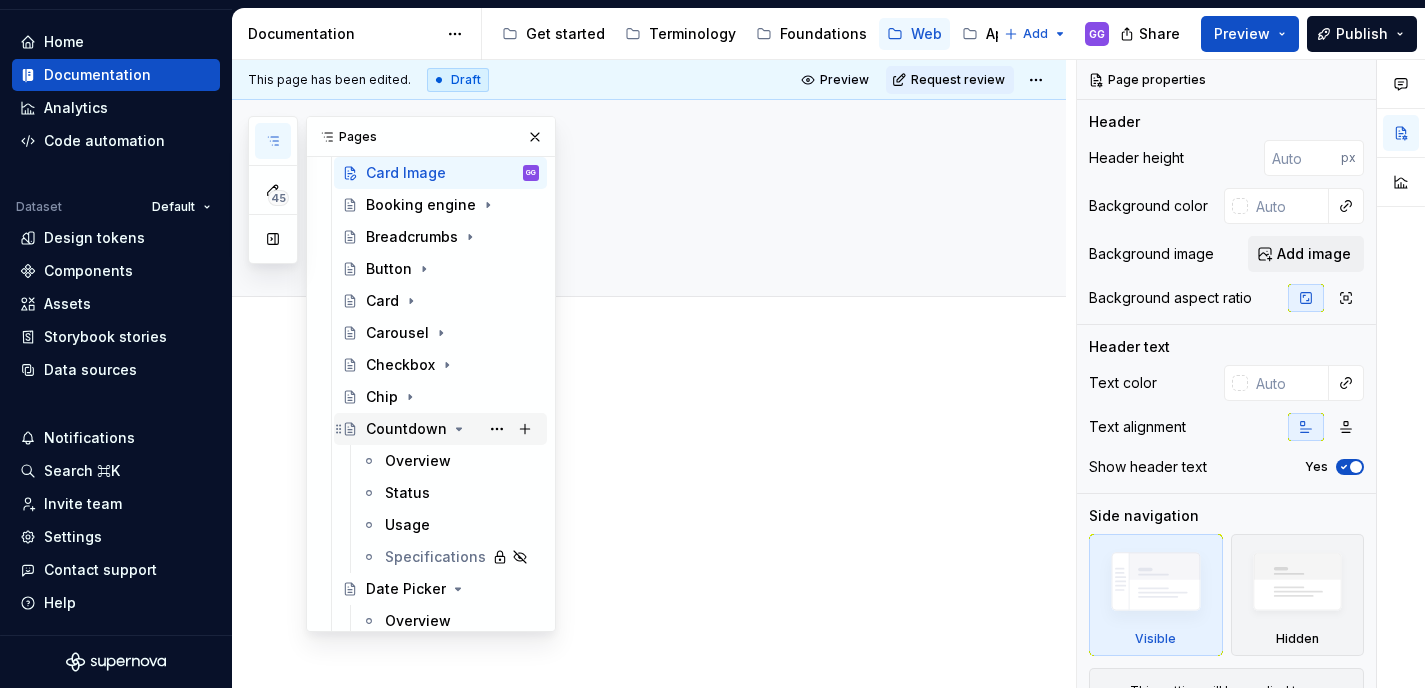 click 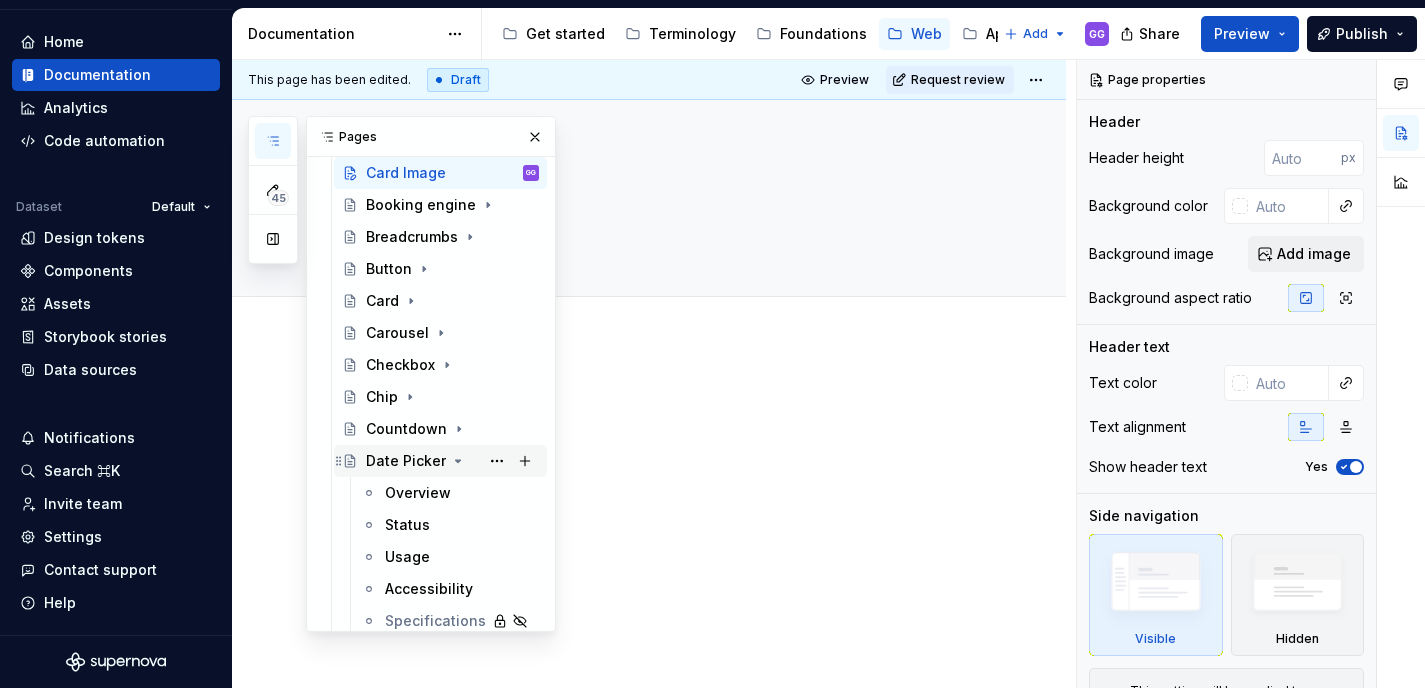 click on "Date Picker" at bounding box center [452, 461] 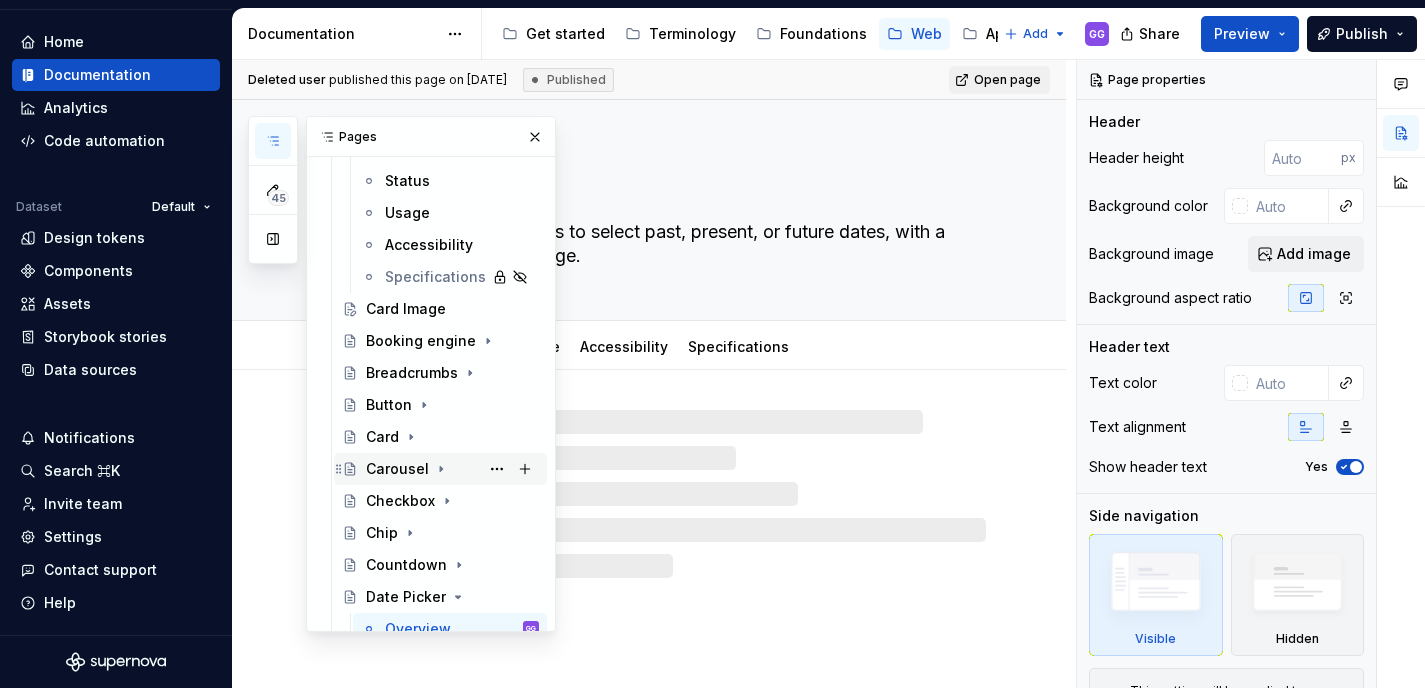 scroll, scrollTop: 1229, scrollLeft: 0, axis: vertical 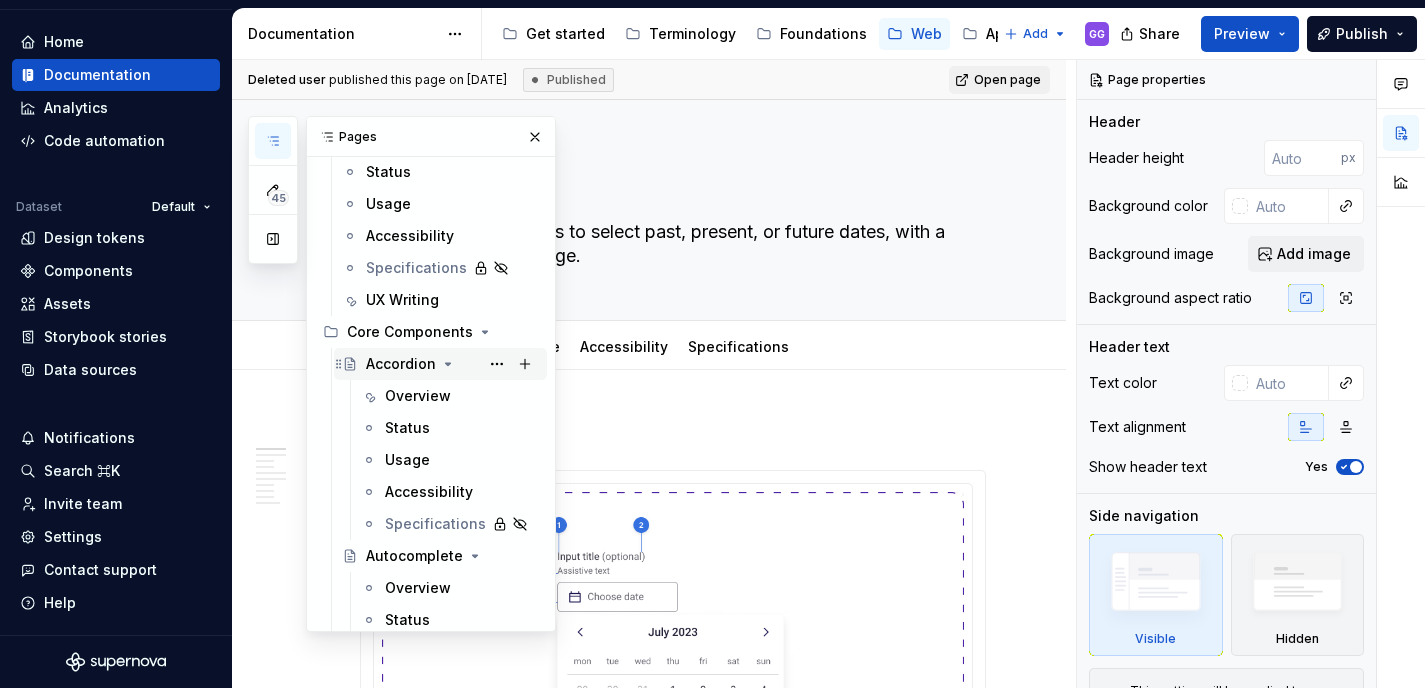 click 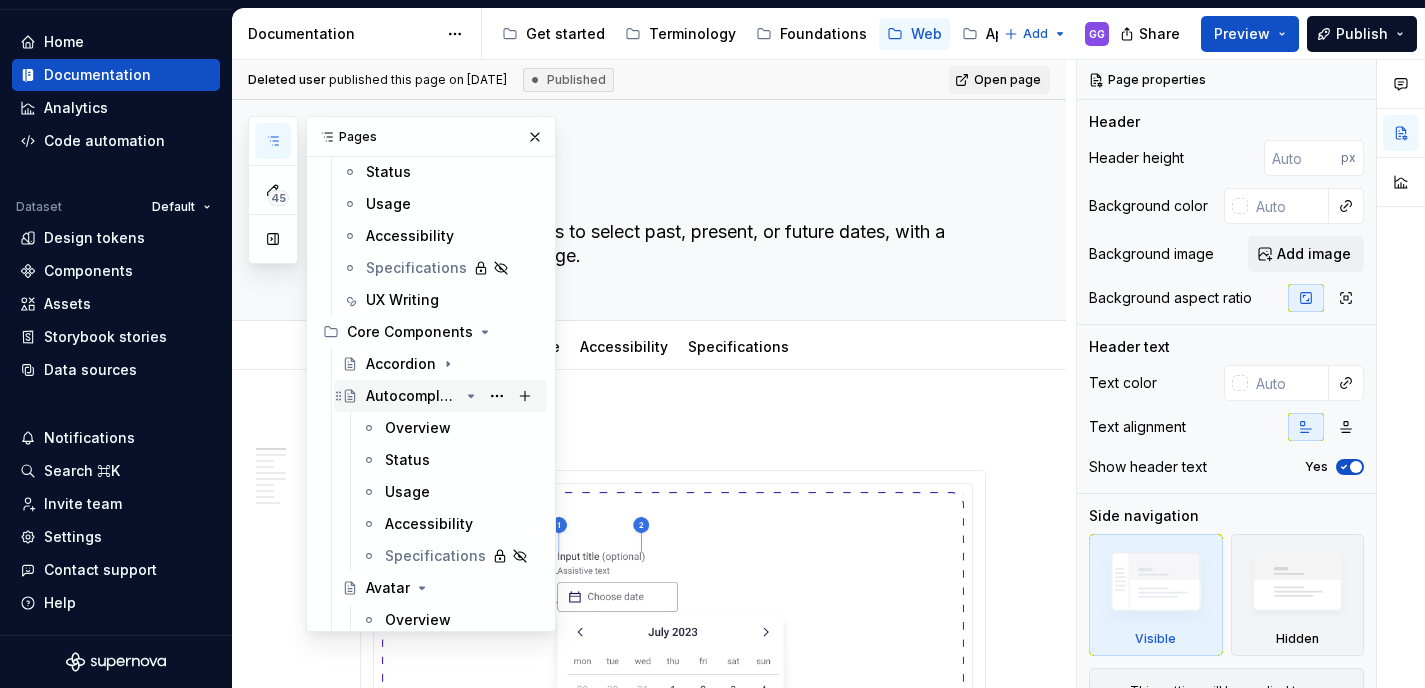 click 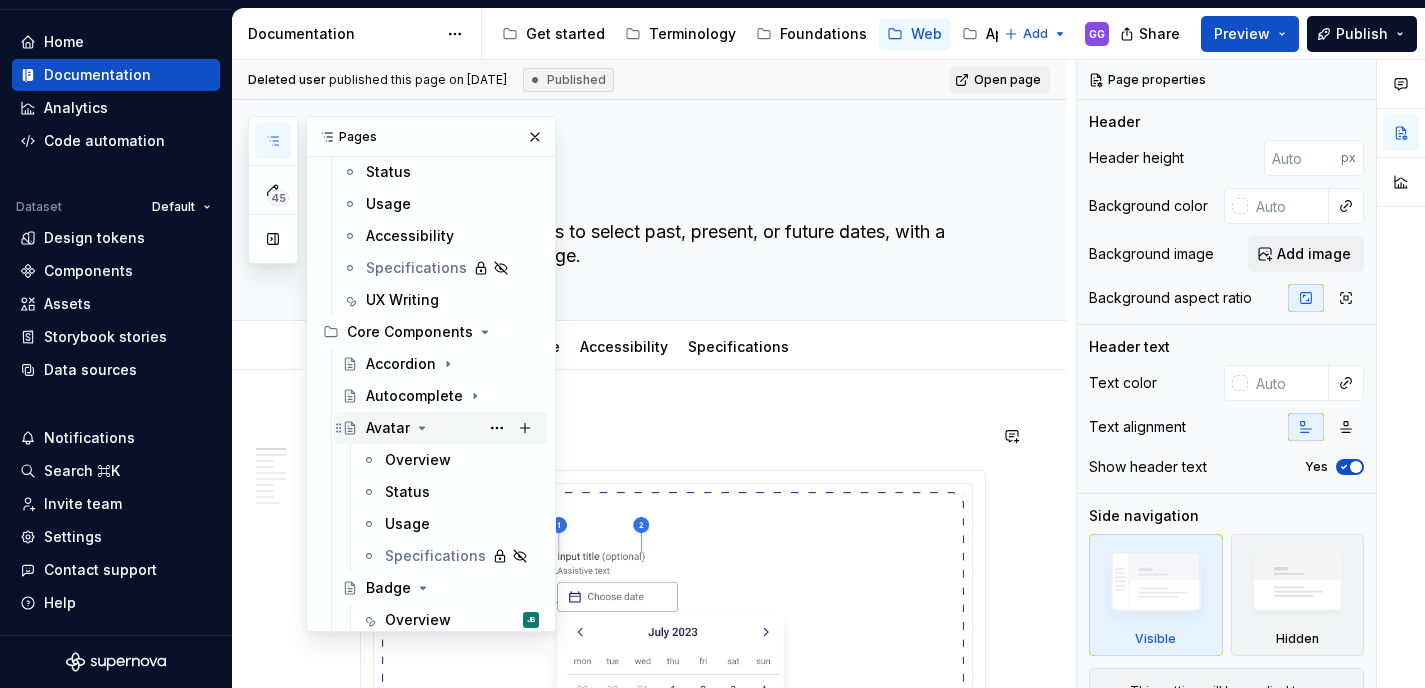 click 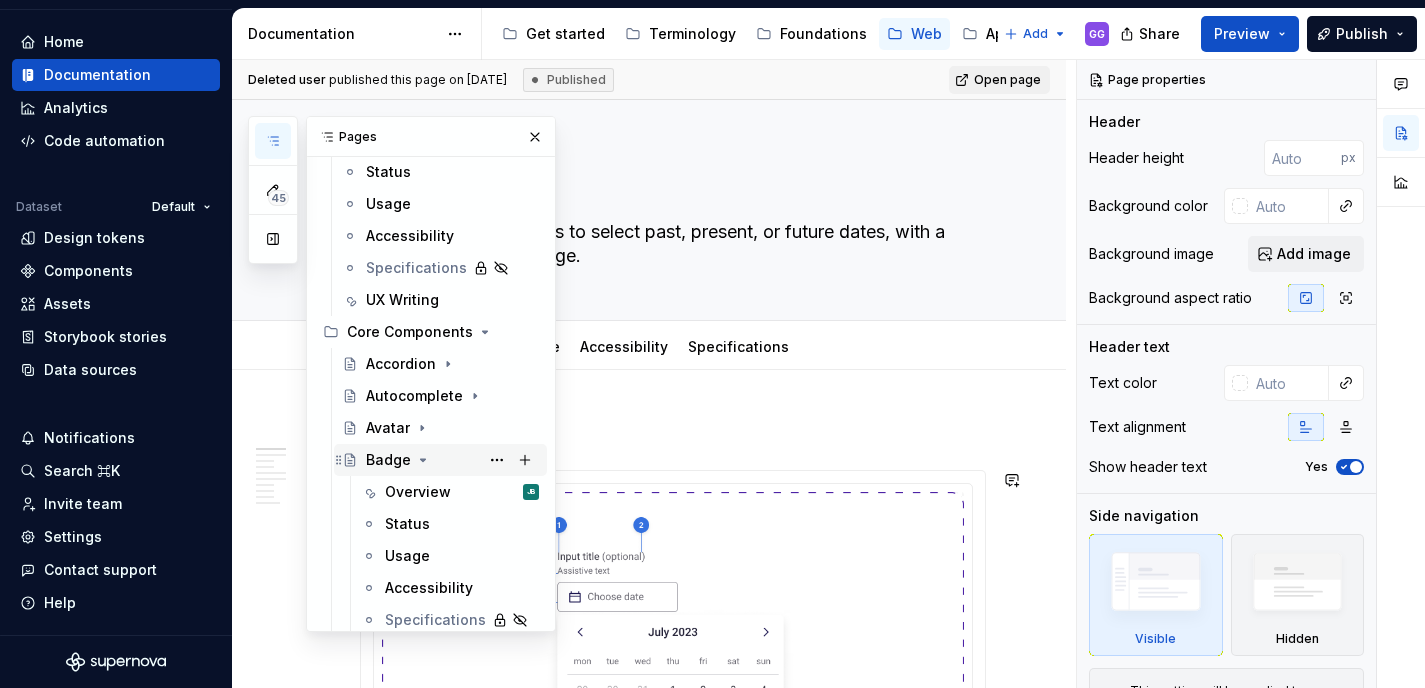 click 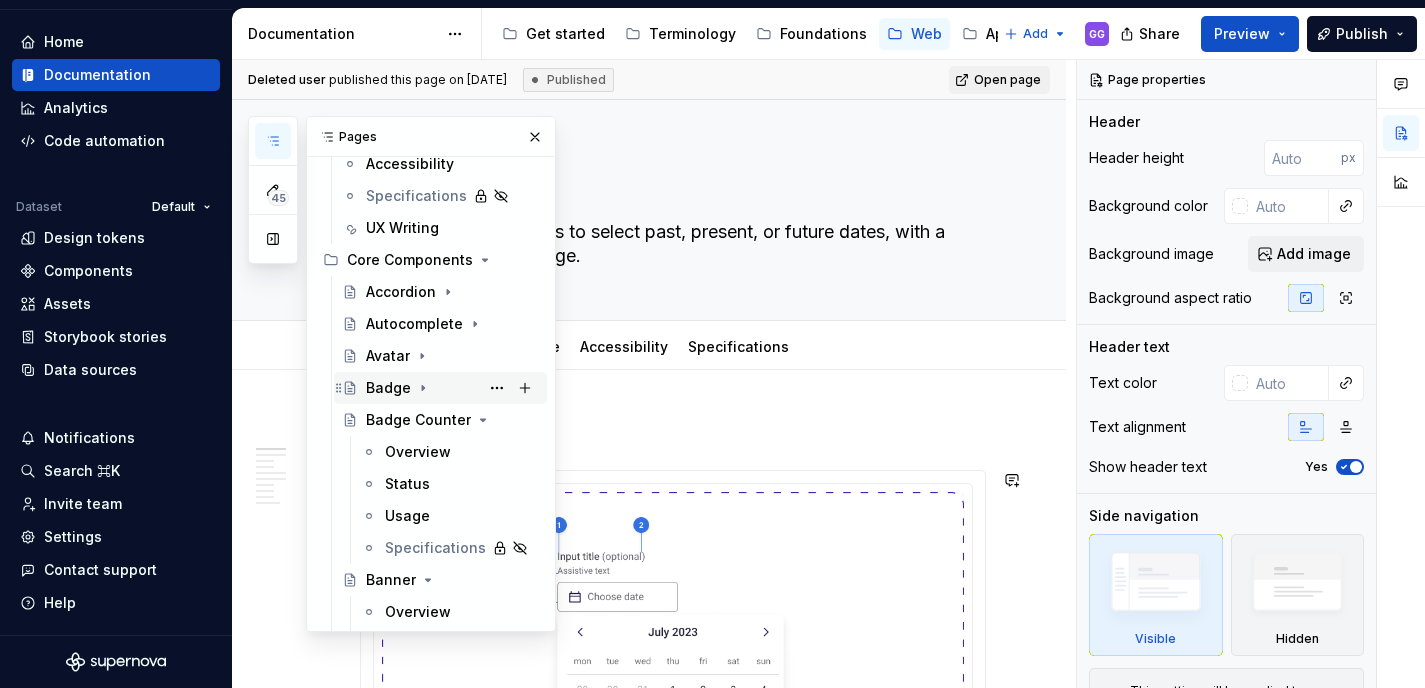 scroll, scrollTop: 224, scrollLeft: 0, axis: vertical 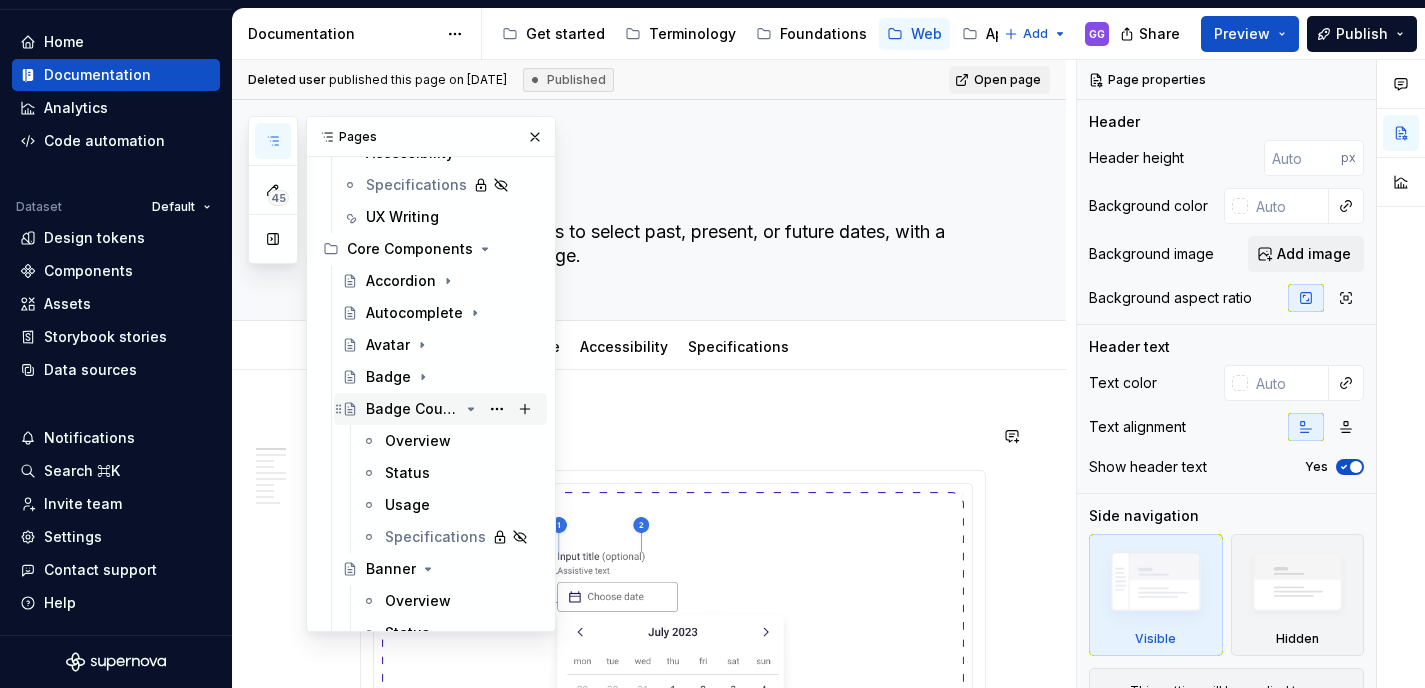 click 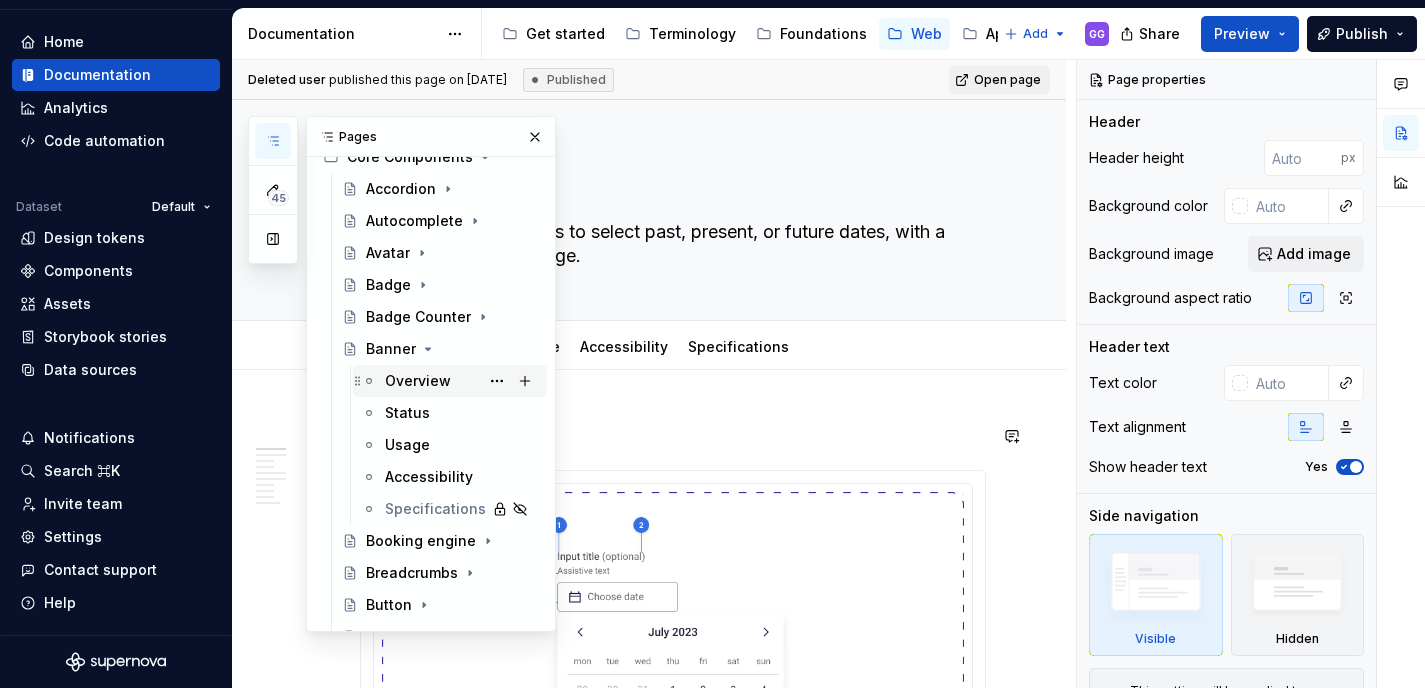 scroll, scrollTop: 339, scrollLeft: 0, axis: vertical 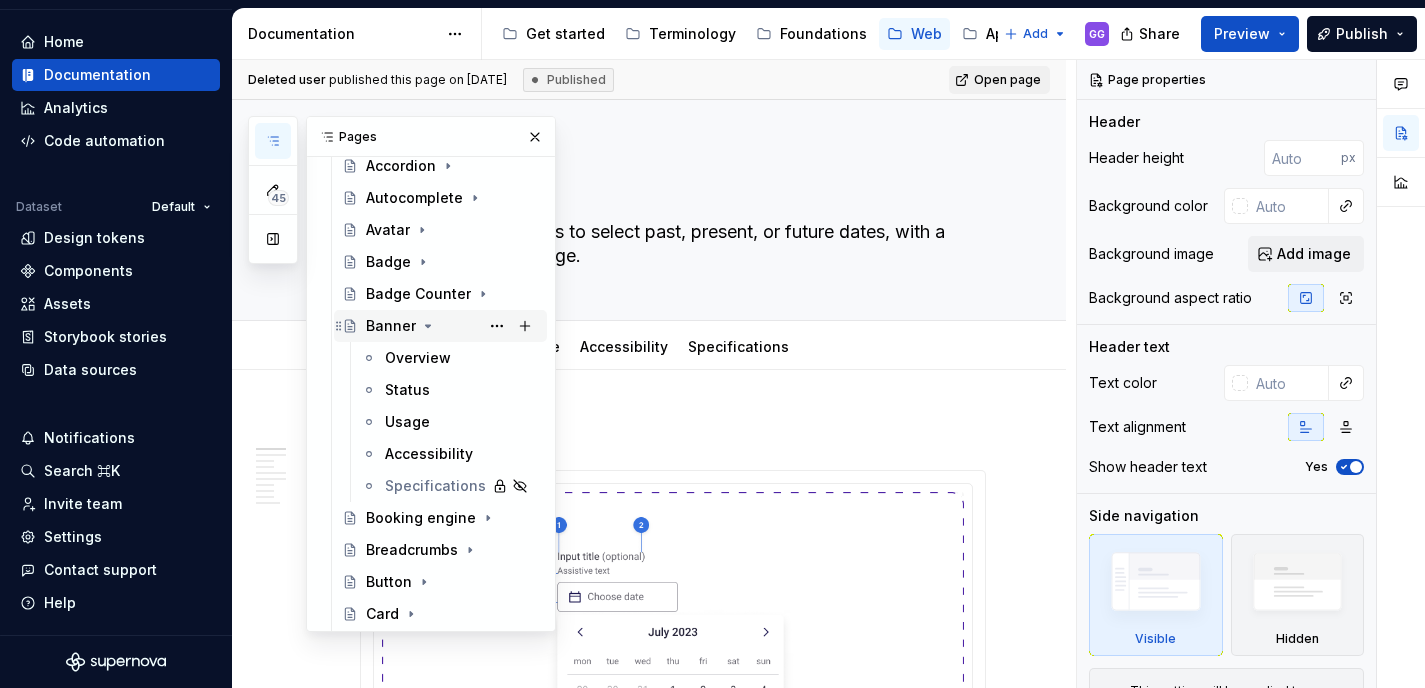 click 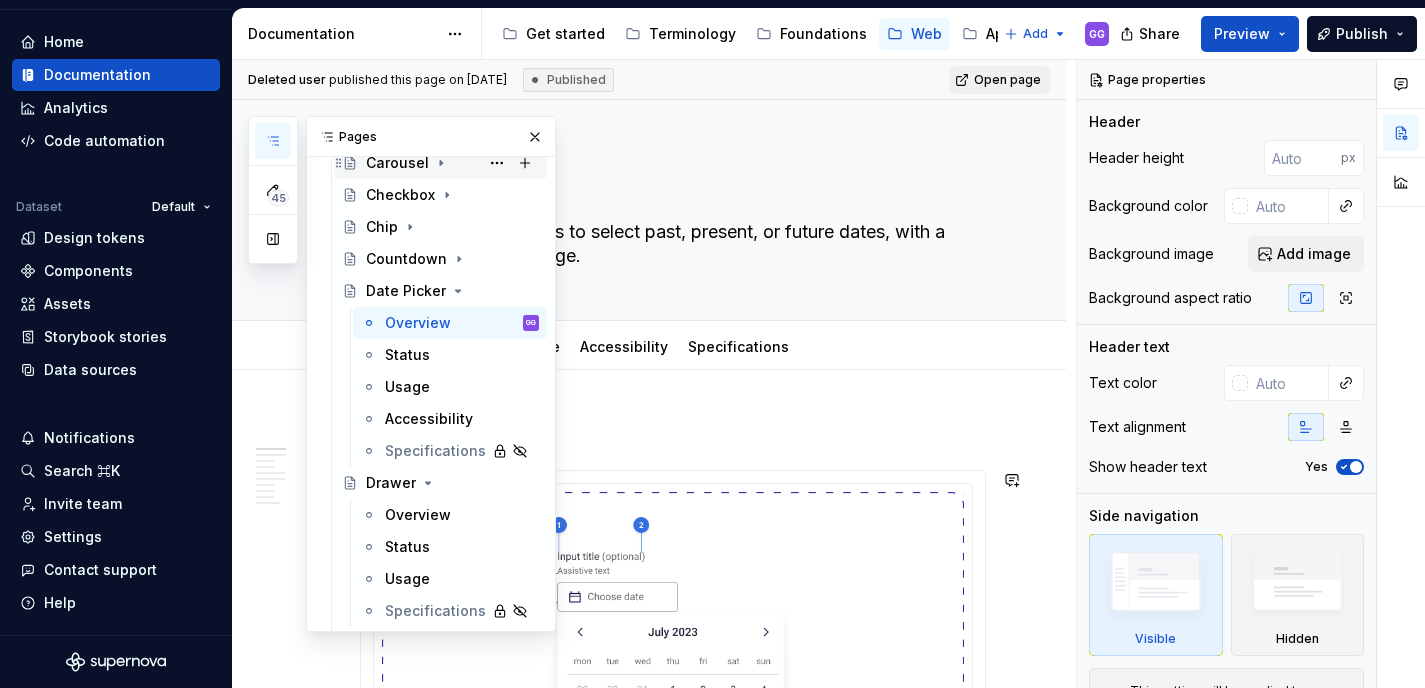 scroll, scrollTop: 695, scrollLeft: 0, axis: vertical 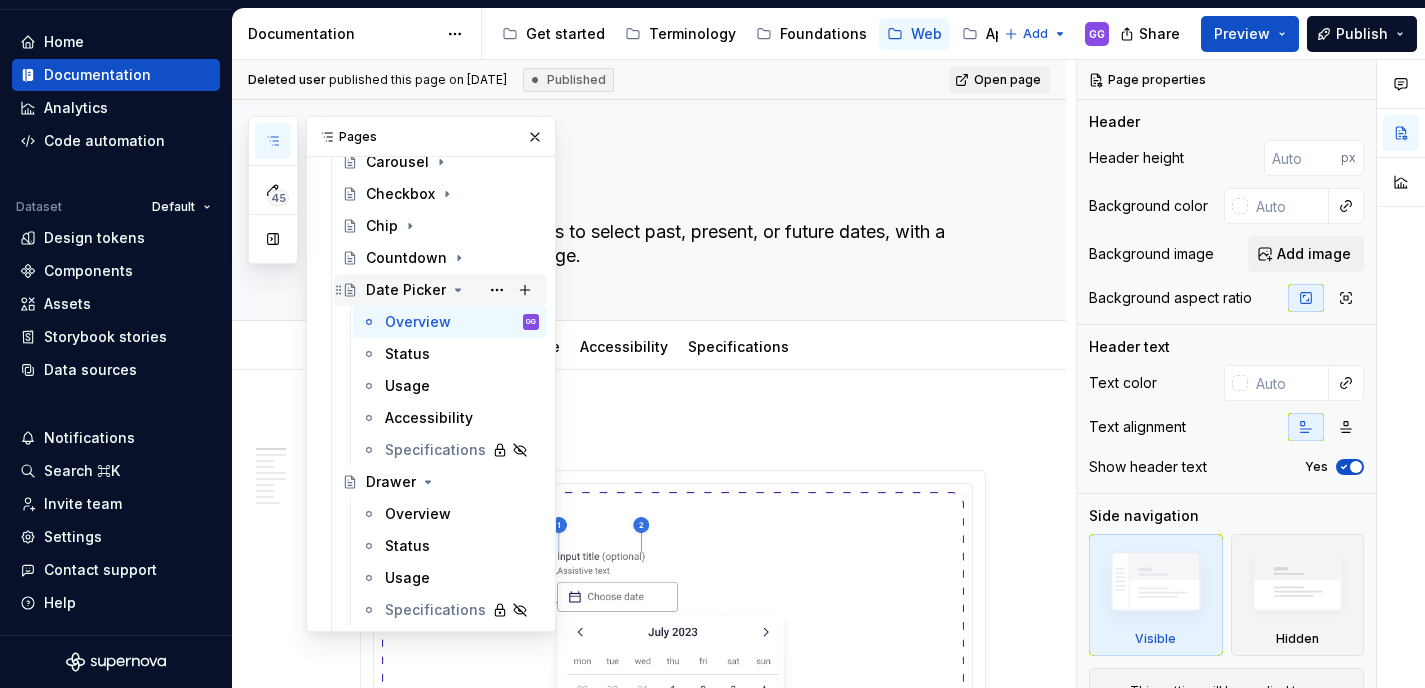 click 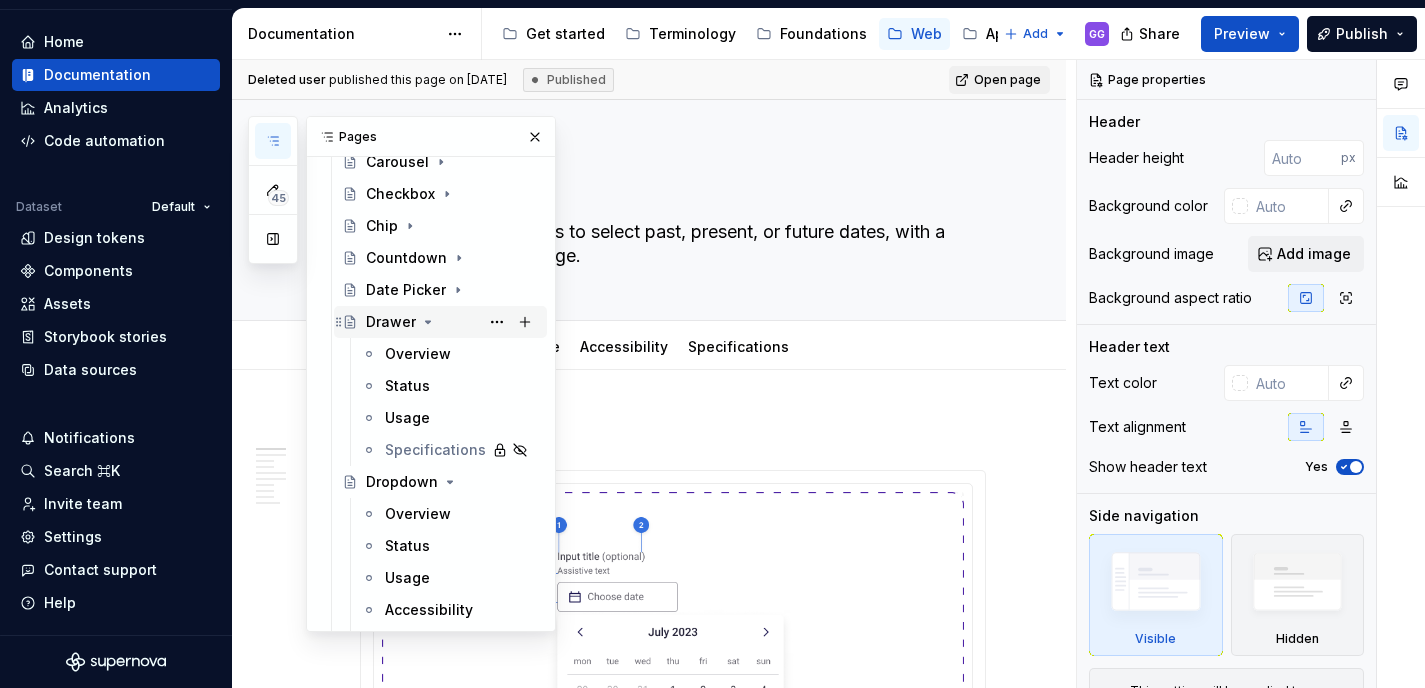 click 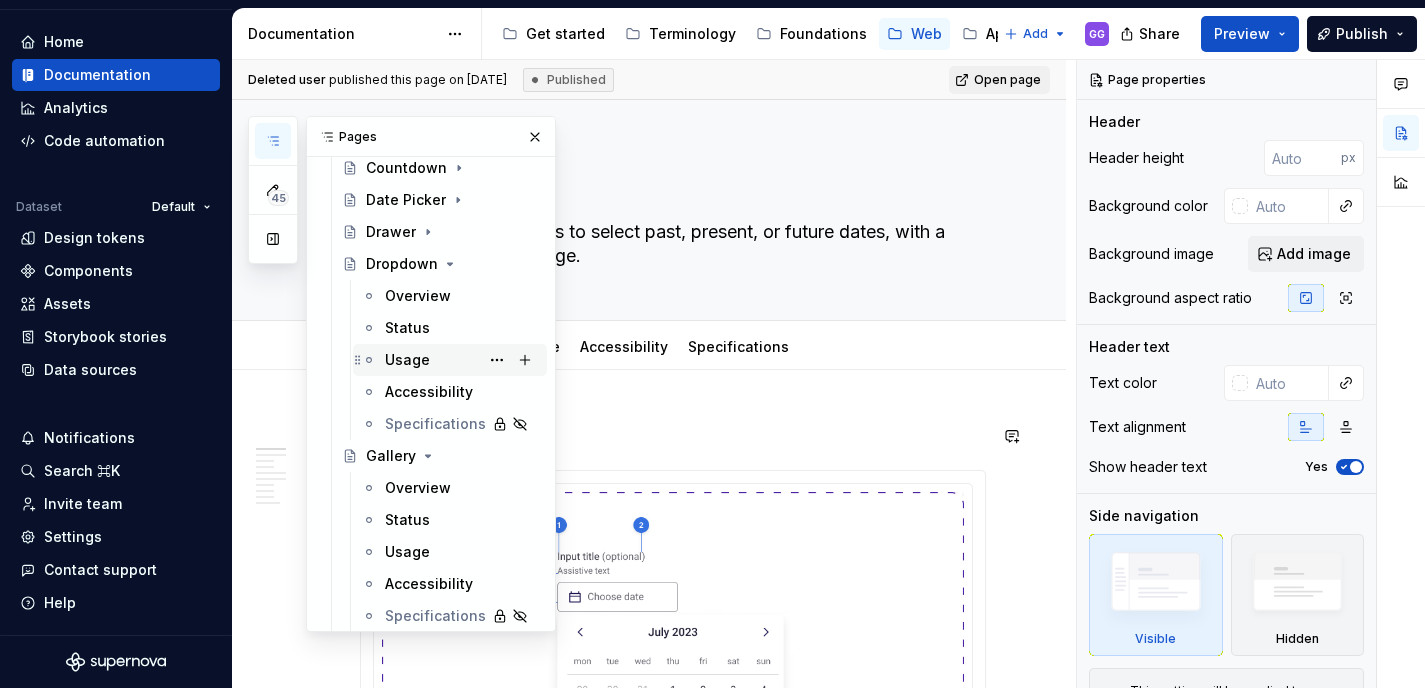 scroll, scrollTop: 799, scrollLeft: 0, axis: vertical 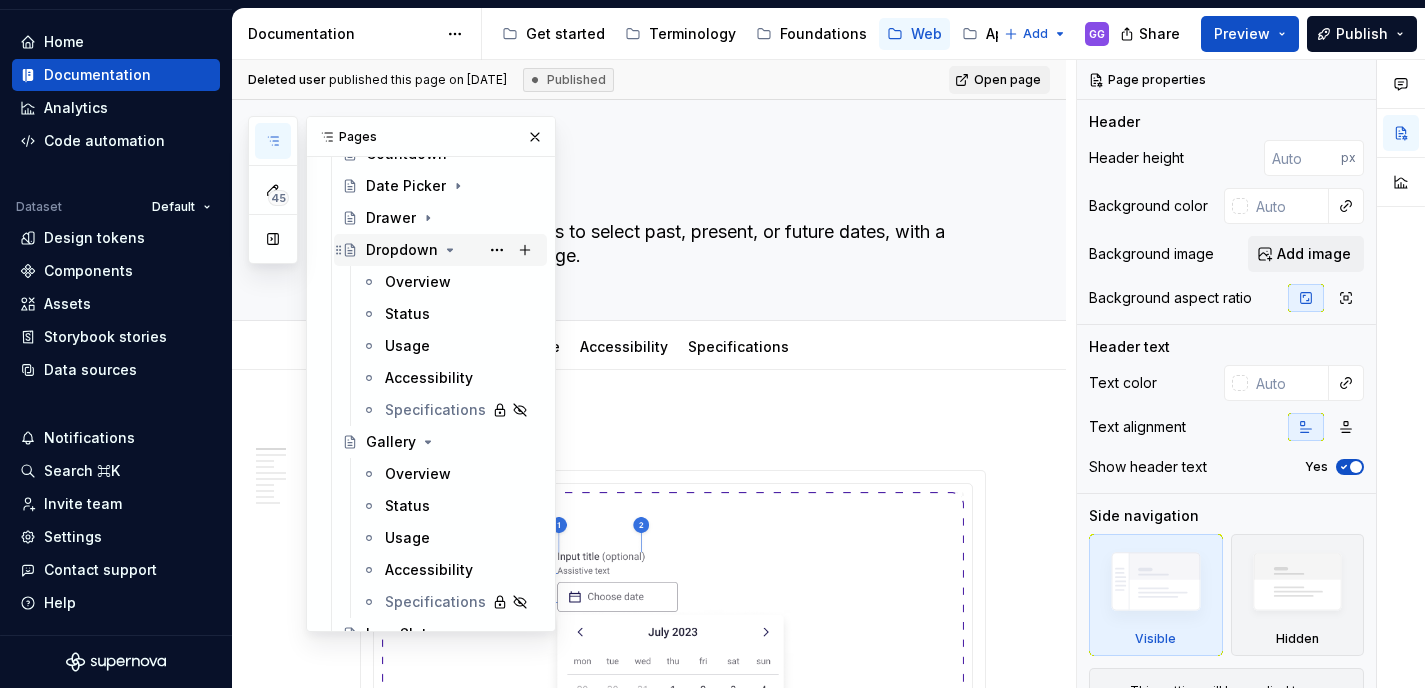 click 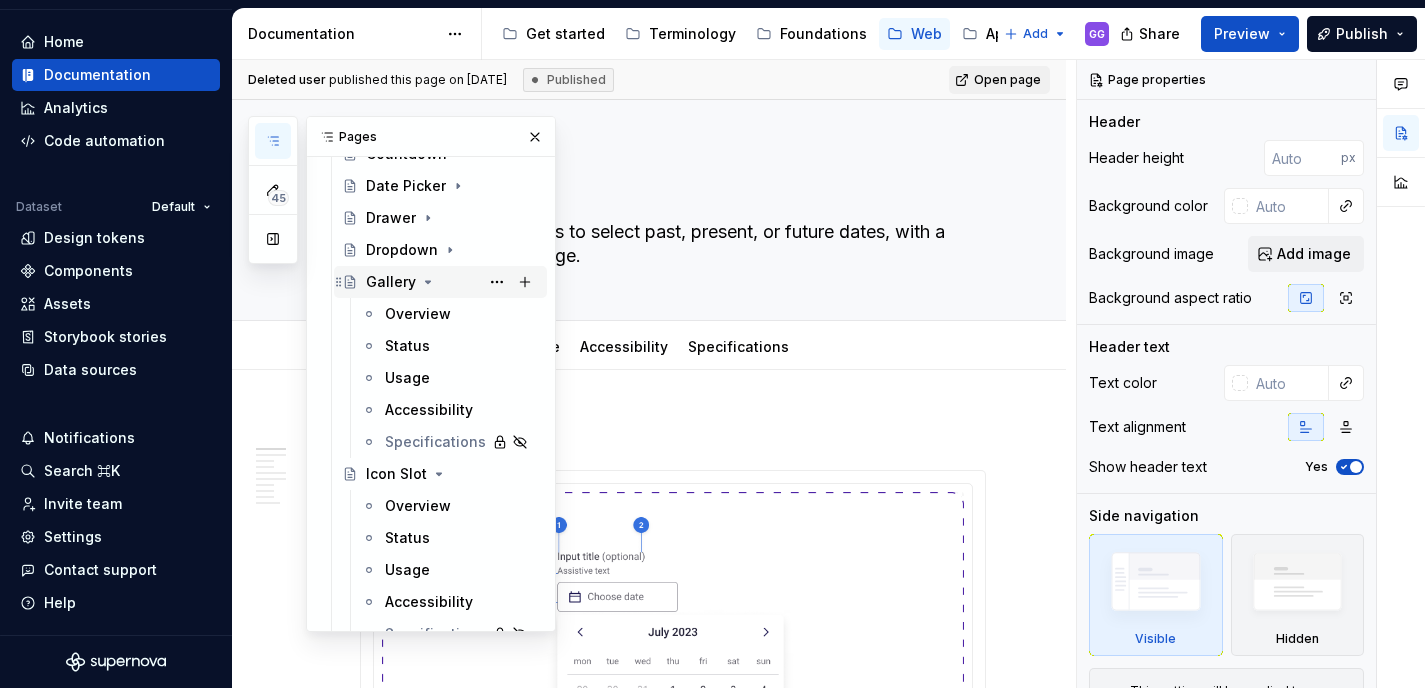 click 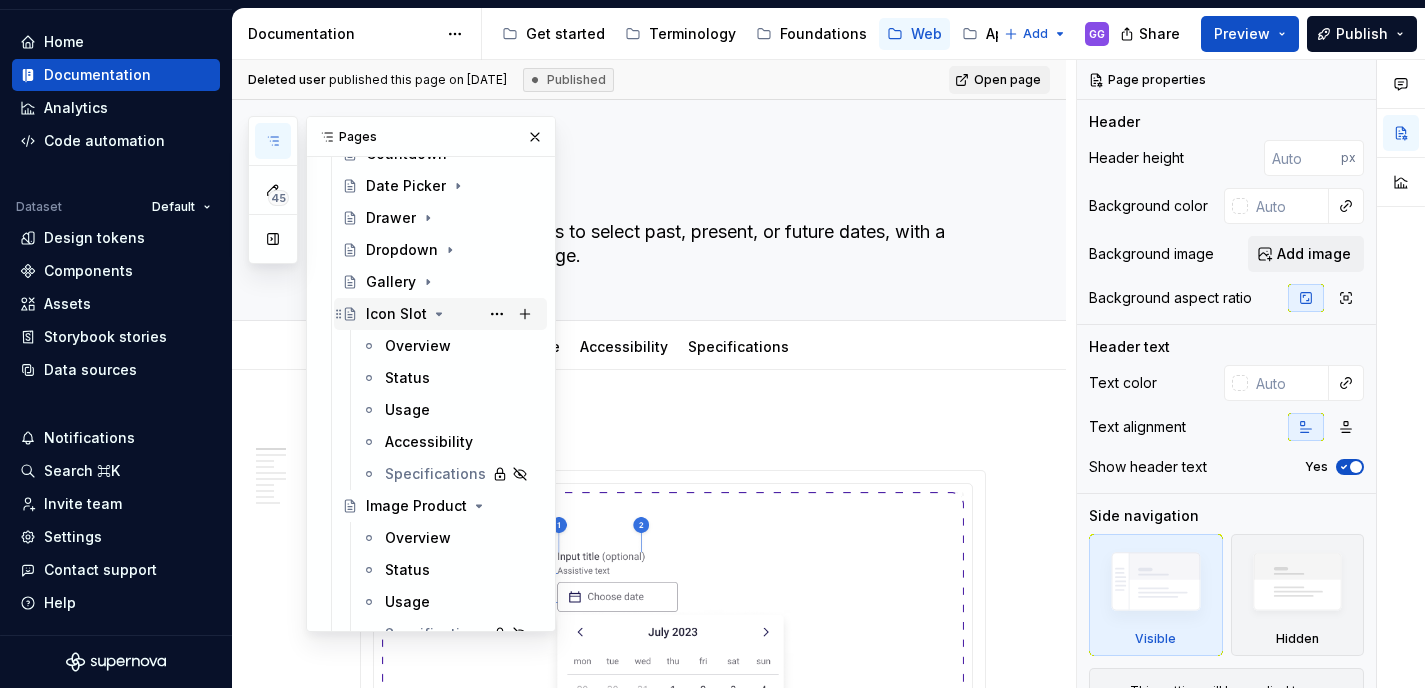 click 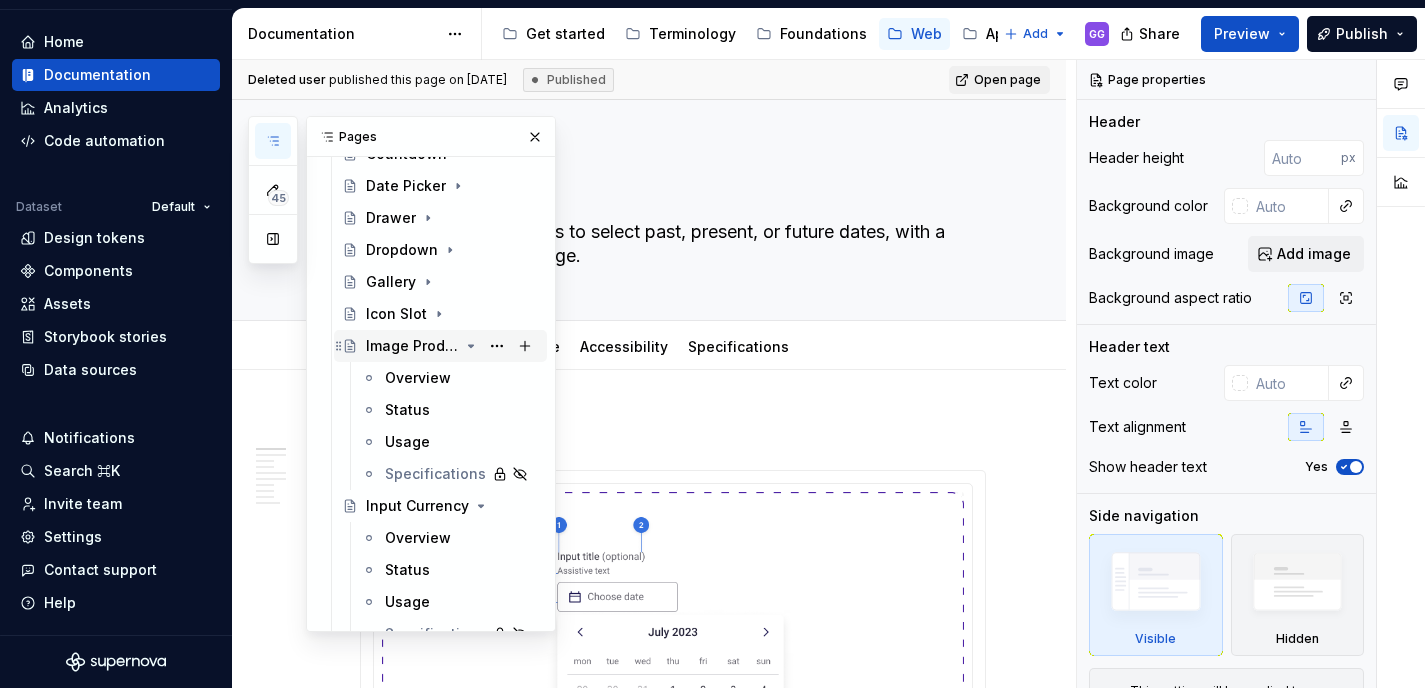 click 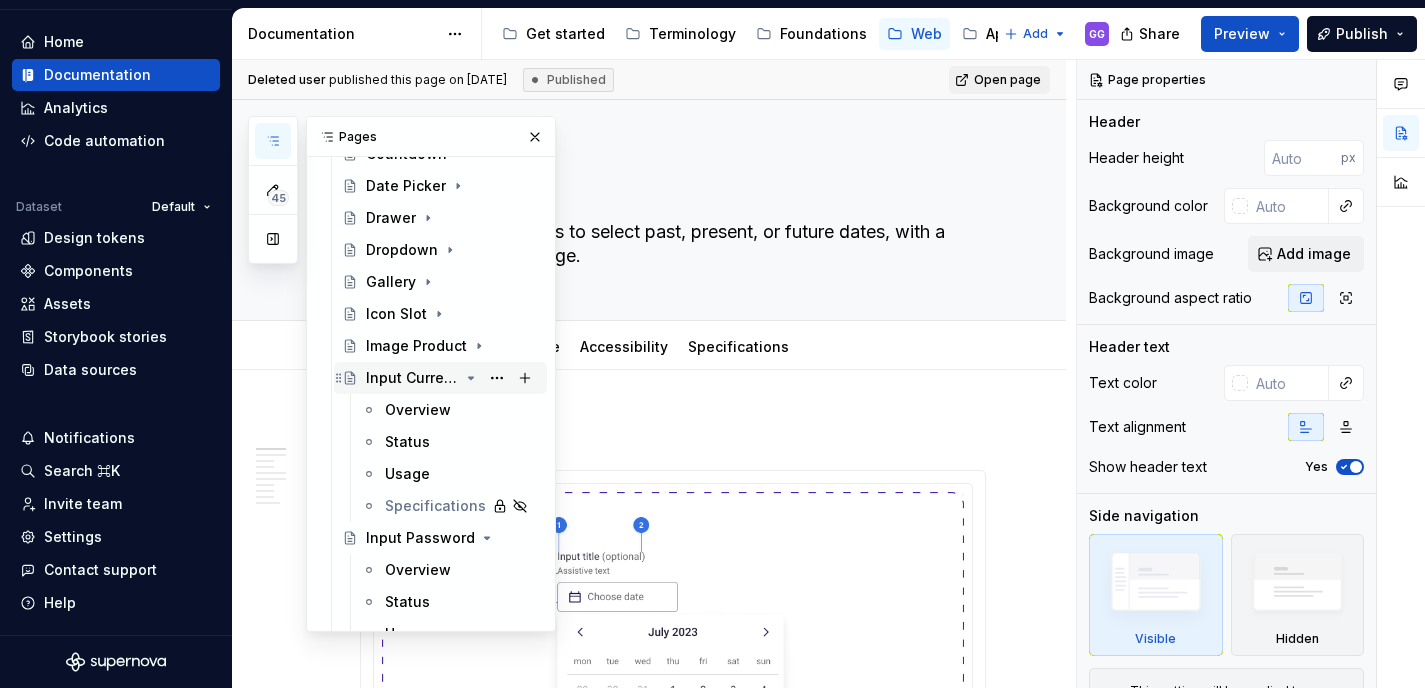 click 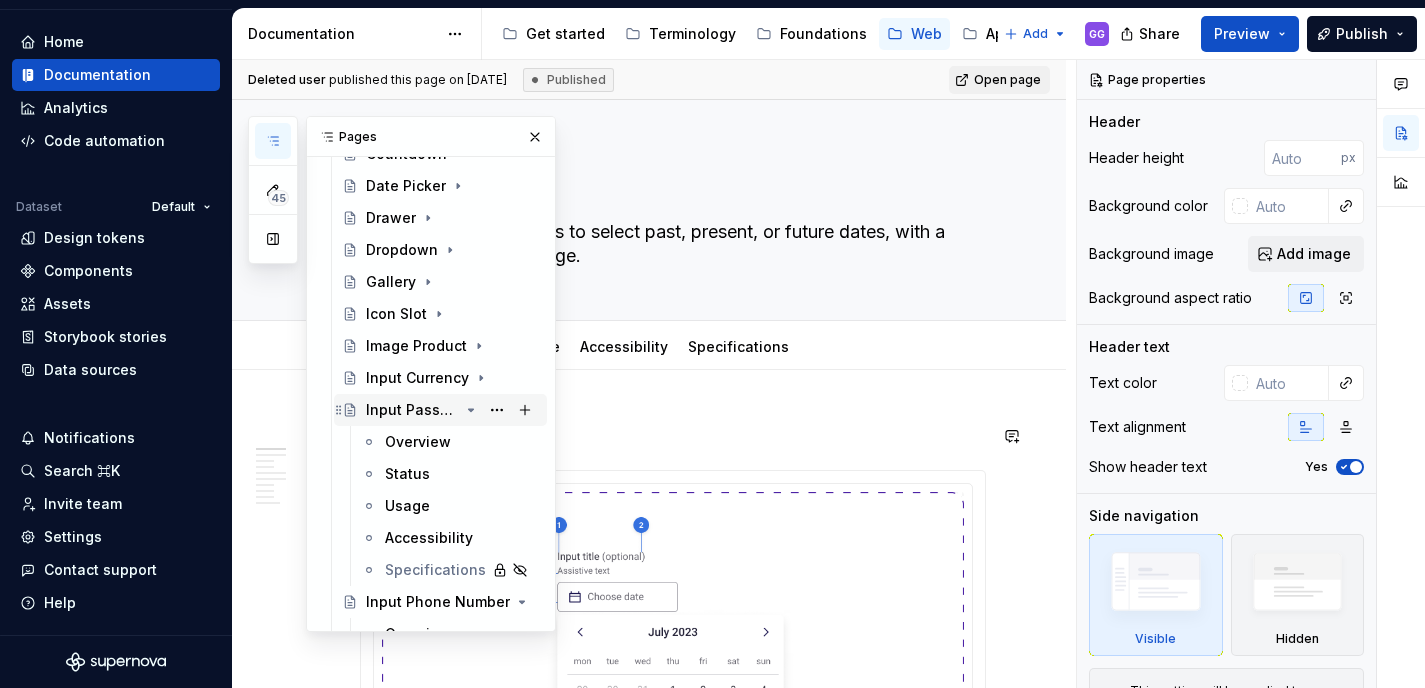click 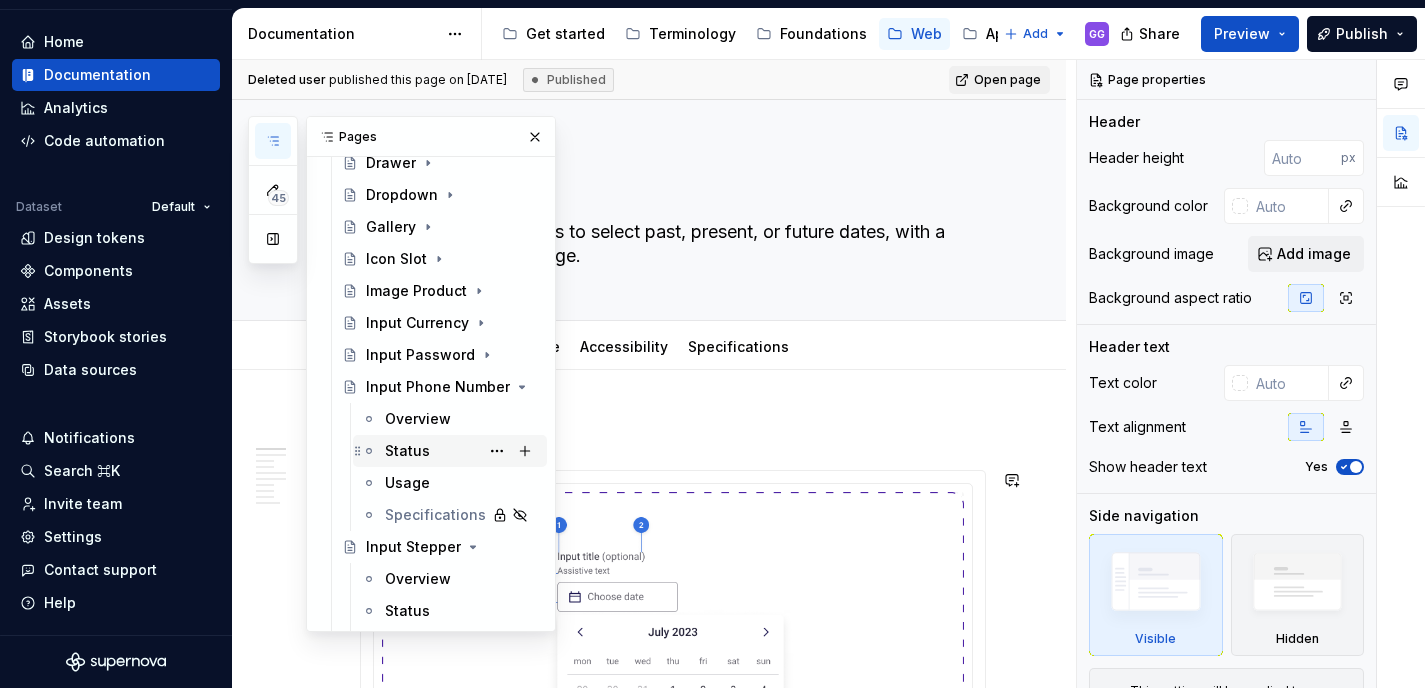 scroll, scrollTop: 856, scrollLeft: 0, axis: vertical 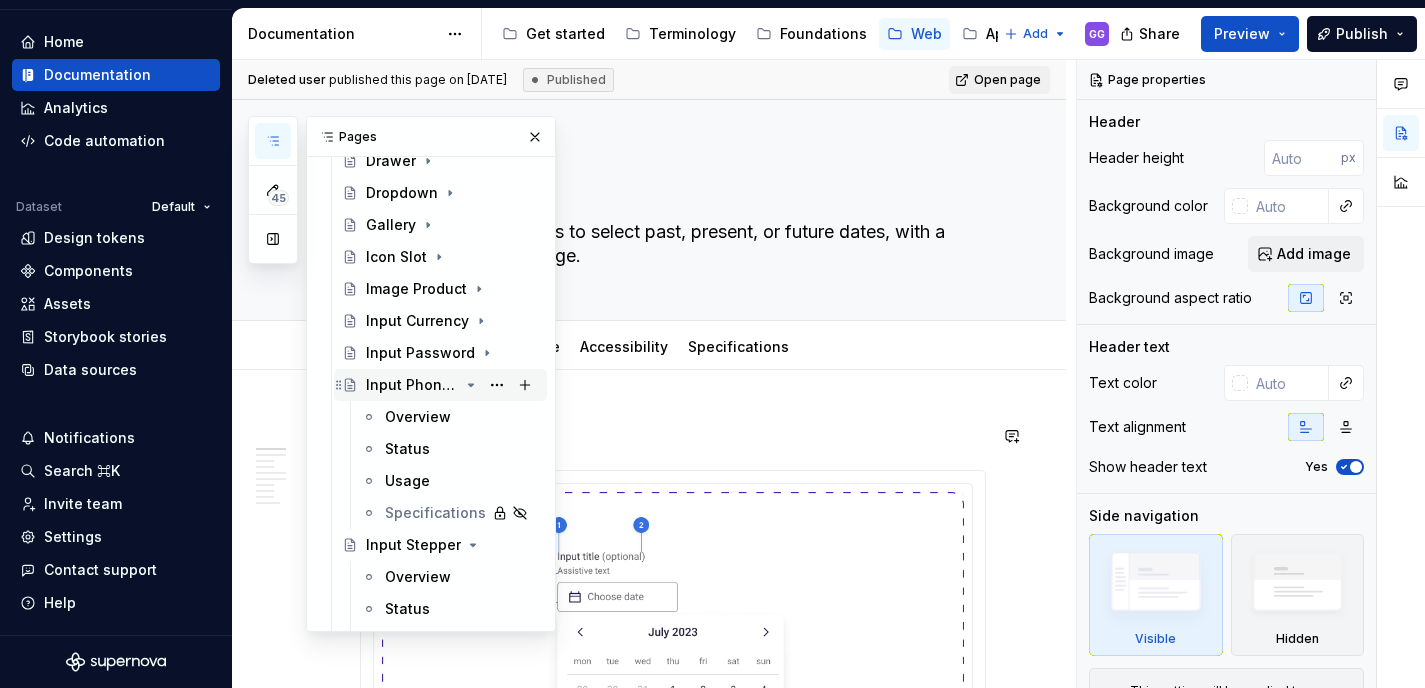 click 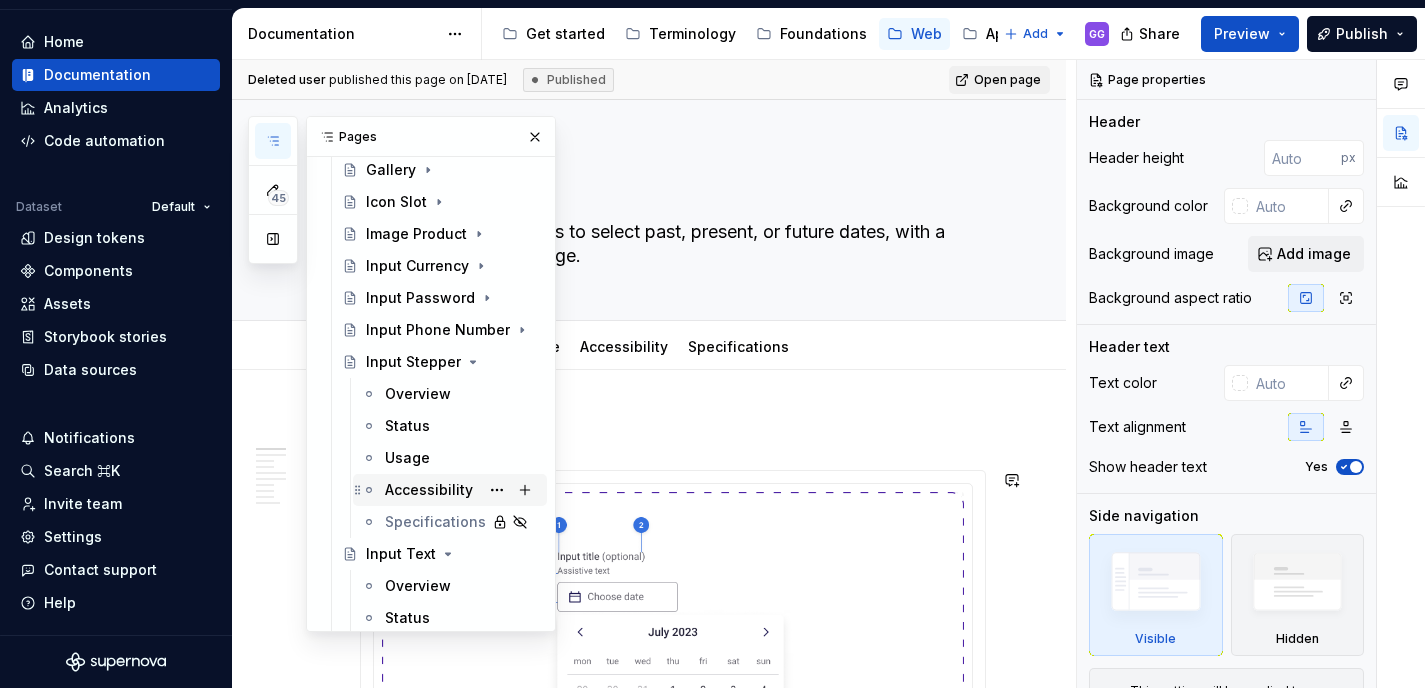 scroll, scrollTop: 941, scrollLeft: 0, axis: vertical 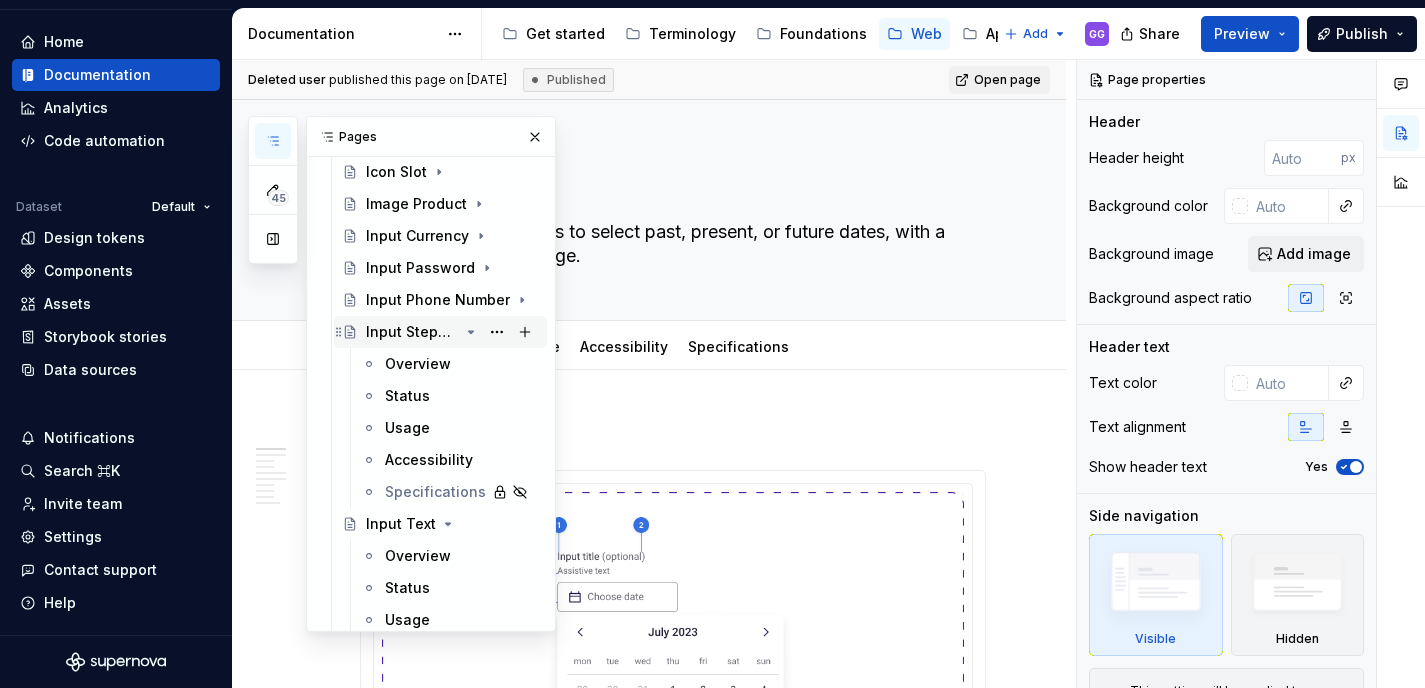 click 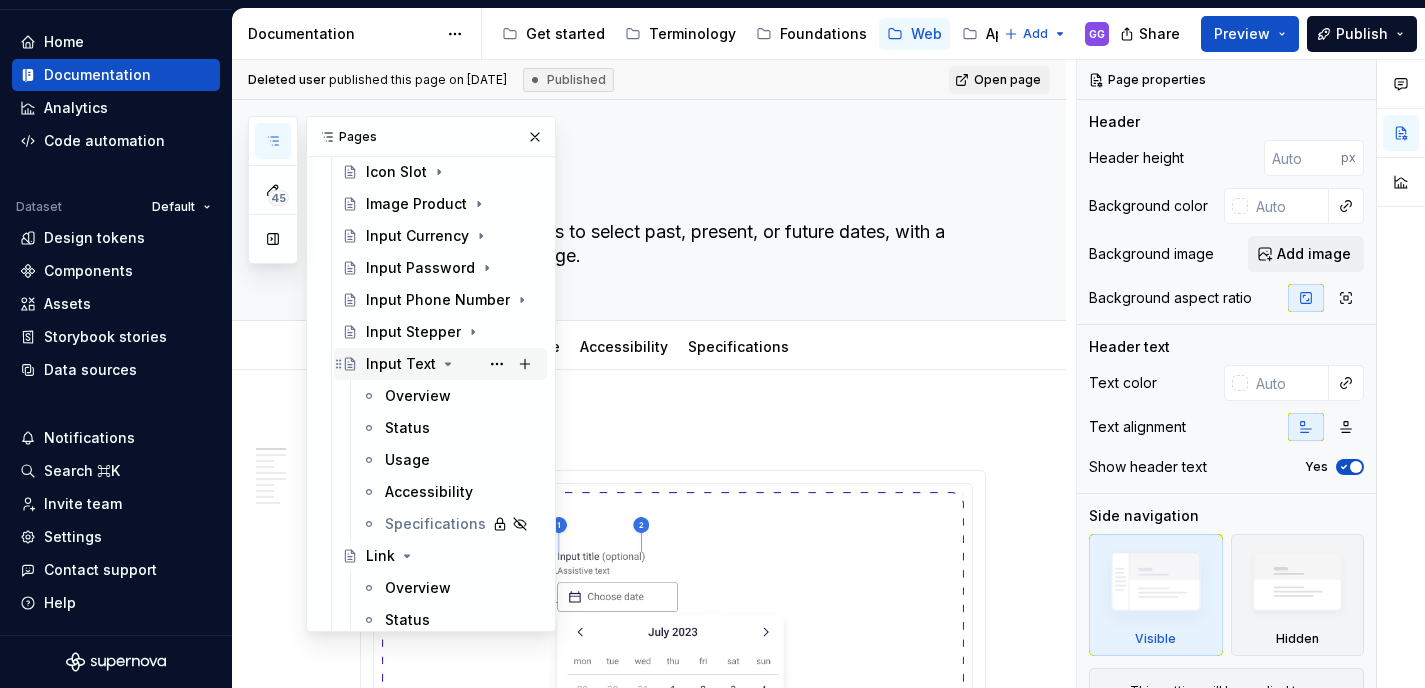 click 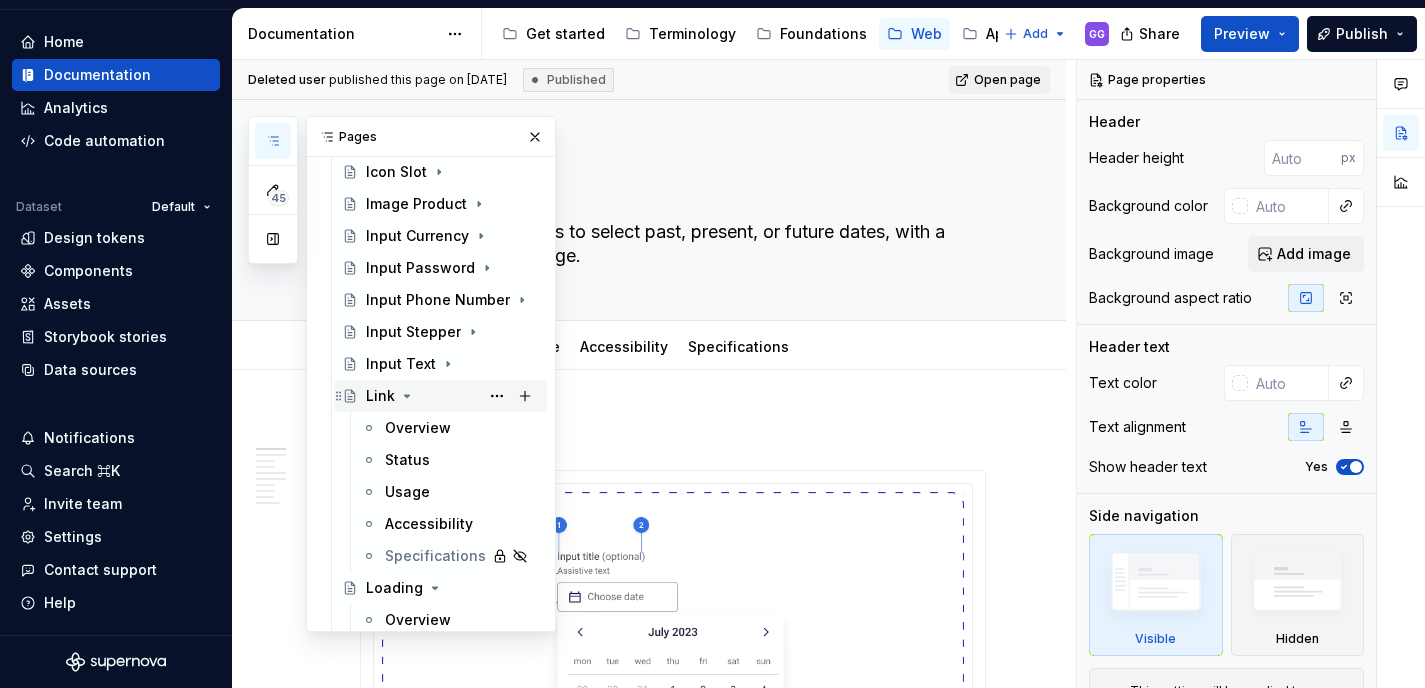 click 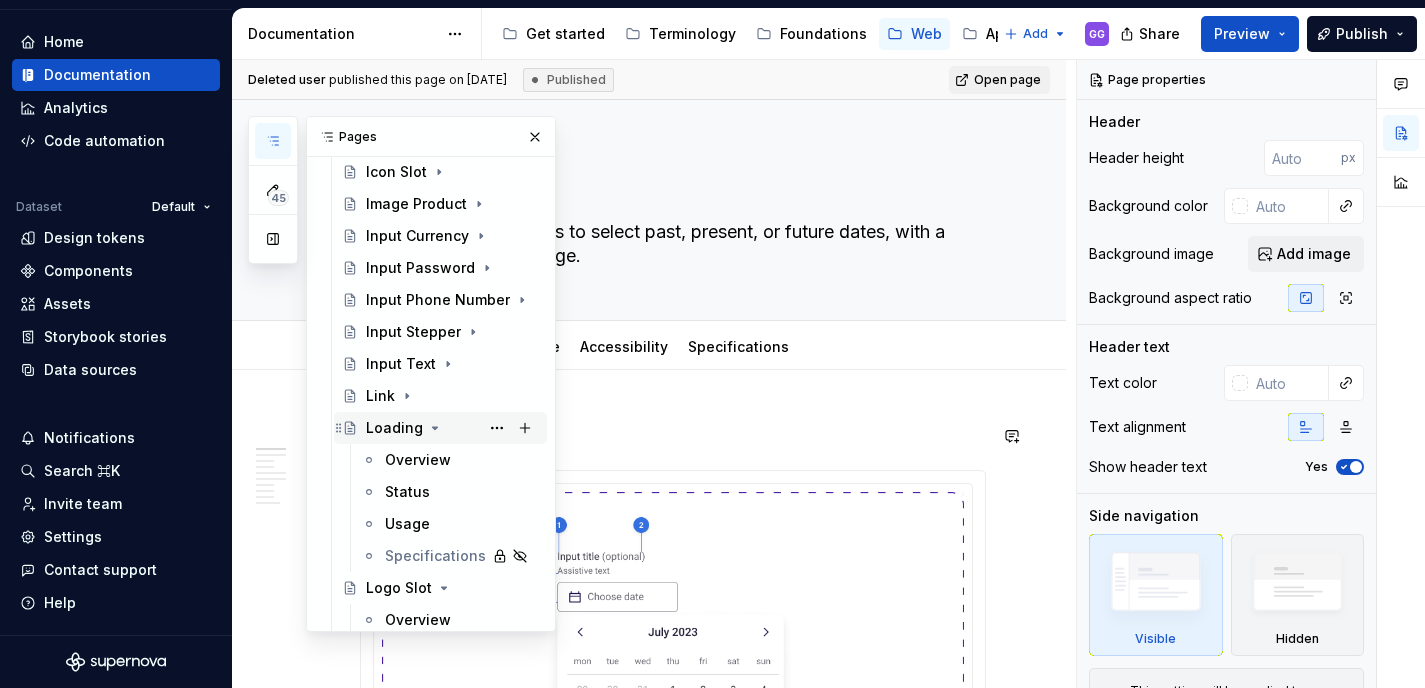 click 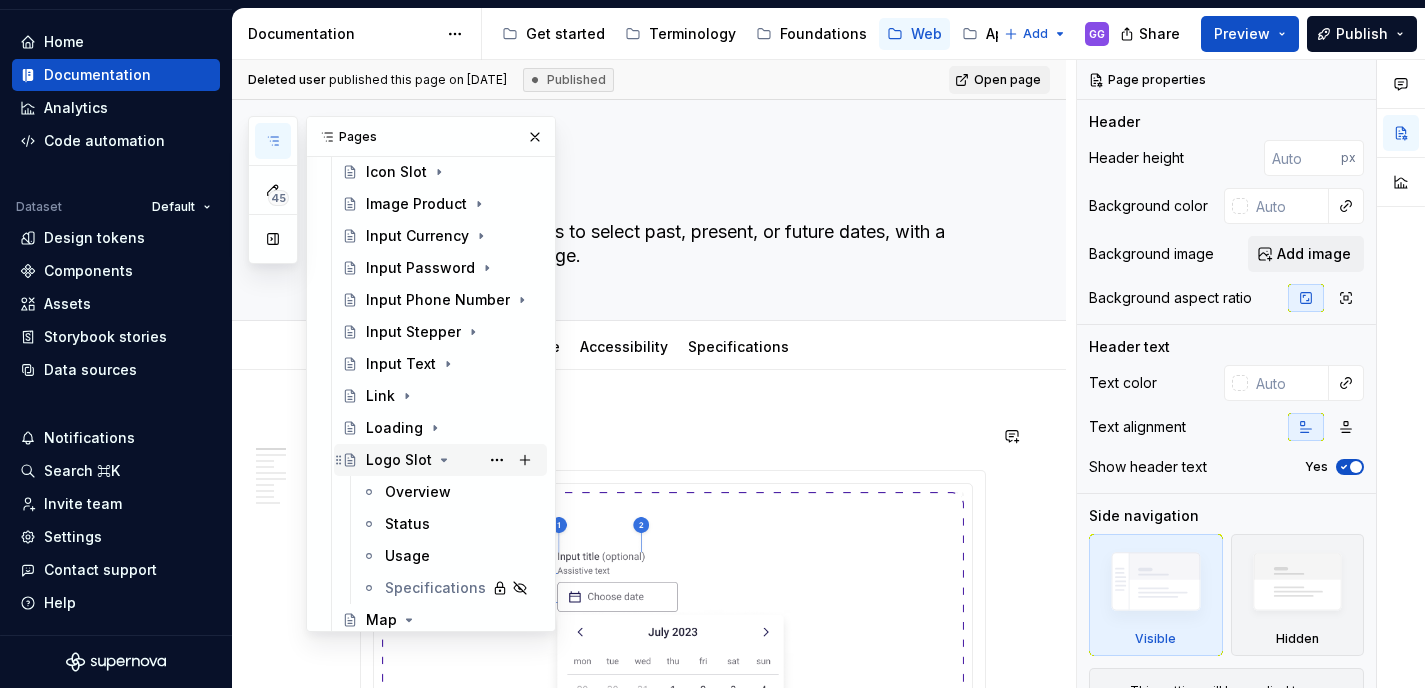 click on "Logo Slot" at bounding box center [399, 460] 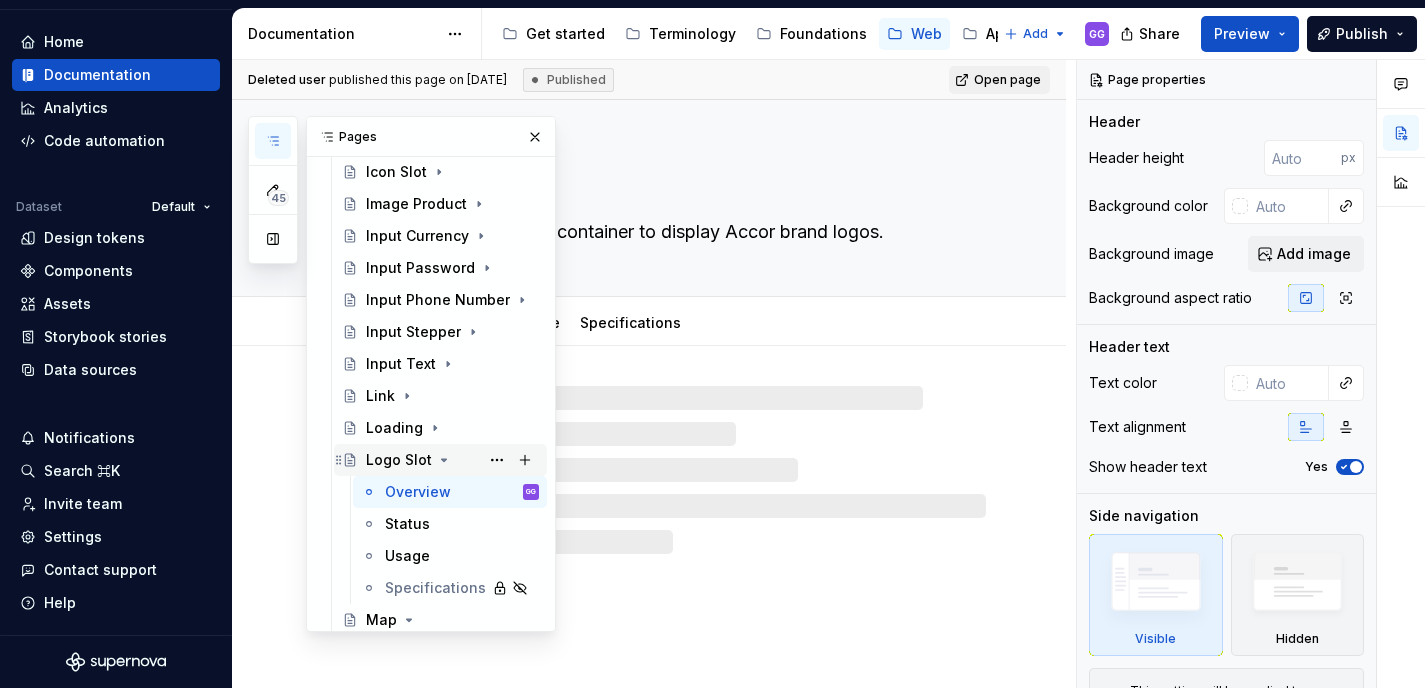 click 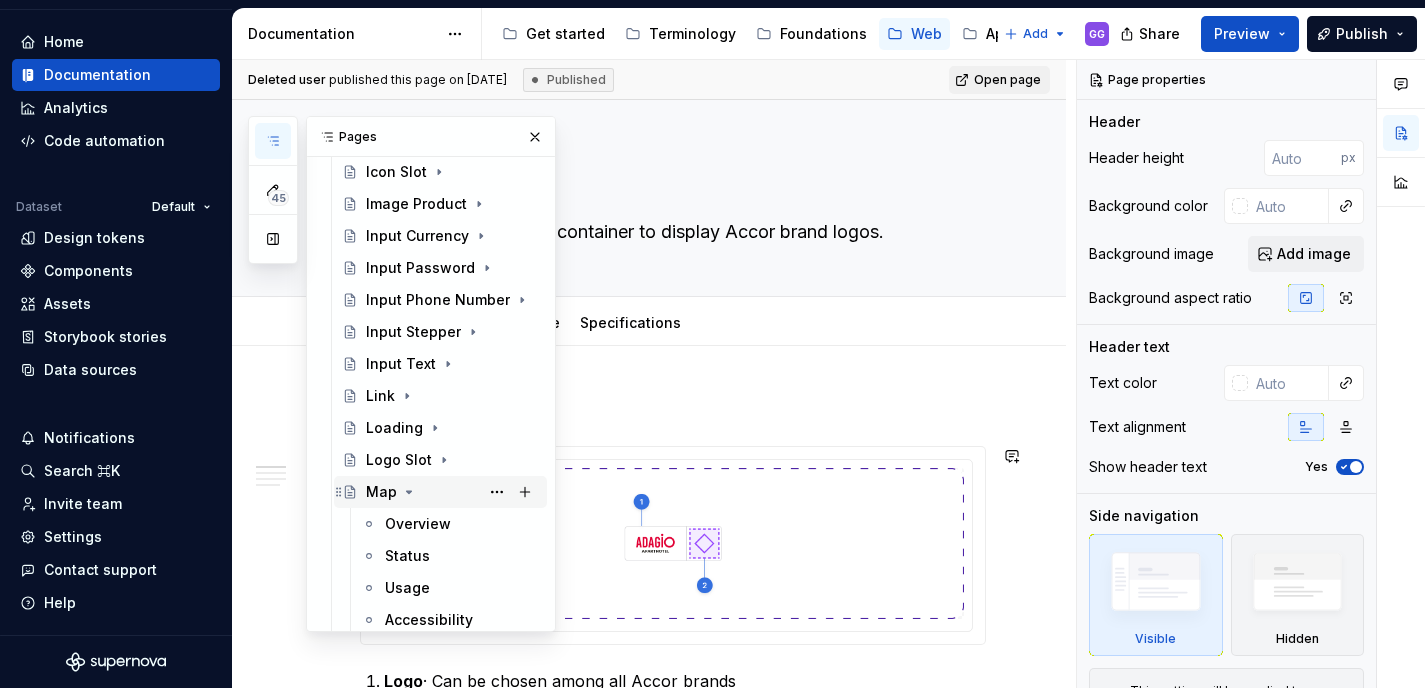 click 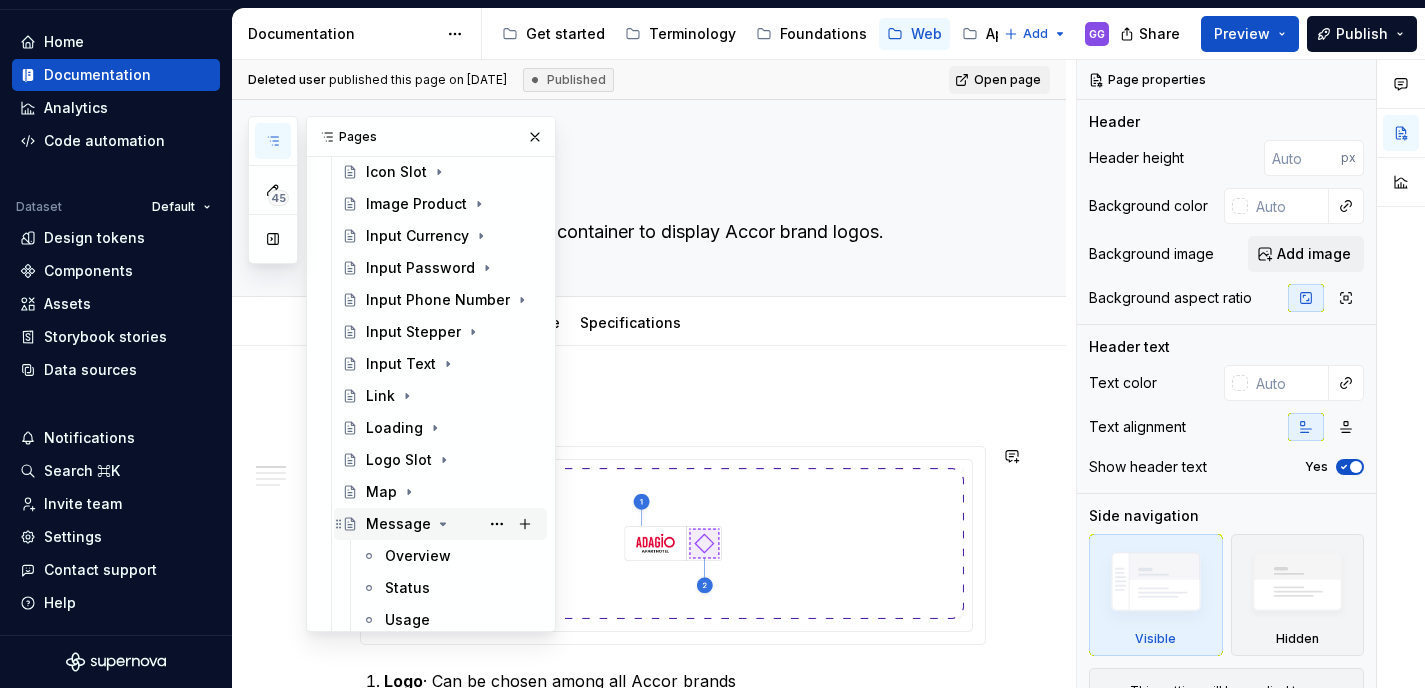 click 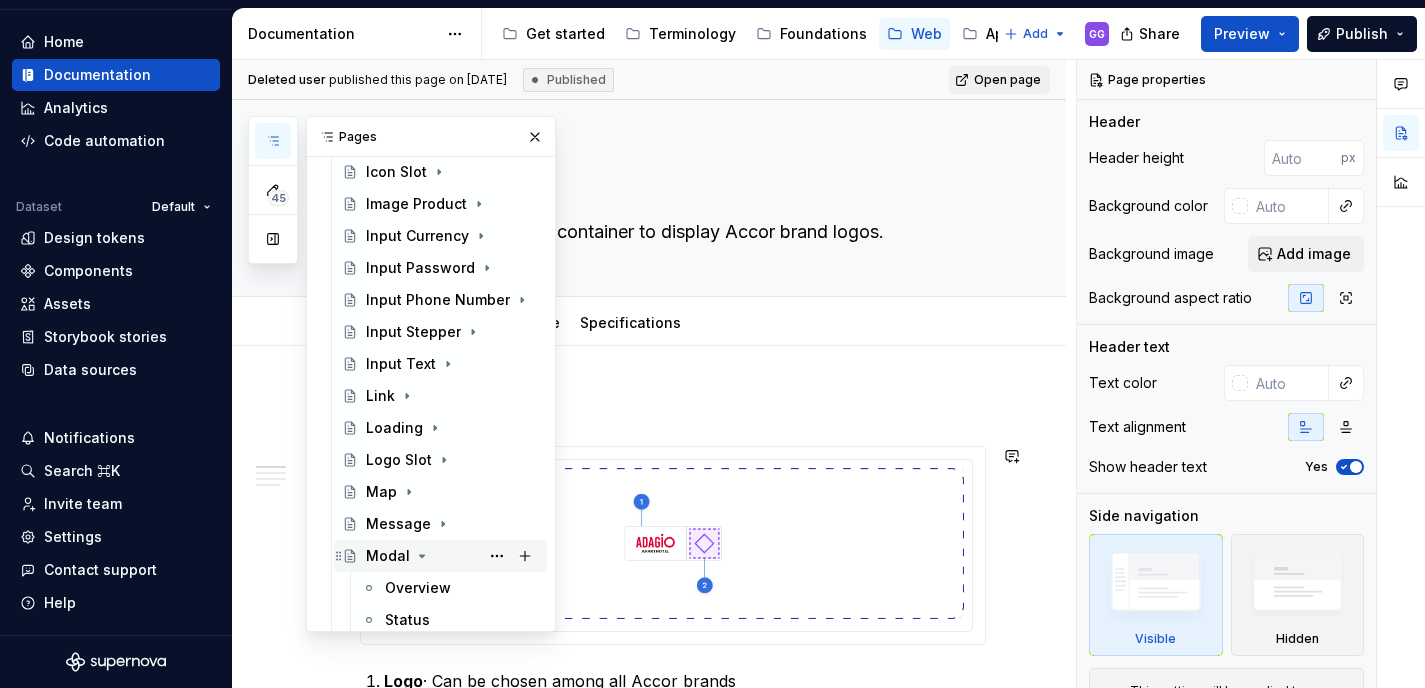 click 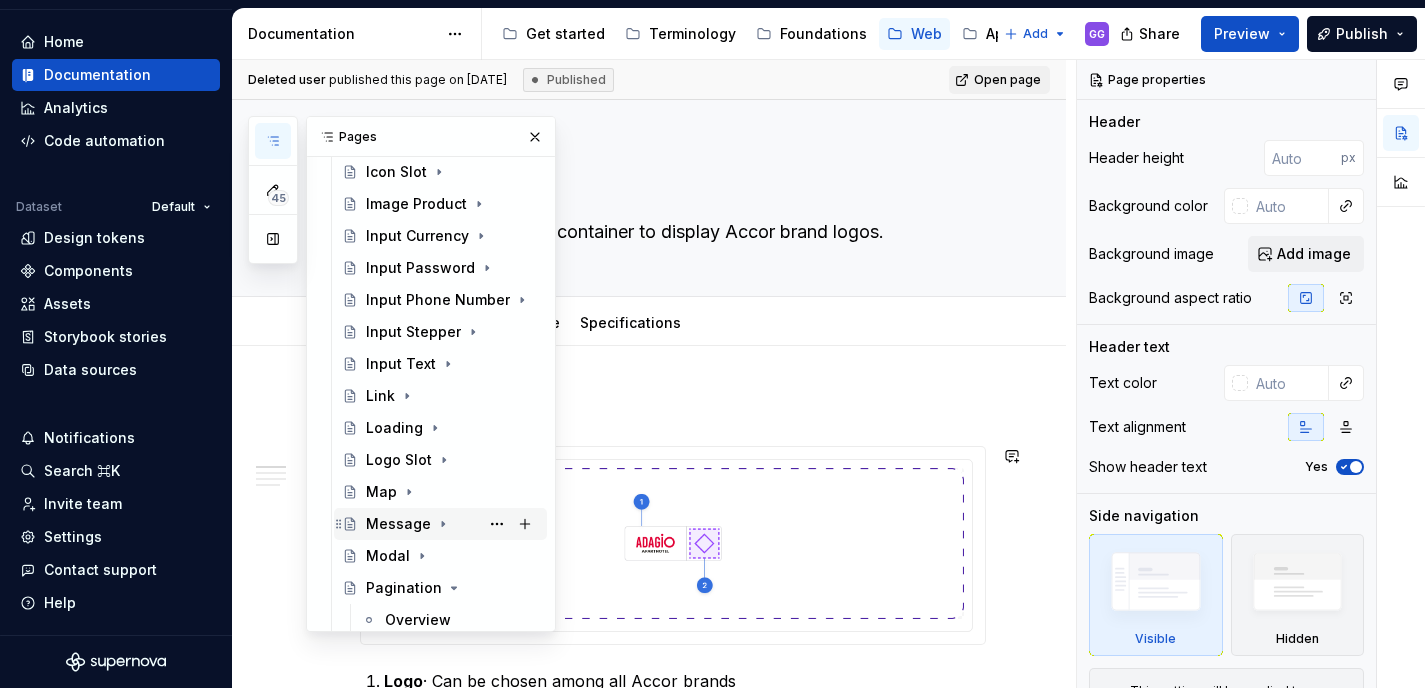 scroll, scrollTop: 1001, scrollLeft: 0, axis: vertical 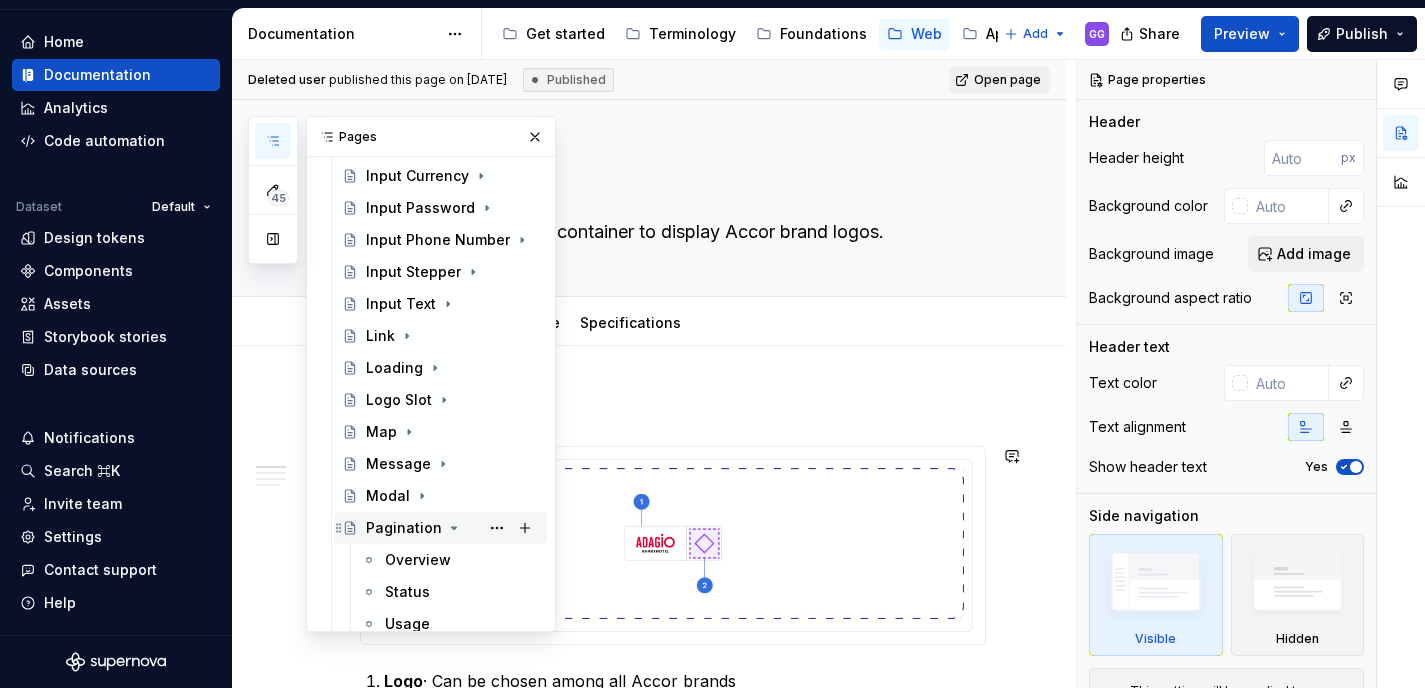click 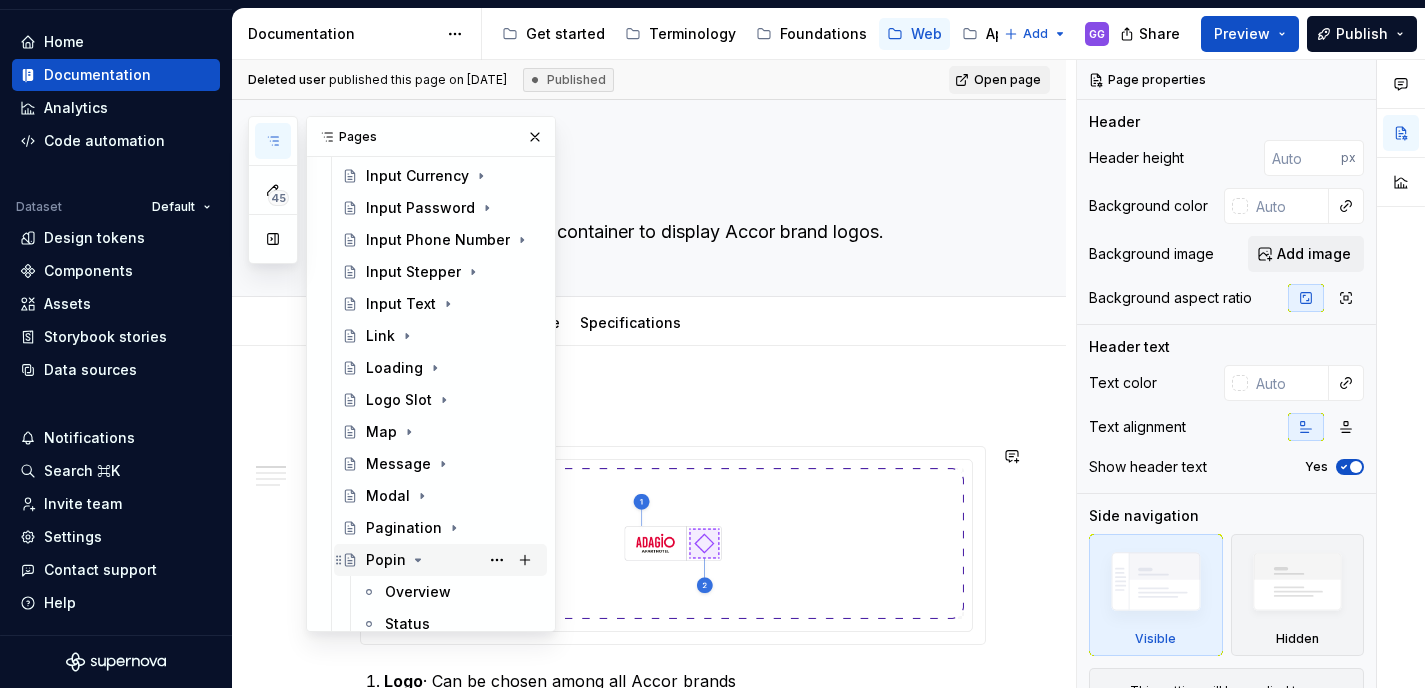 click 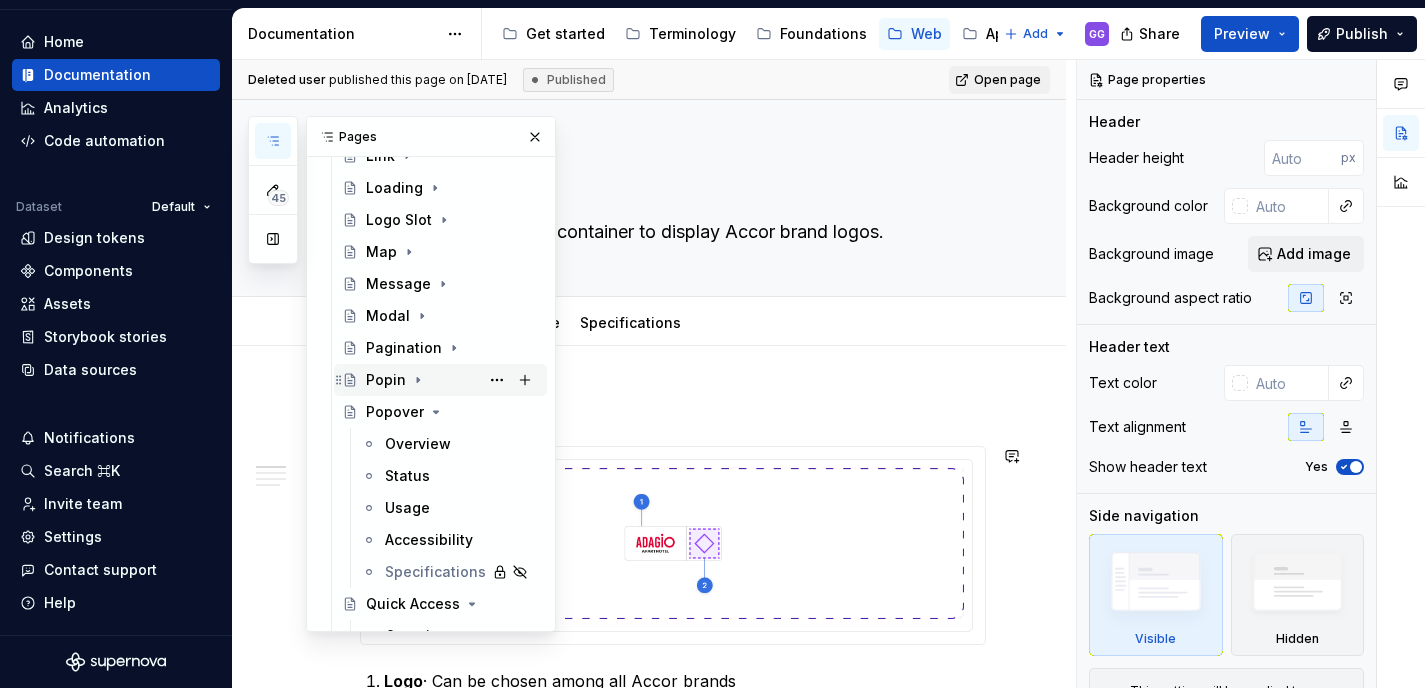 scroll, scrollTop: 1211, scrollLeft: 0, axis: vertical 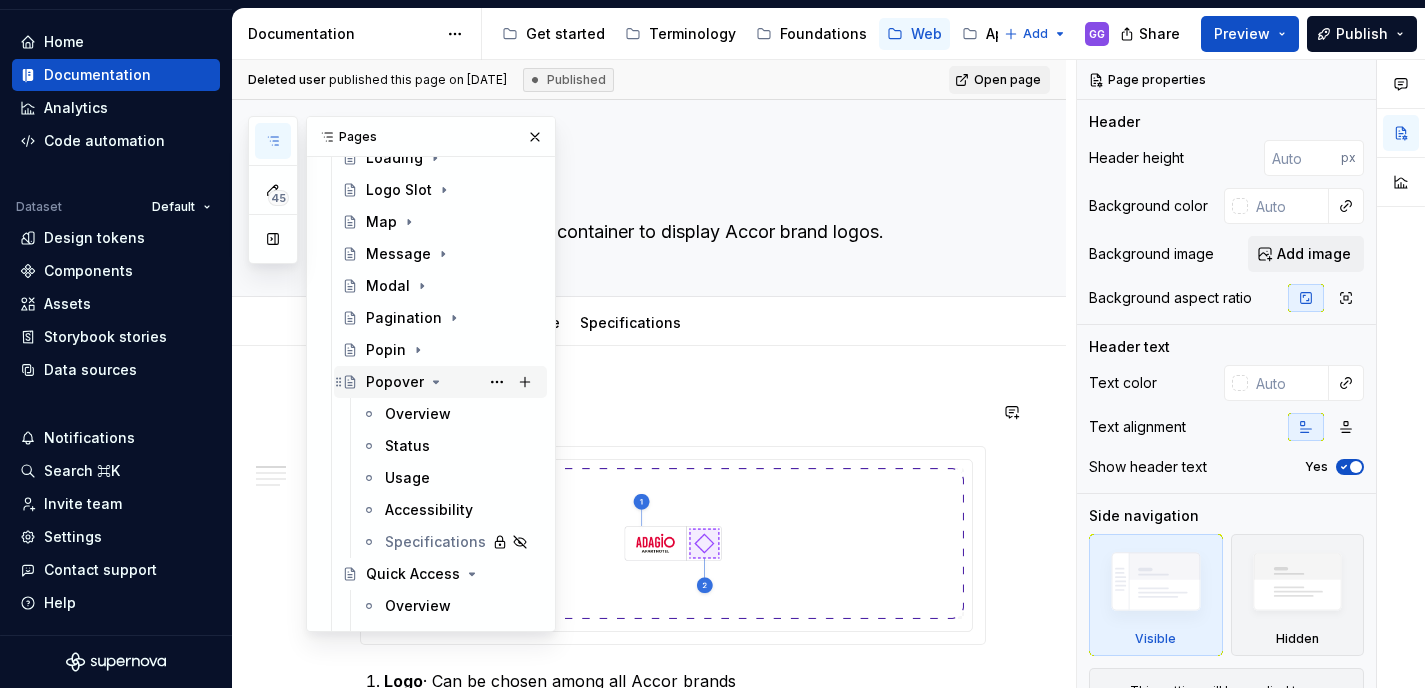 click 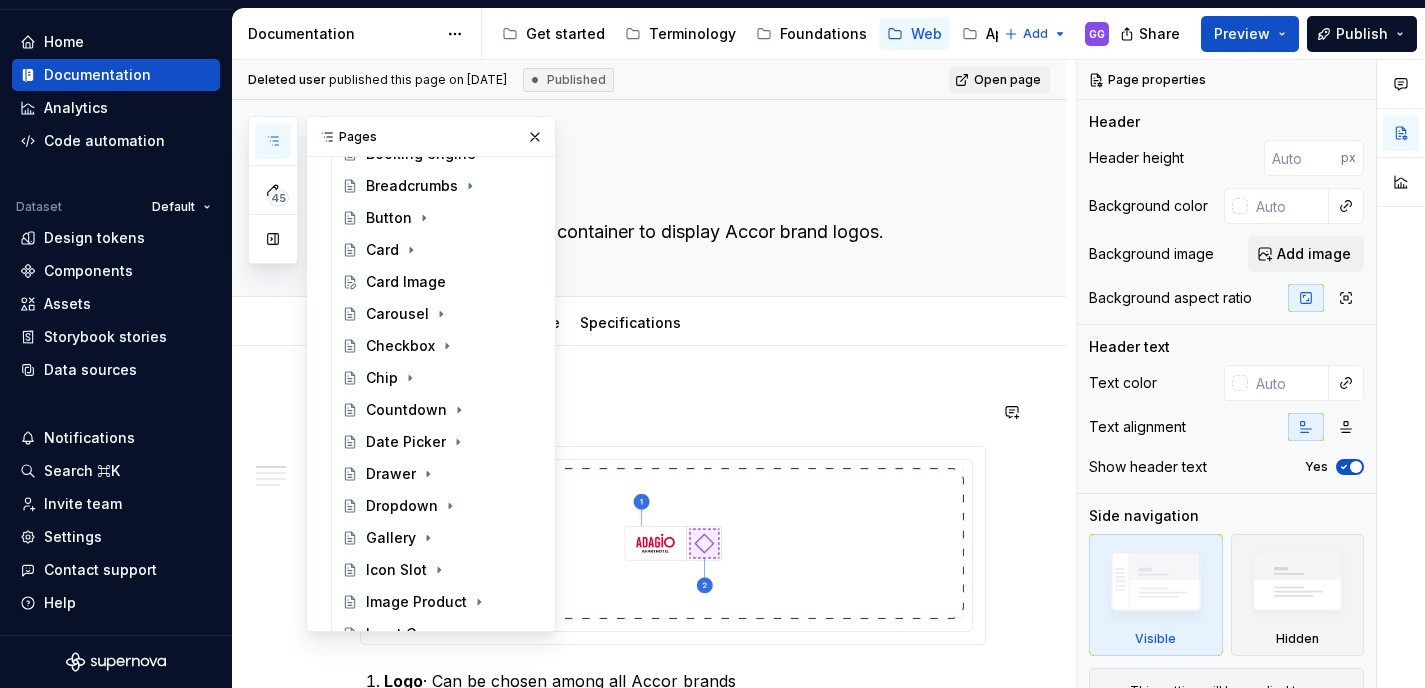 scroll, scrollTop: 538, scrollLeft: 0, axis: vertical 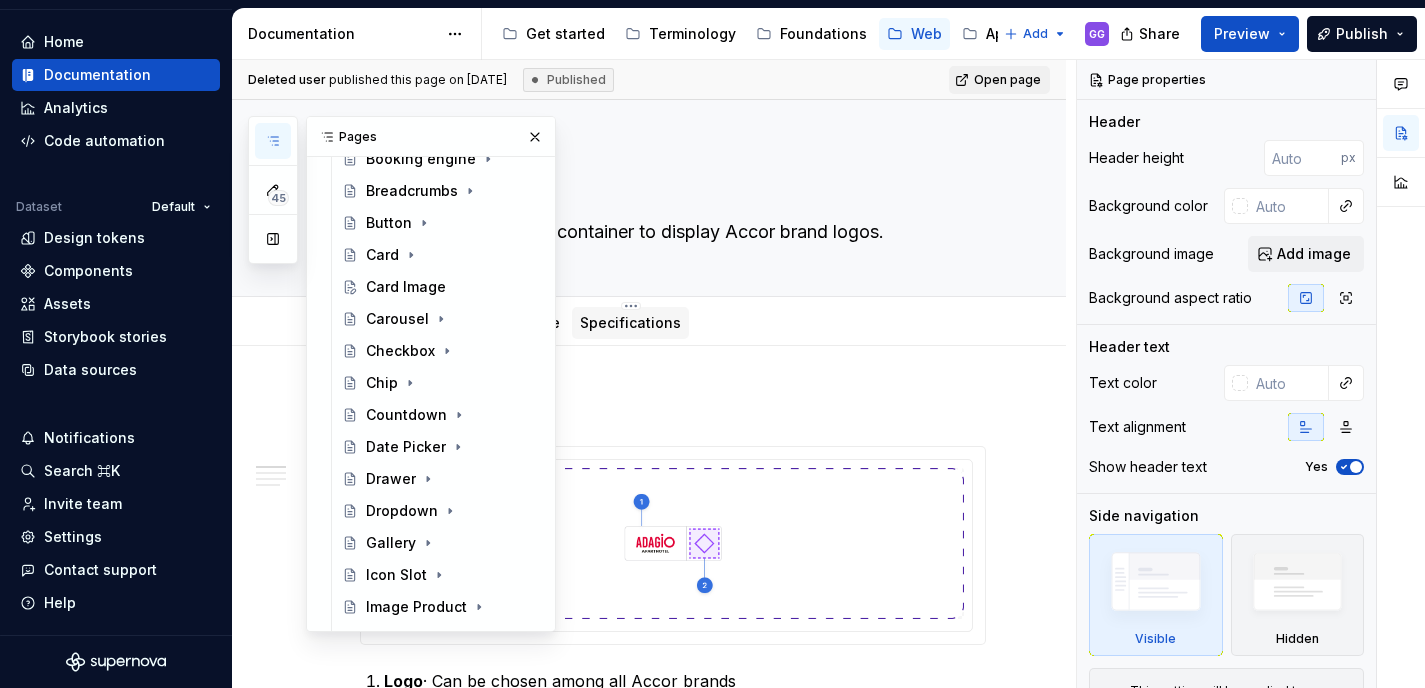 click on "**********" at bounding box center [649, 1402] 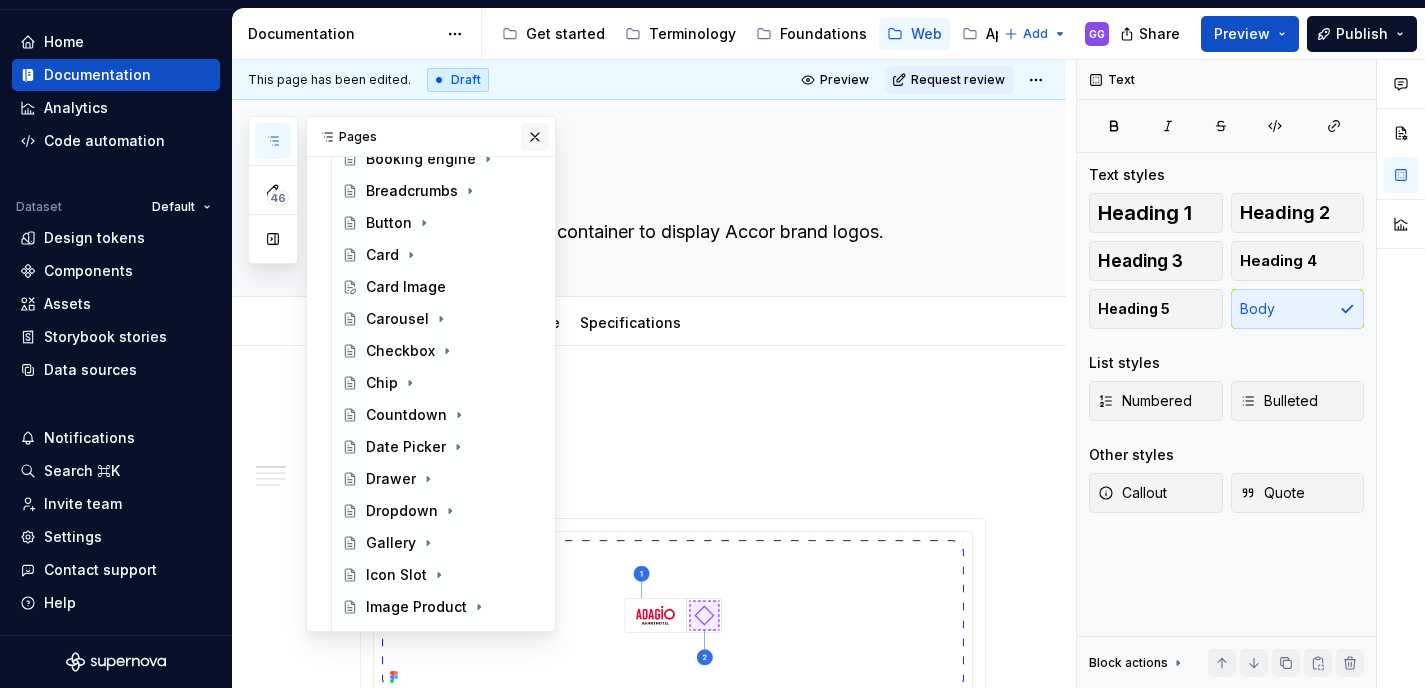 click at bounding box center (535, 137) 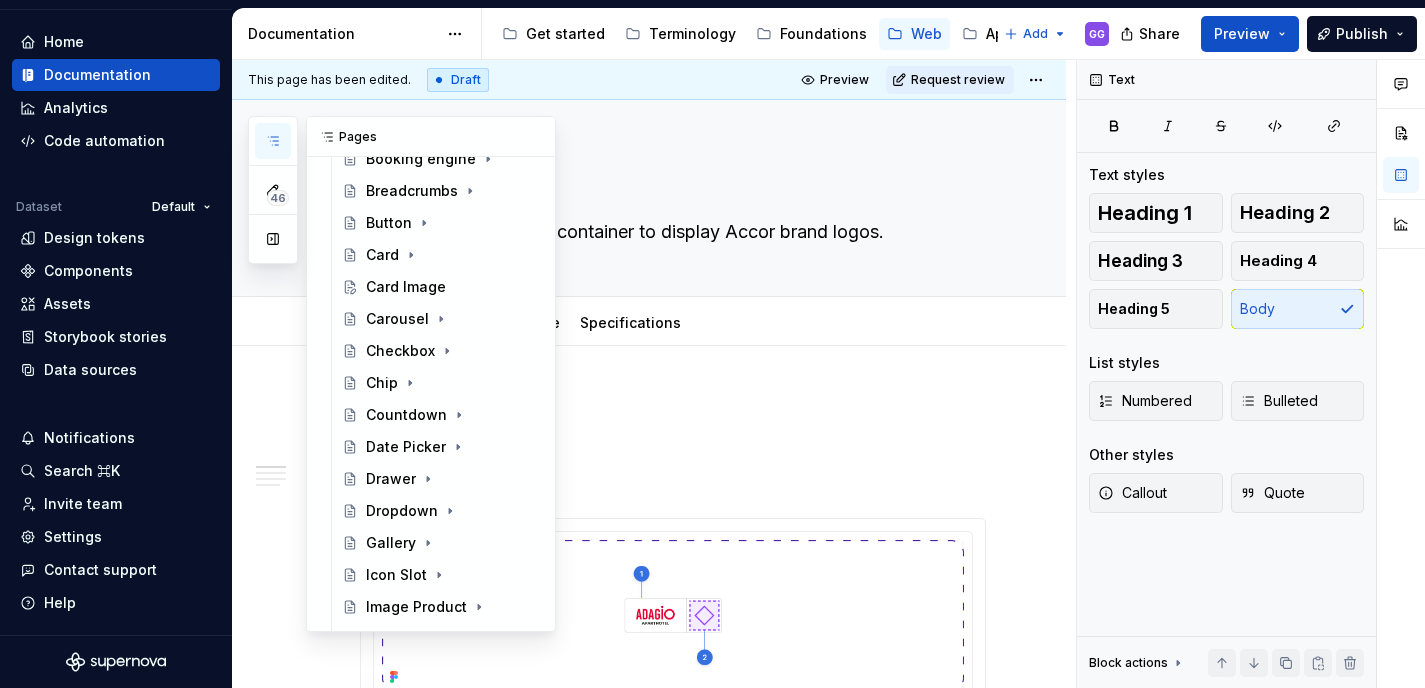 click 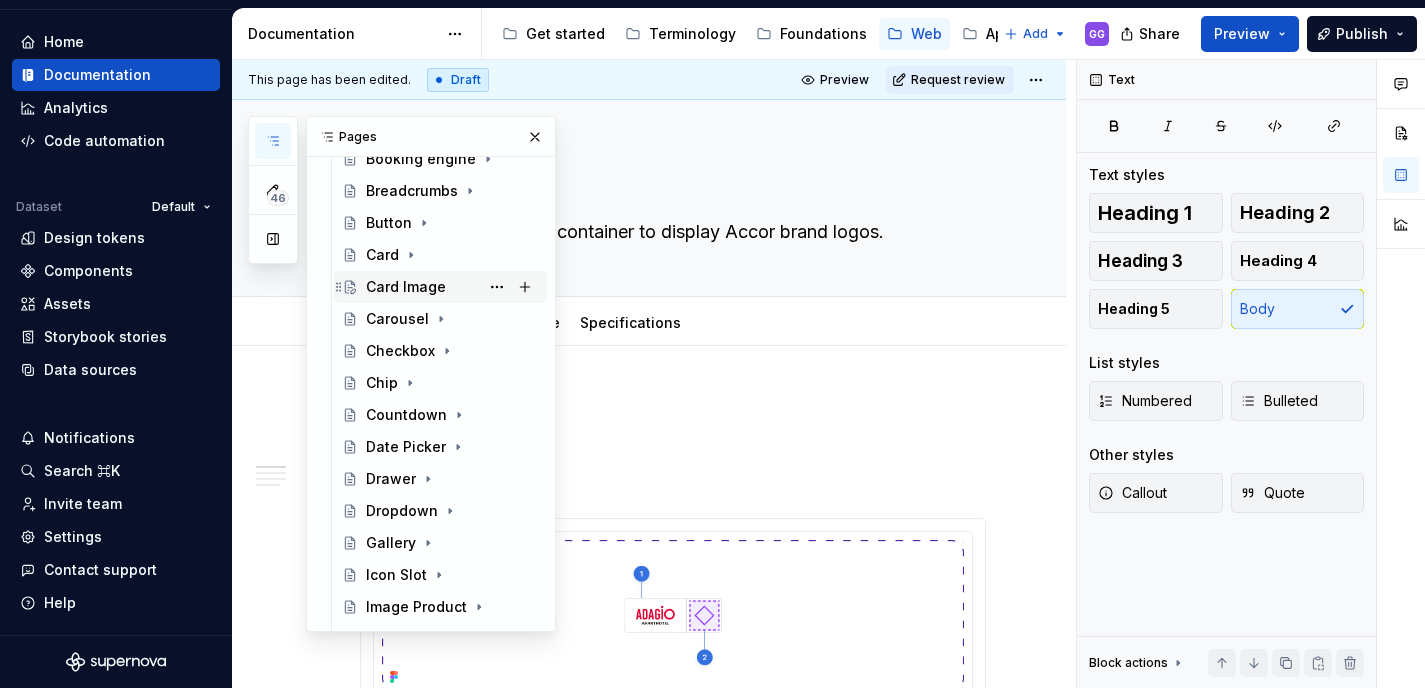 click on "Card Image" at bounding box center [406, 287] 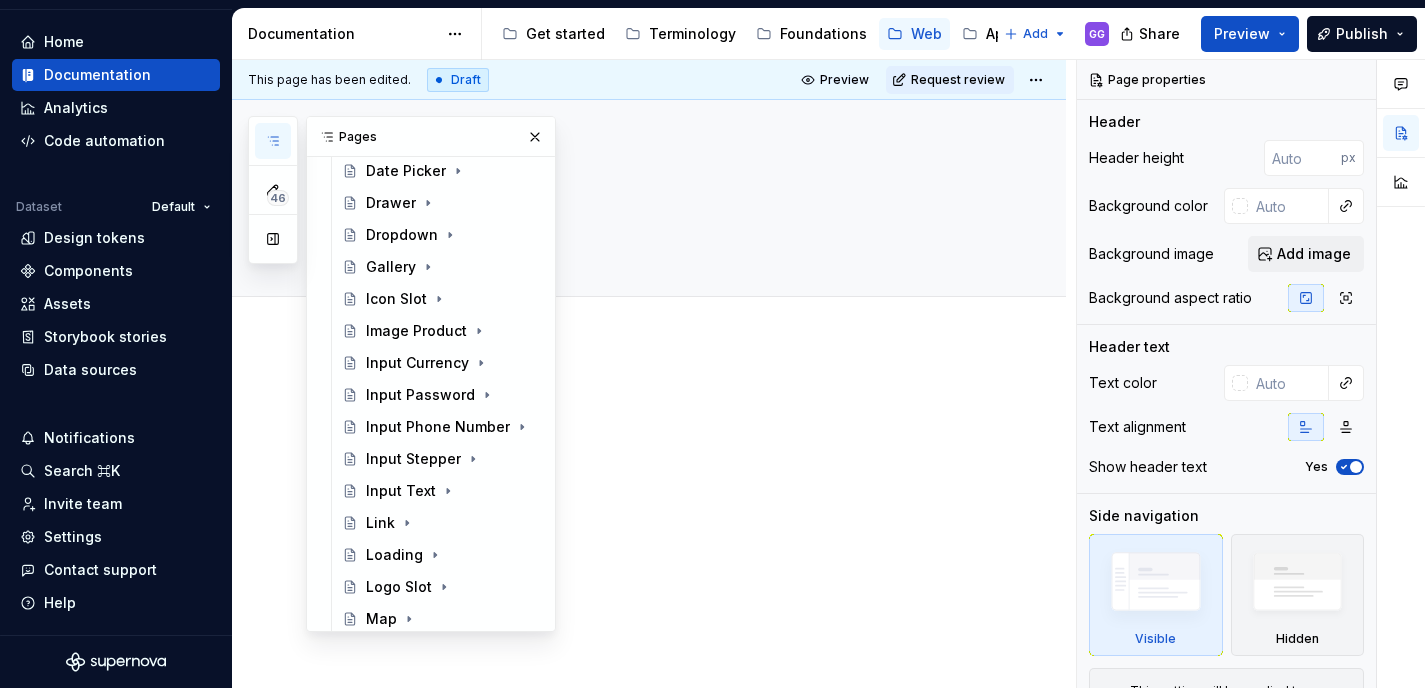 scroll, scrollTop: 0, scrollLeft: 0, axis: both 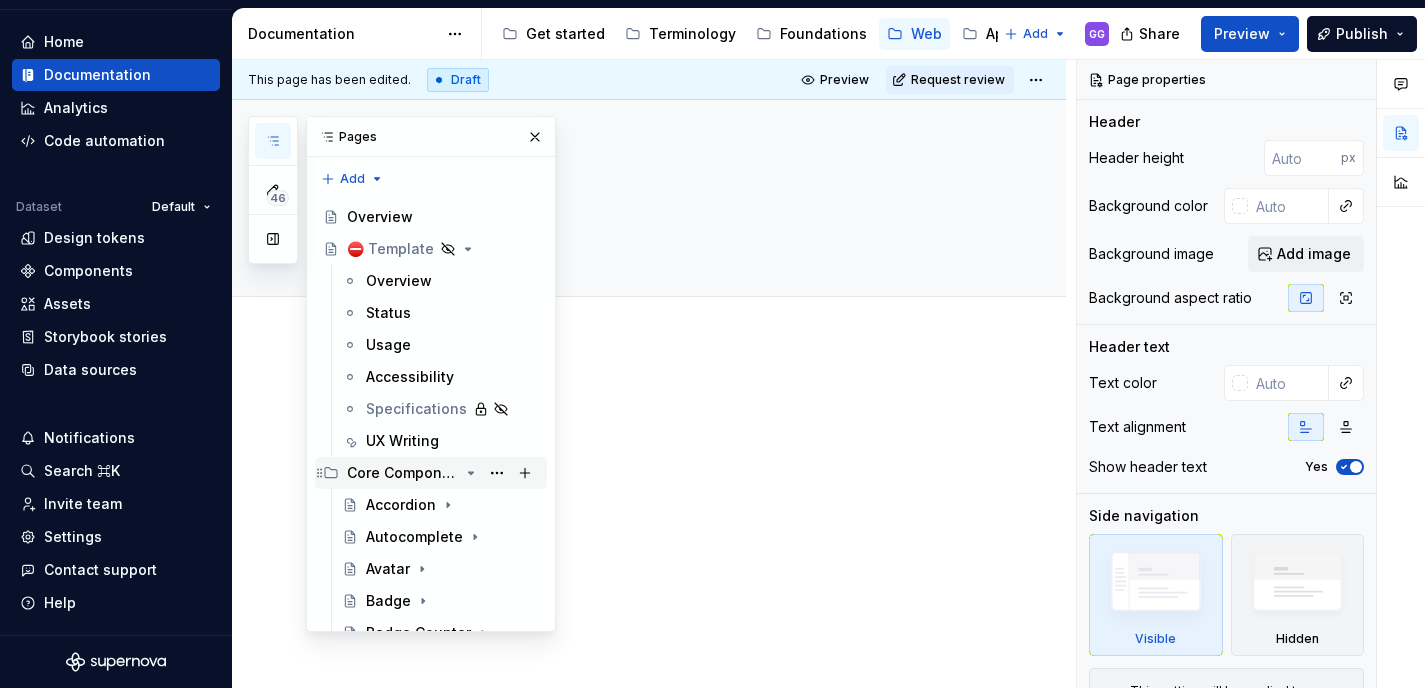 click on "Core Components" at bounding box center (443, 473) 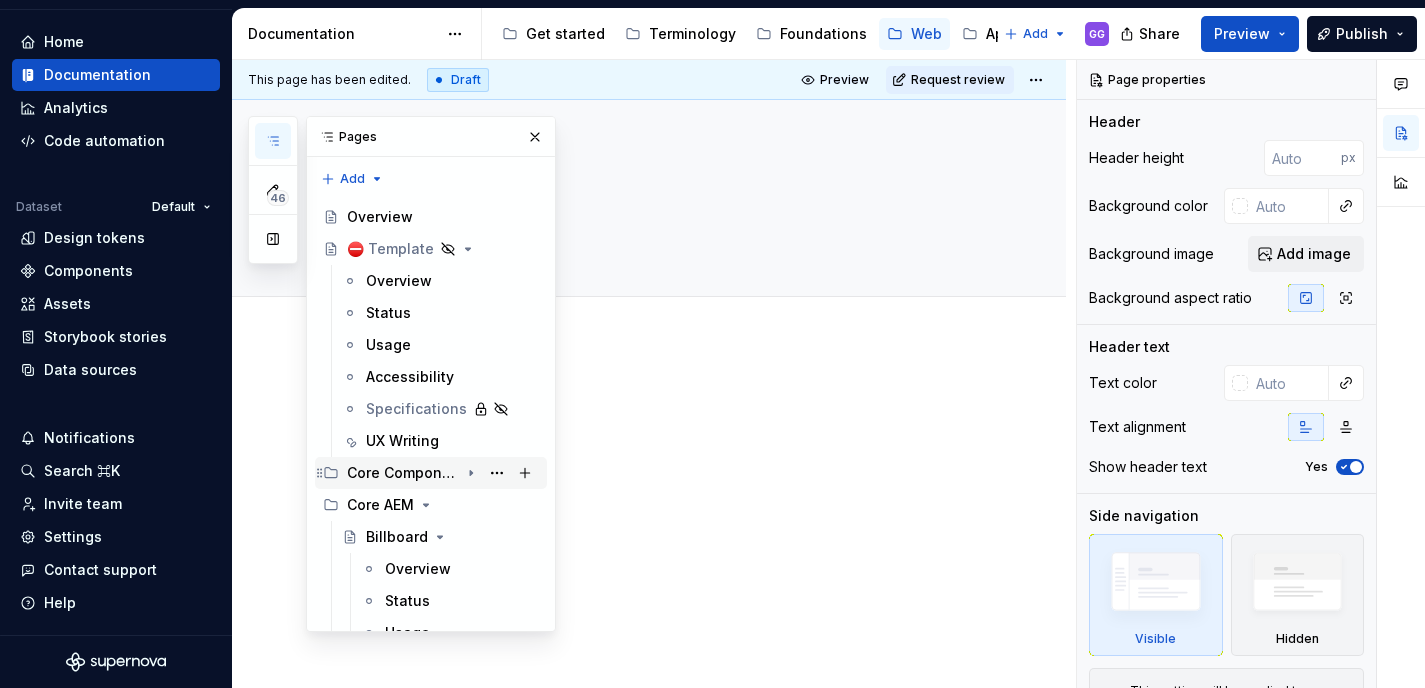click 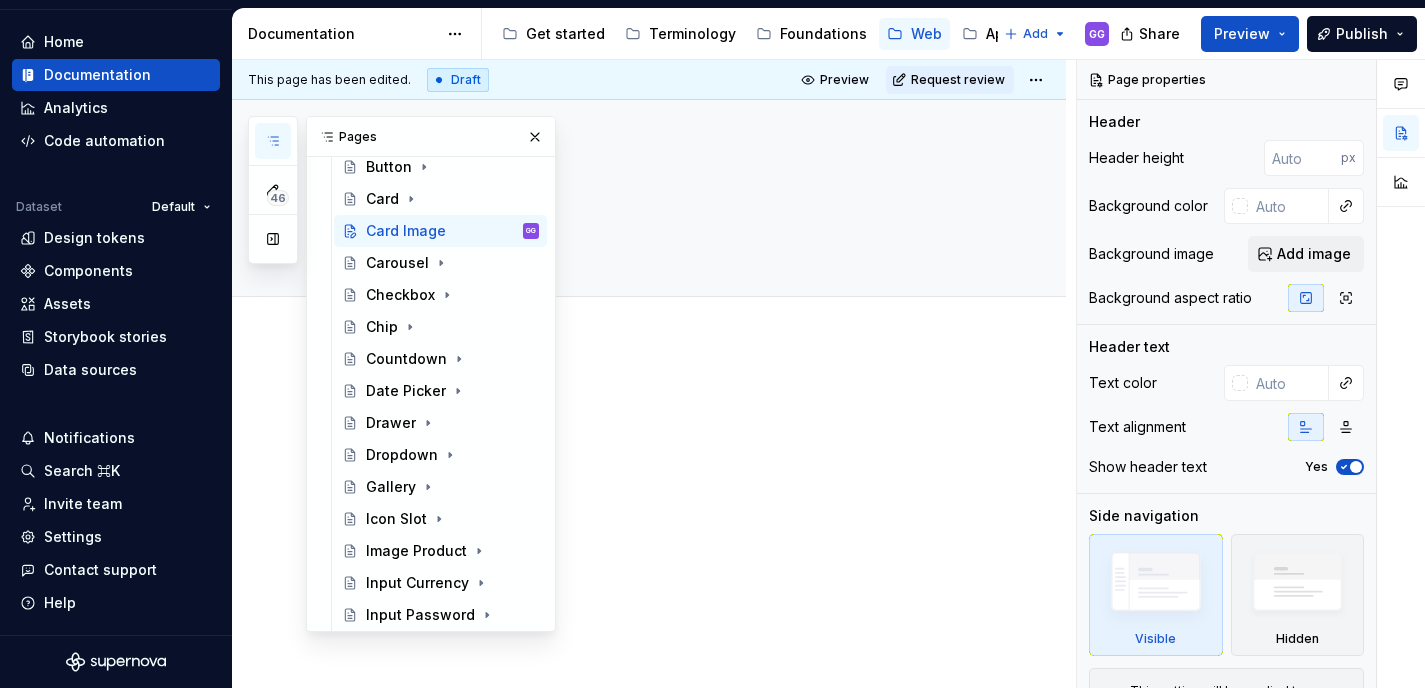 scroll, scrollTop: 605, scrollLeft: 0, axis: vertical 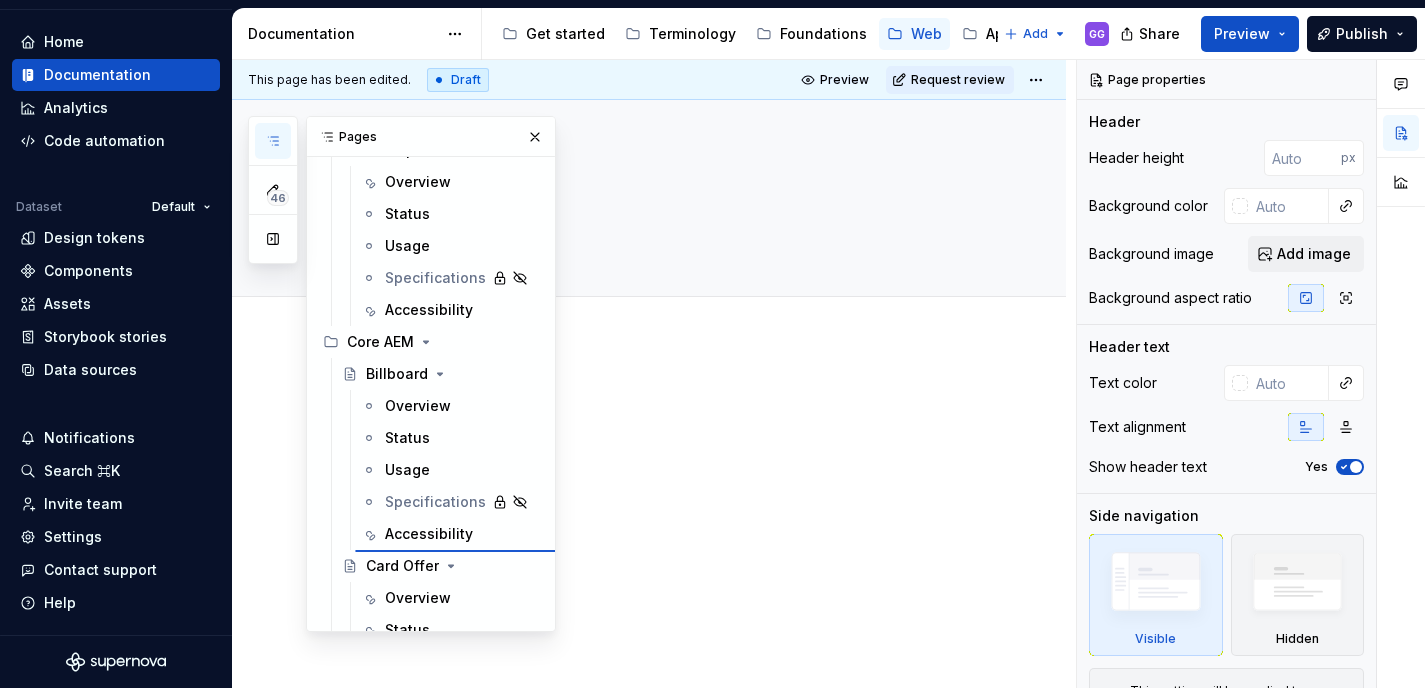 type on "*" 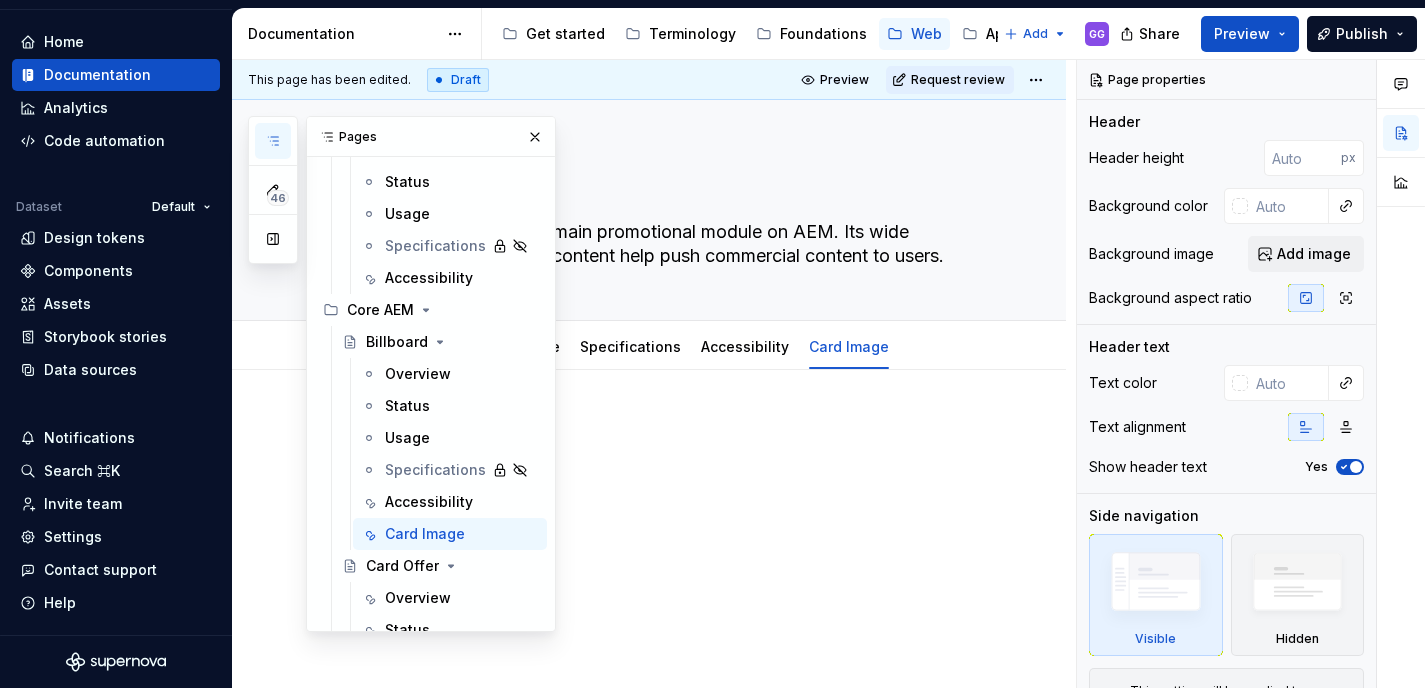 scroll, scrollTop: 4547, scrollLeft: 0, axis: vertical 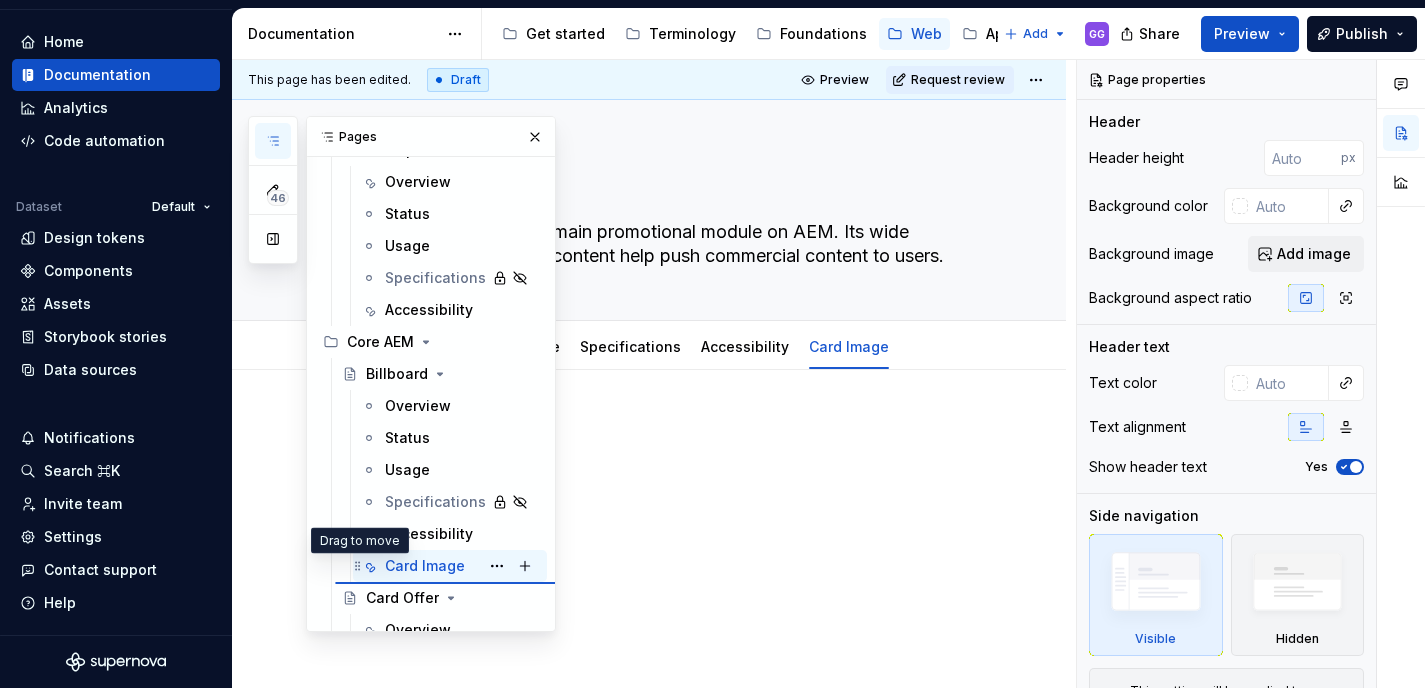 type on "*" 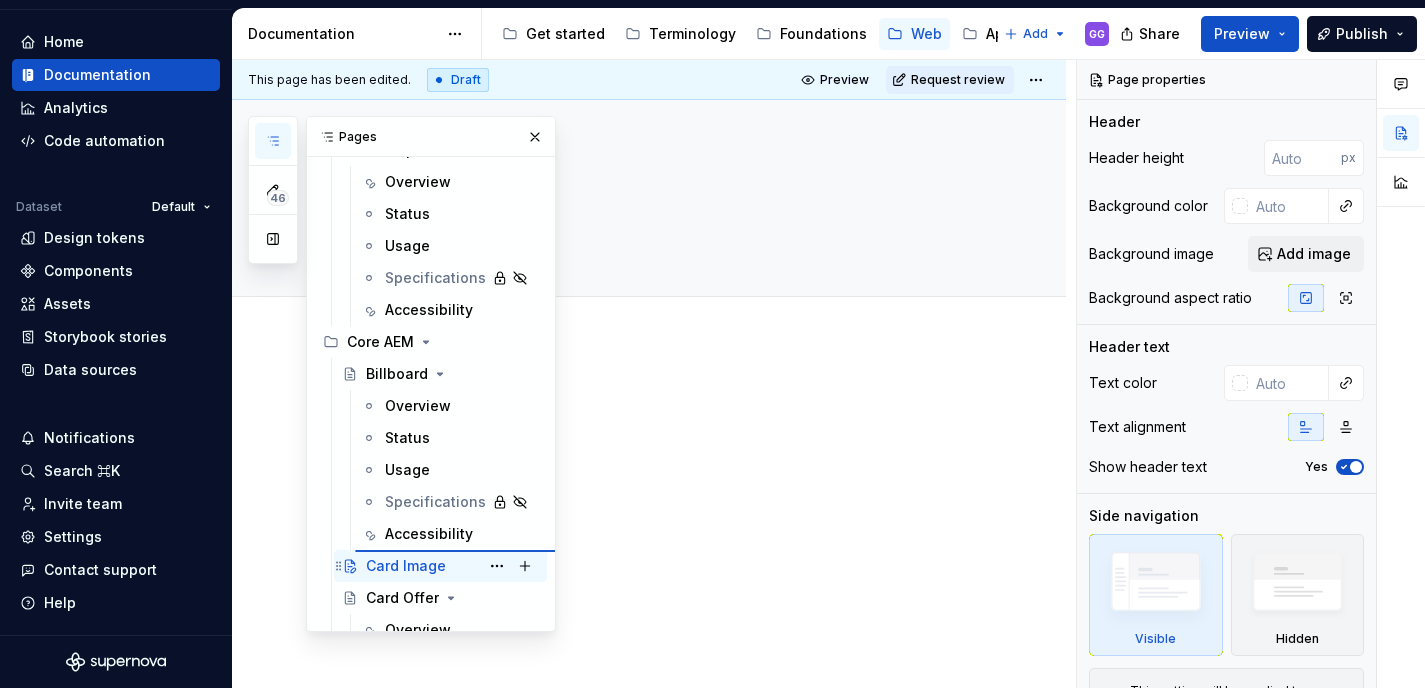 type on "*" 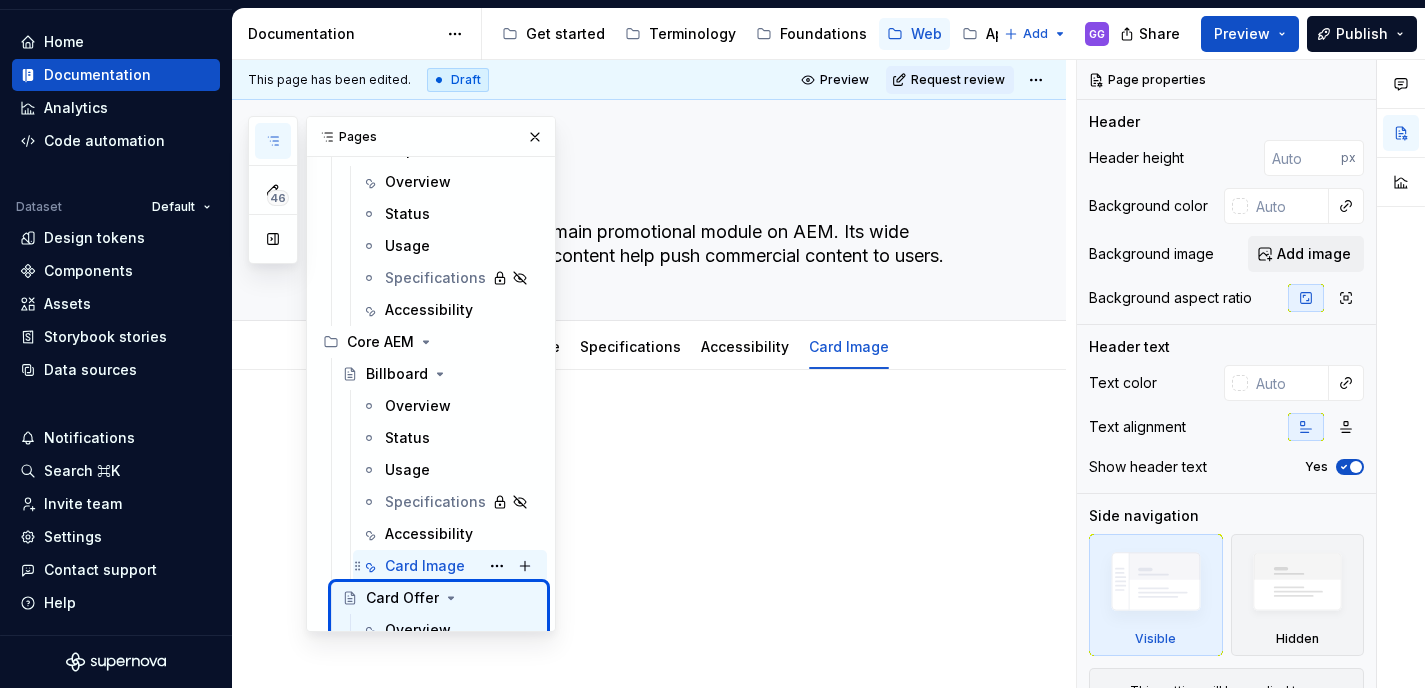 type on "*" 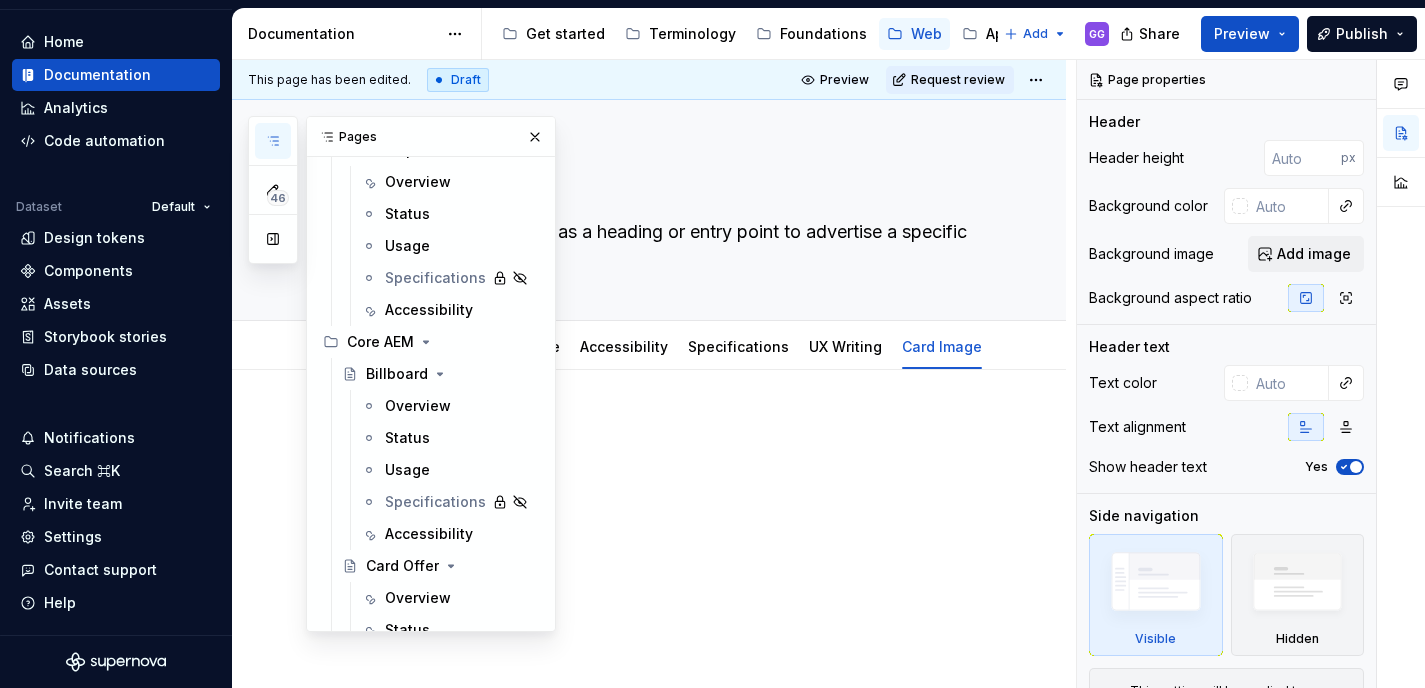 scroll, scrollTop: 4963, scrollLeft: 0, axis: vertical 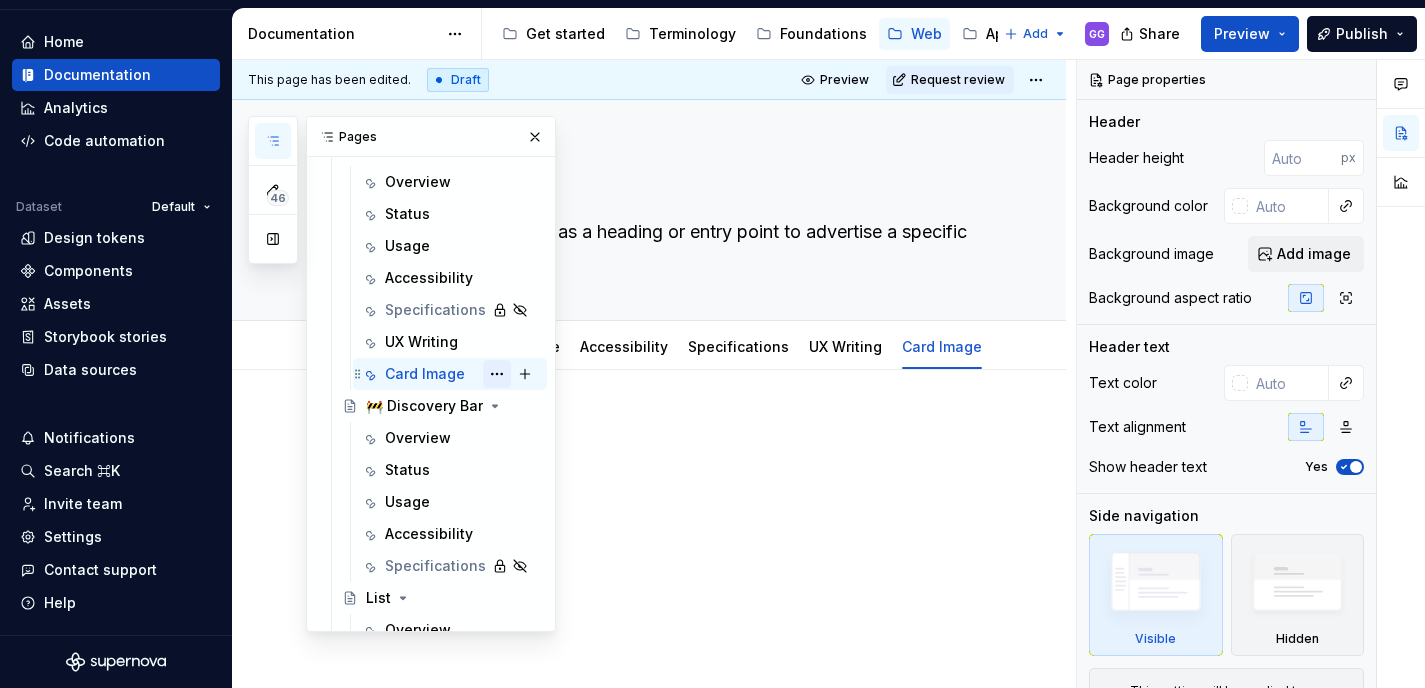 click at bounding box center [497, 374] 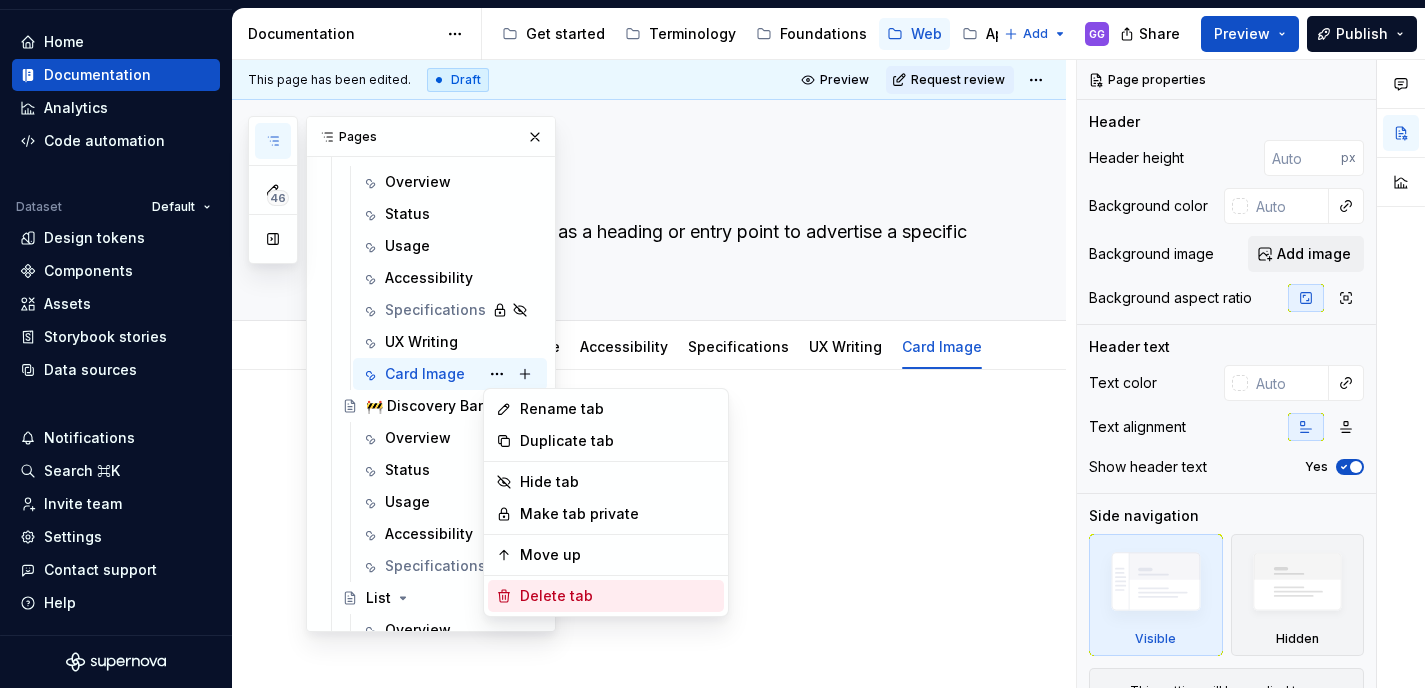 click on "Delete tab" at bounding box center (618, 596) 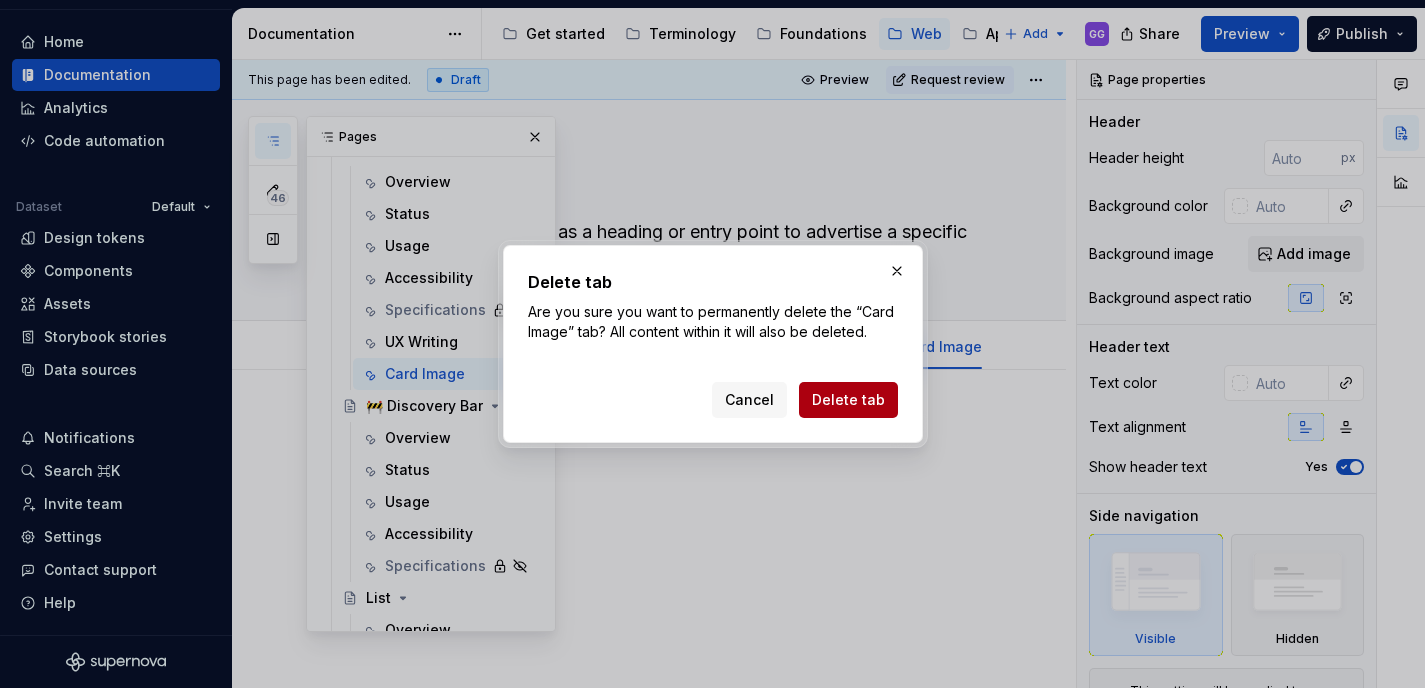click on "Delete tab" at bounding box center [848, 400] 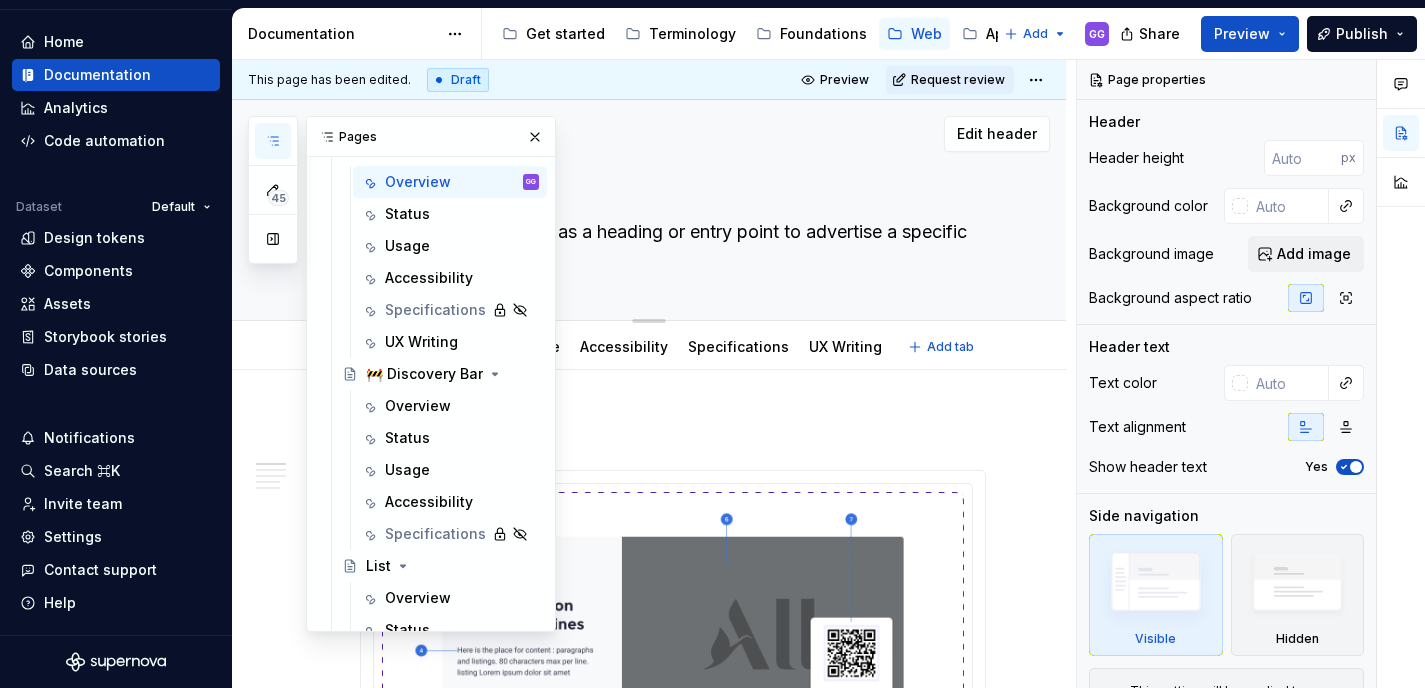 click on "Card Offer can be used as a heading or entry point to advertise a specific deal or offer." at bounding box center [669, 244] 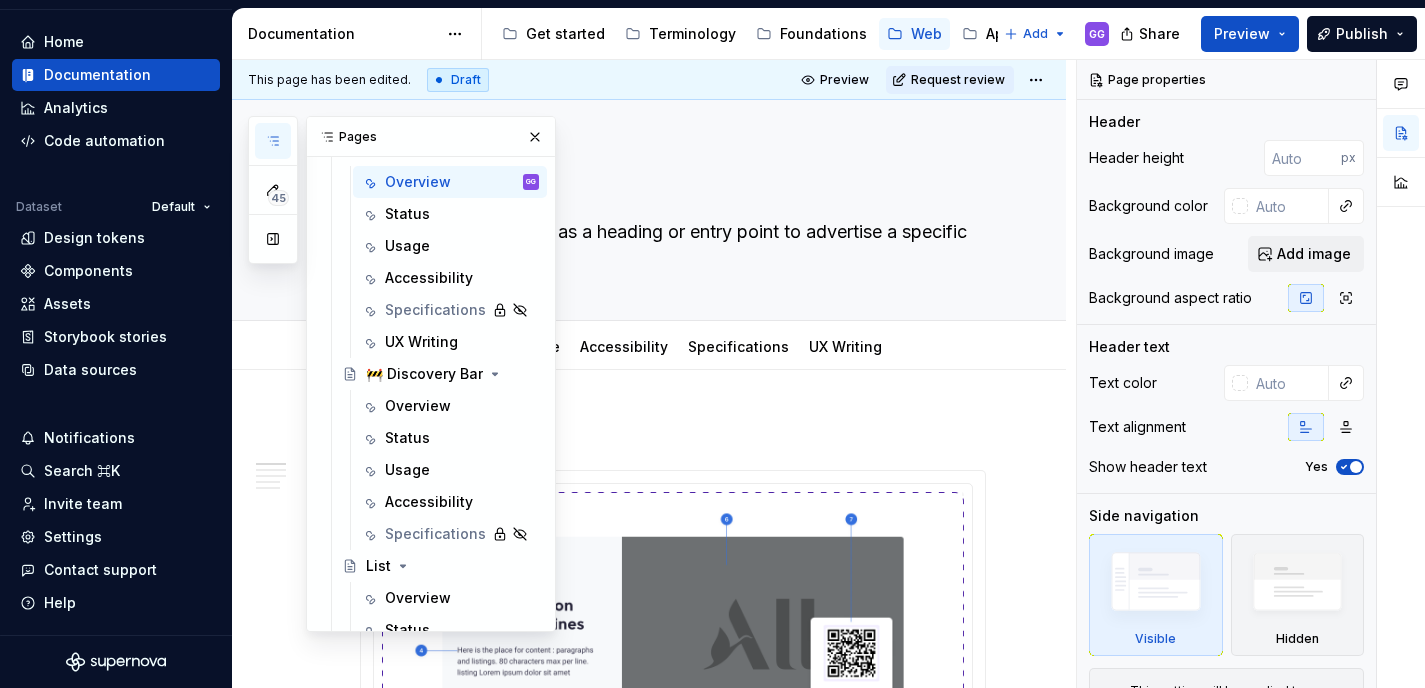 click on "**********" at bounding box center (649, 1222) 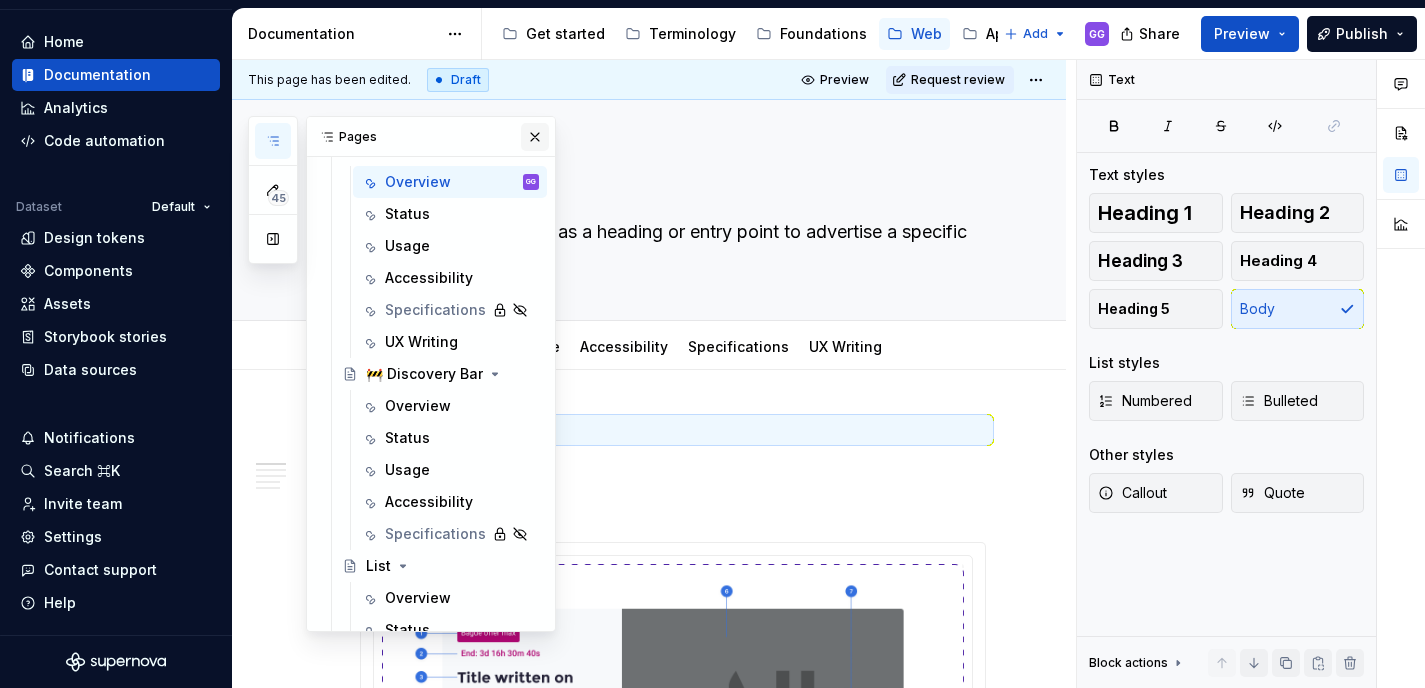 click at bounding box center (535, 137) 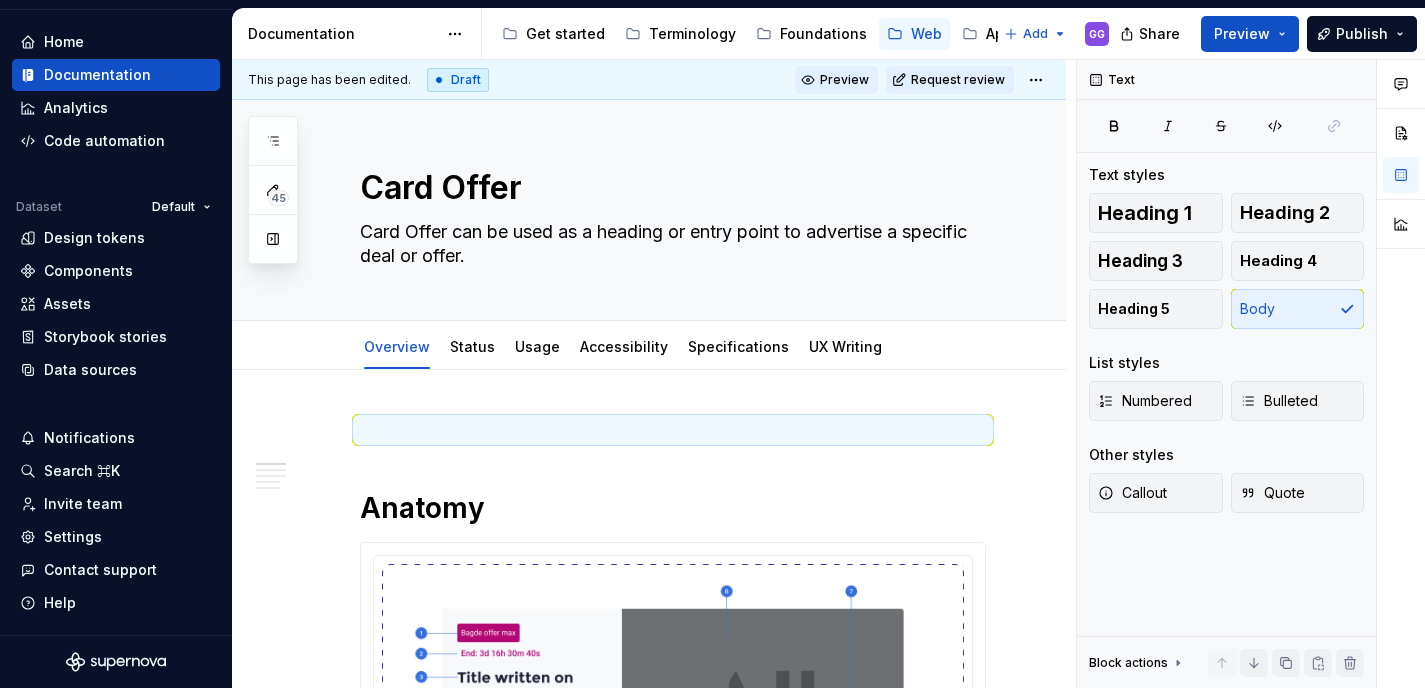 click on "Preview" at bounding box center [836, 80] 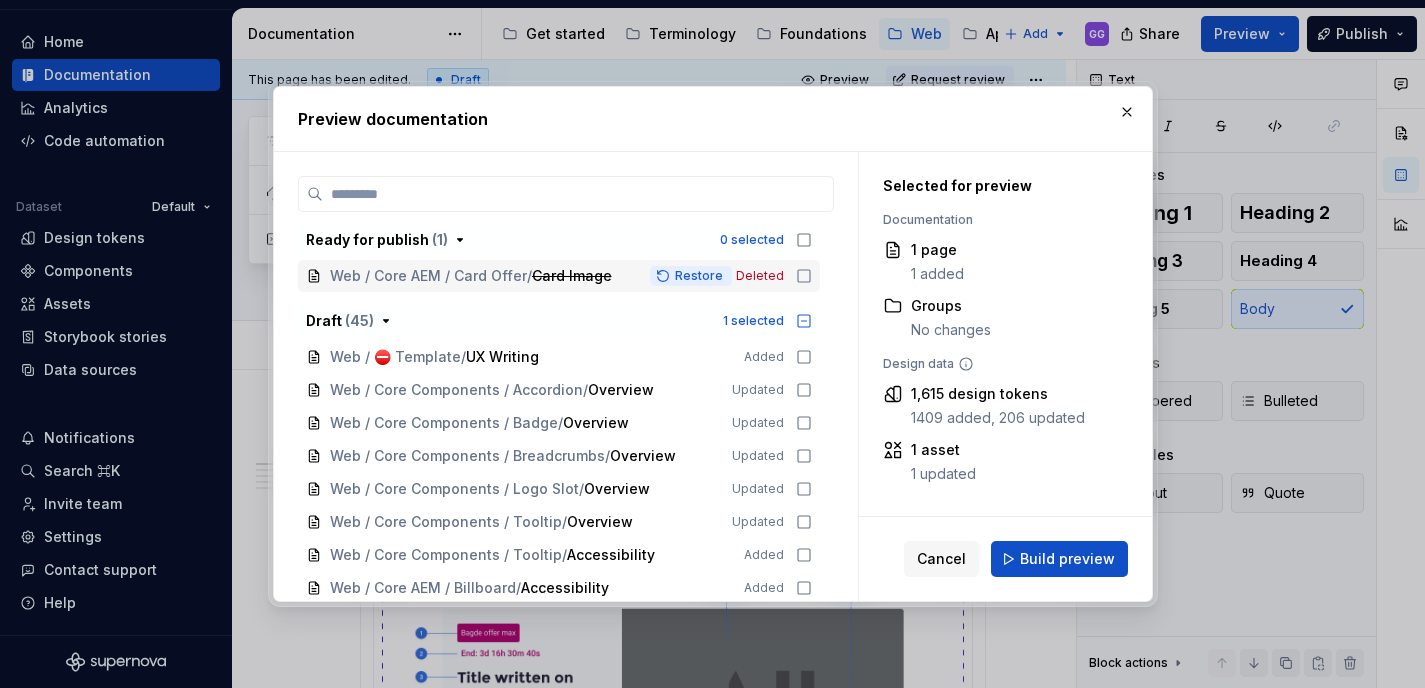 click on "Restore" at bounding box center [691, 276] 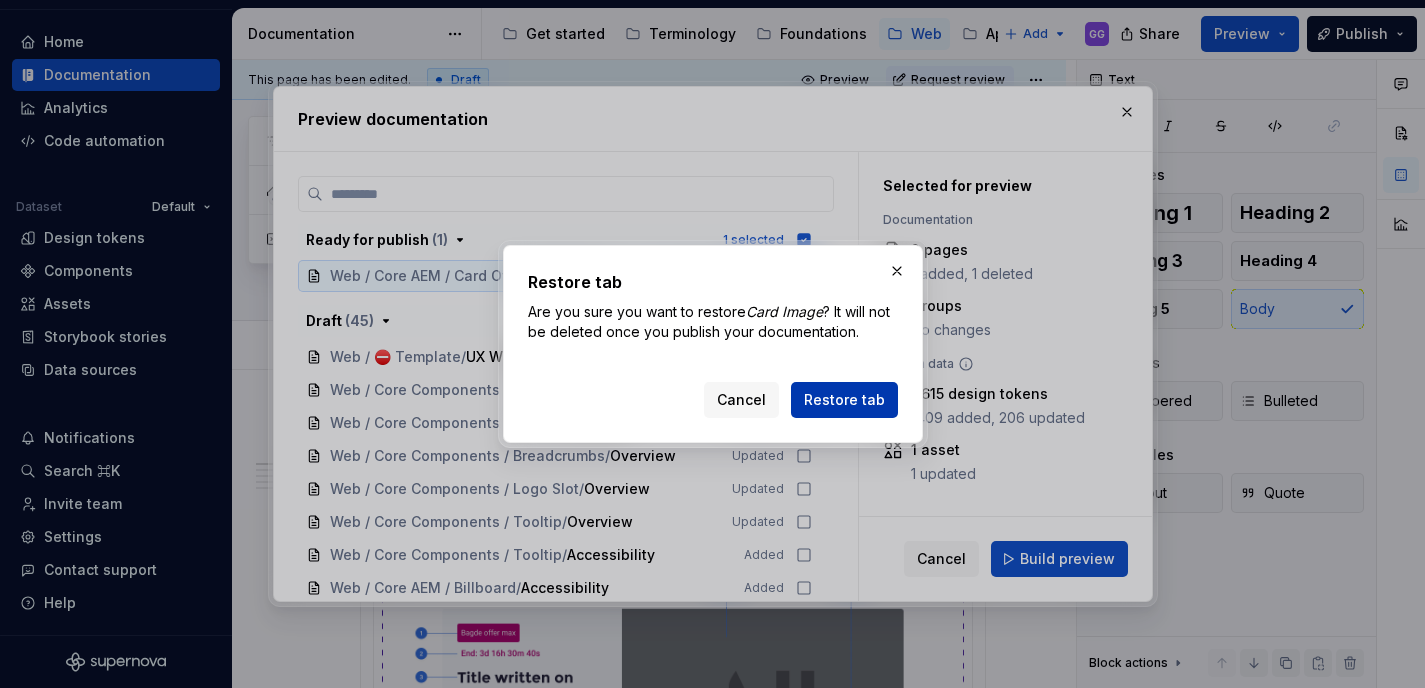click on "Restore tab" at bounding box center [844, 400] 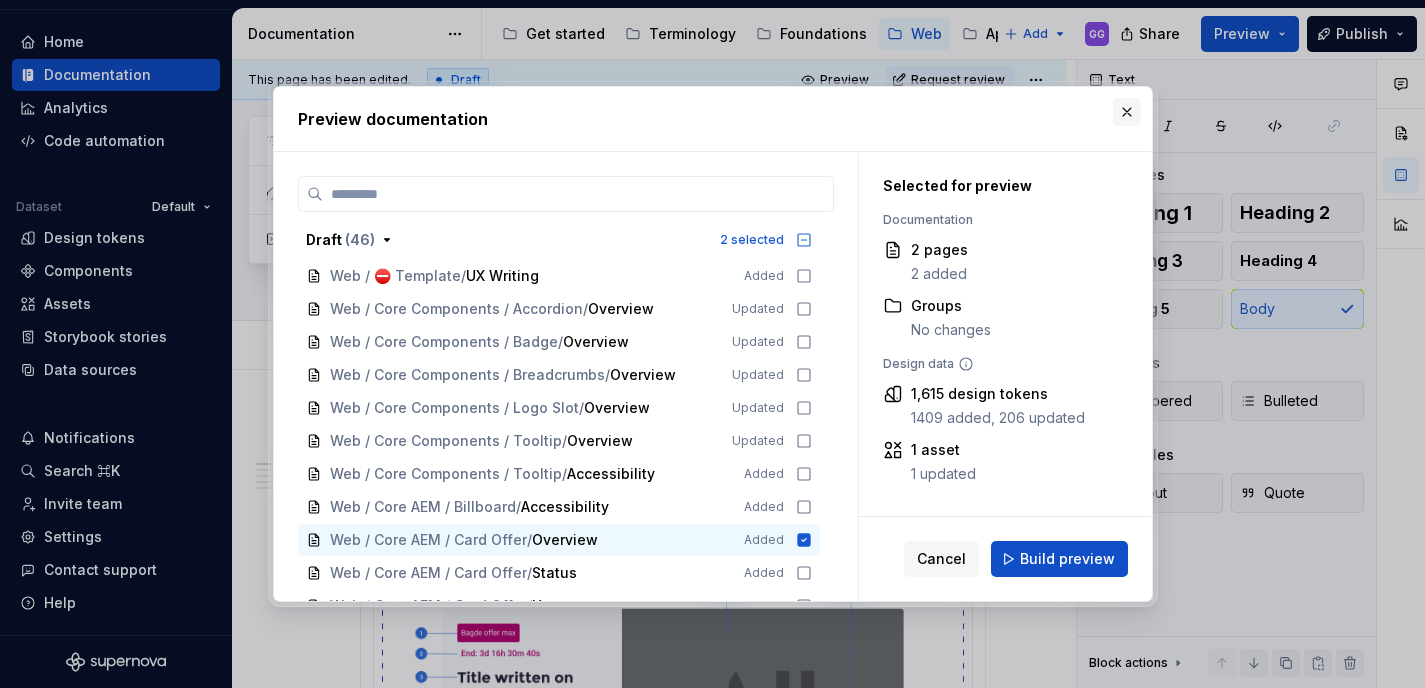 click at bounding box center (1127, 112) 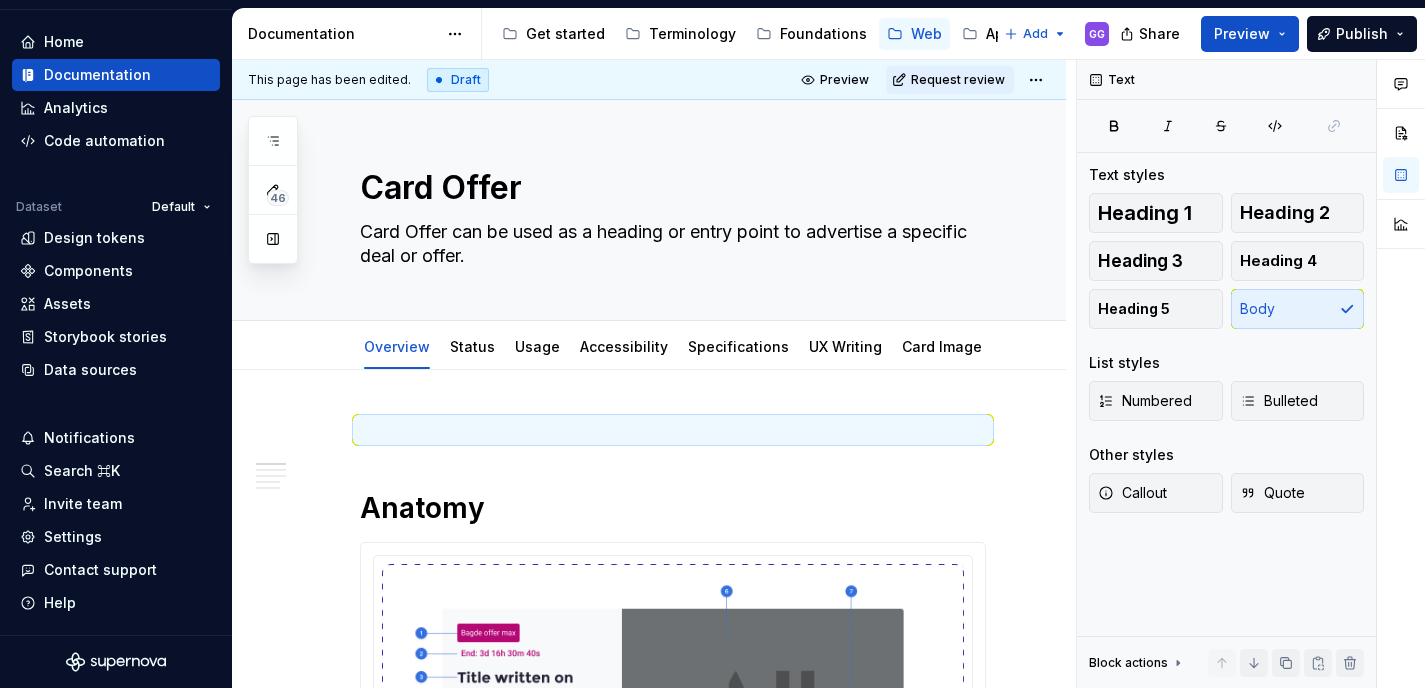click on "Documentation" at bounding box center [342, 34] 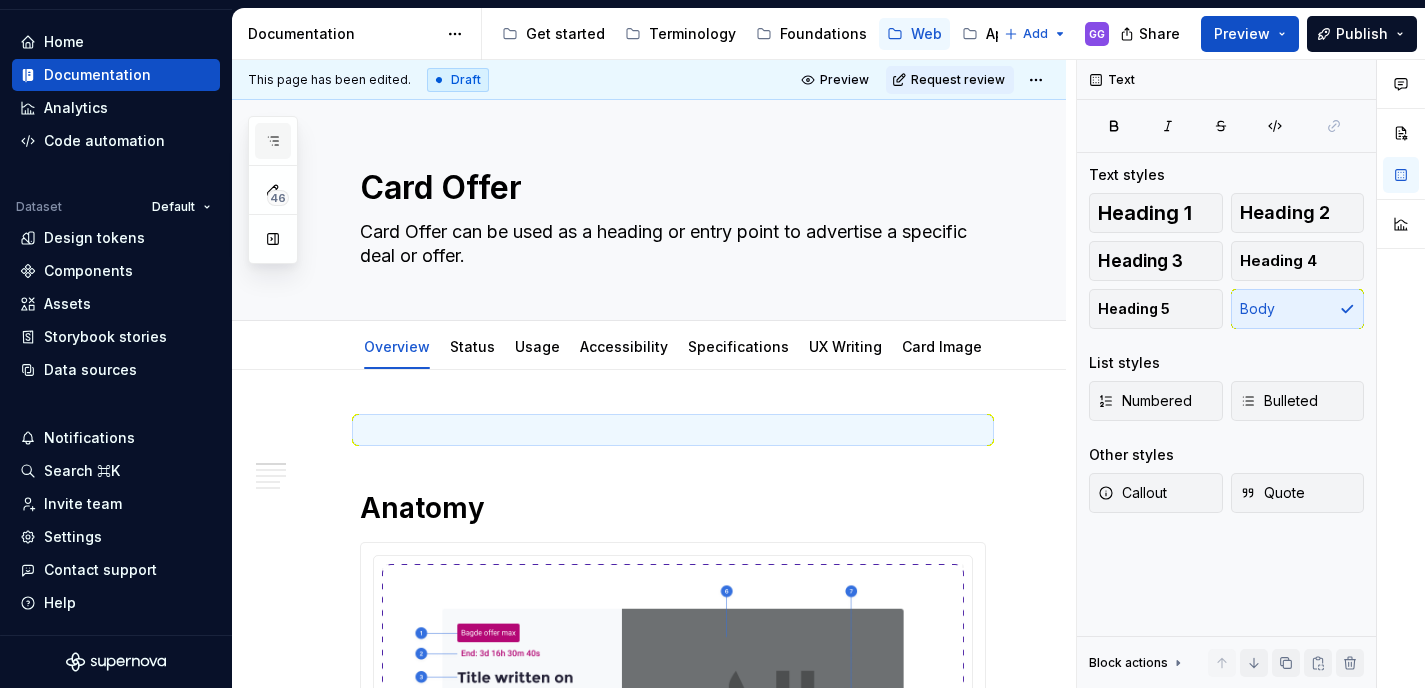 scroll, scrollTop: 1054, scrollLeft: 0, axis: vertical 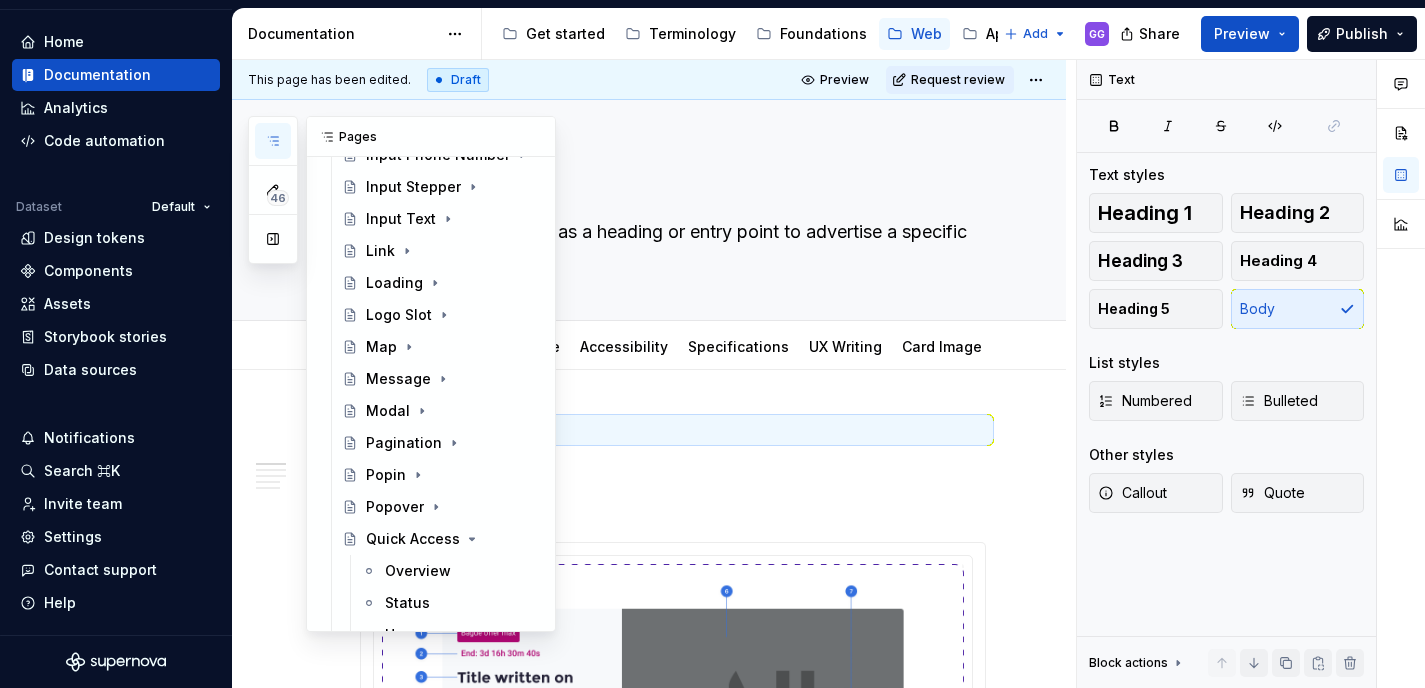 click at bounding box center (273, 141) 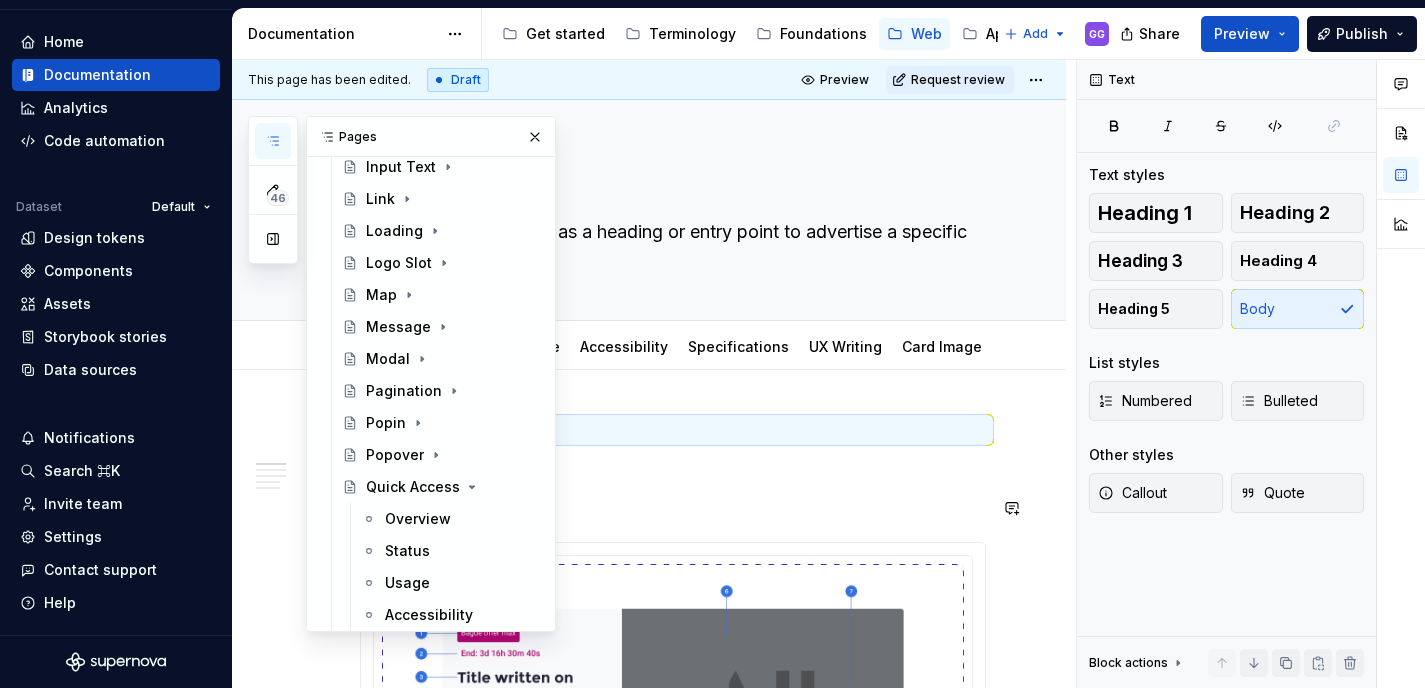scroll, scrollTop: 1112, scrollLeft: 0, axis: vertical 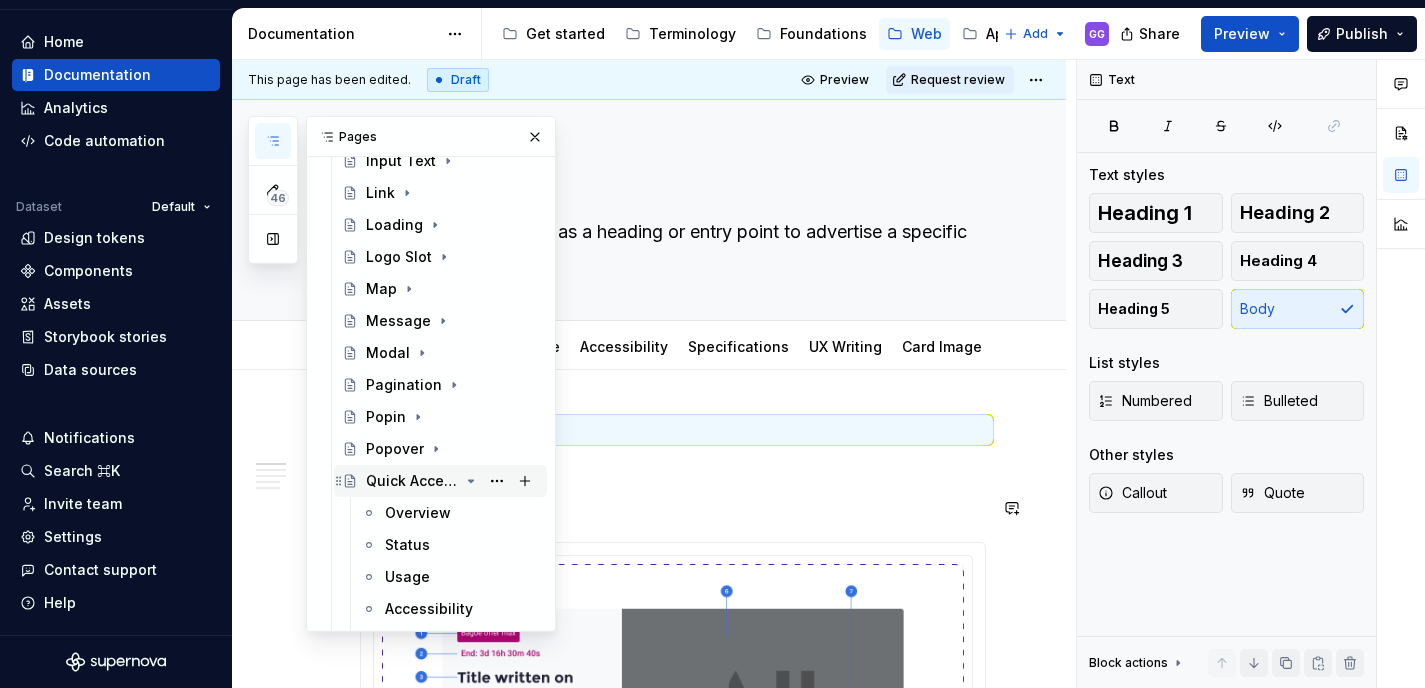 click 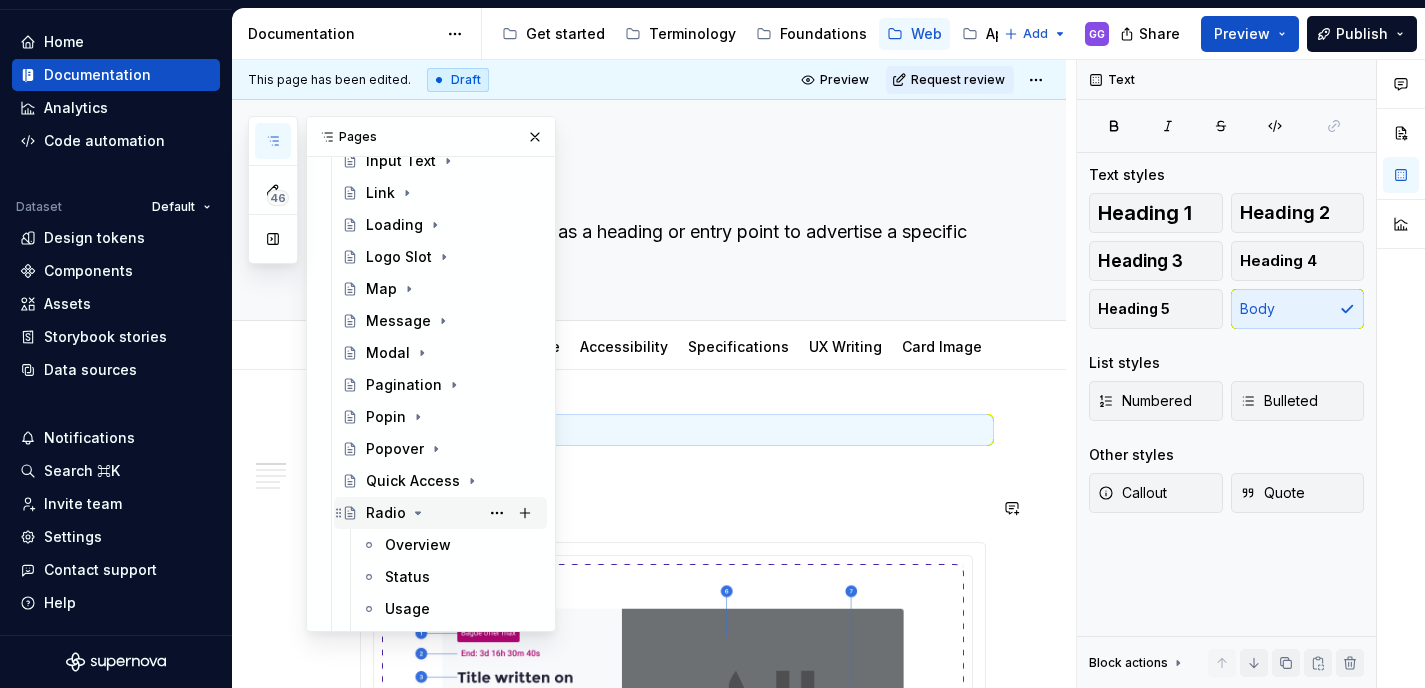 click 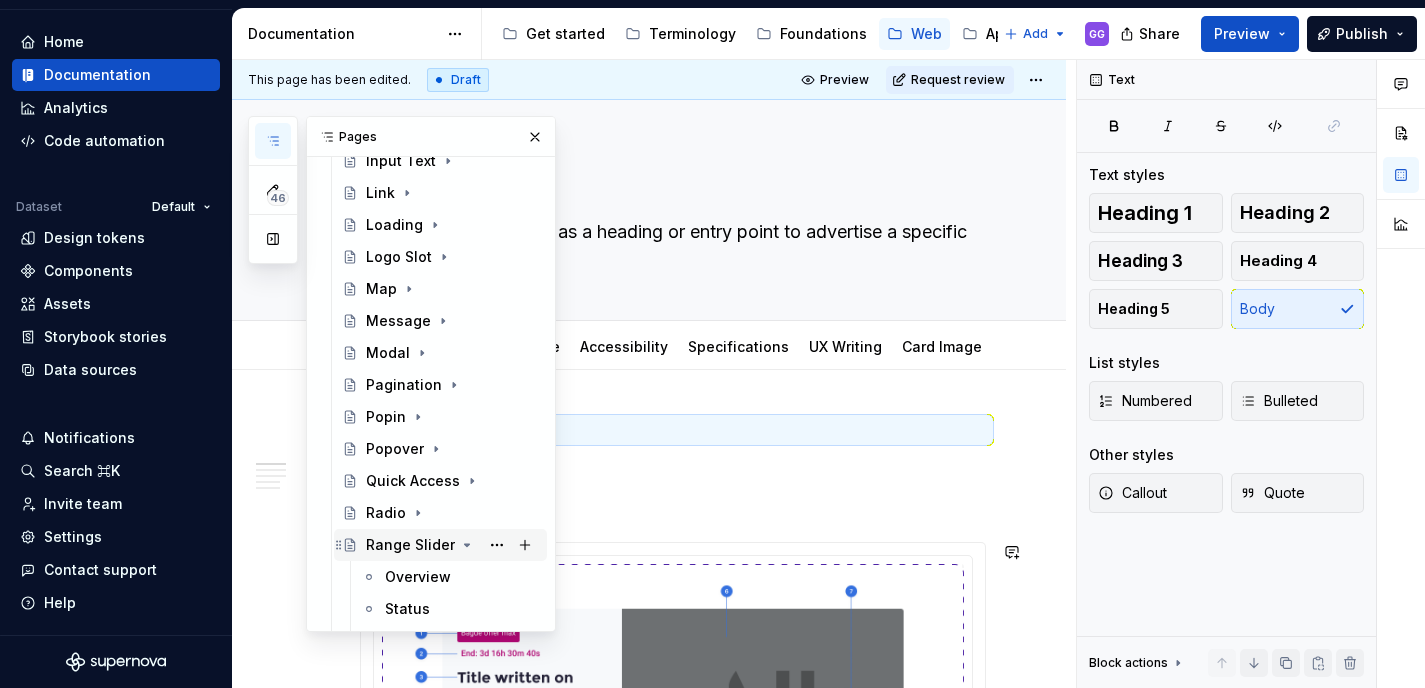 click on "Range Slider" at bounding box center (410, 545) 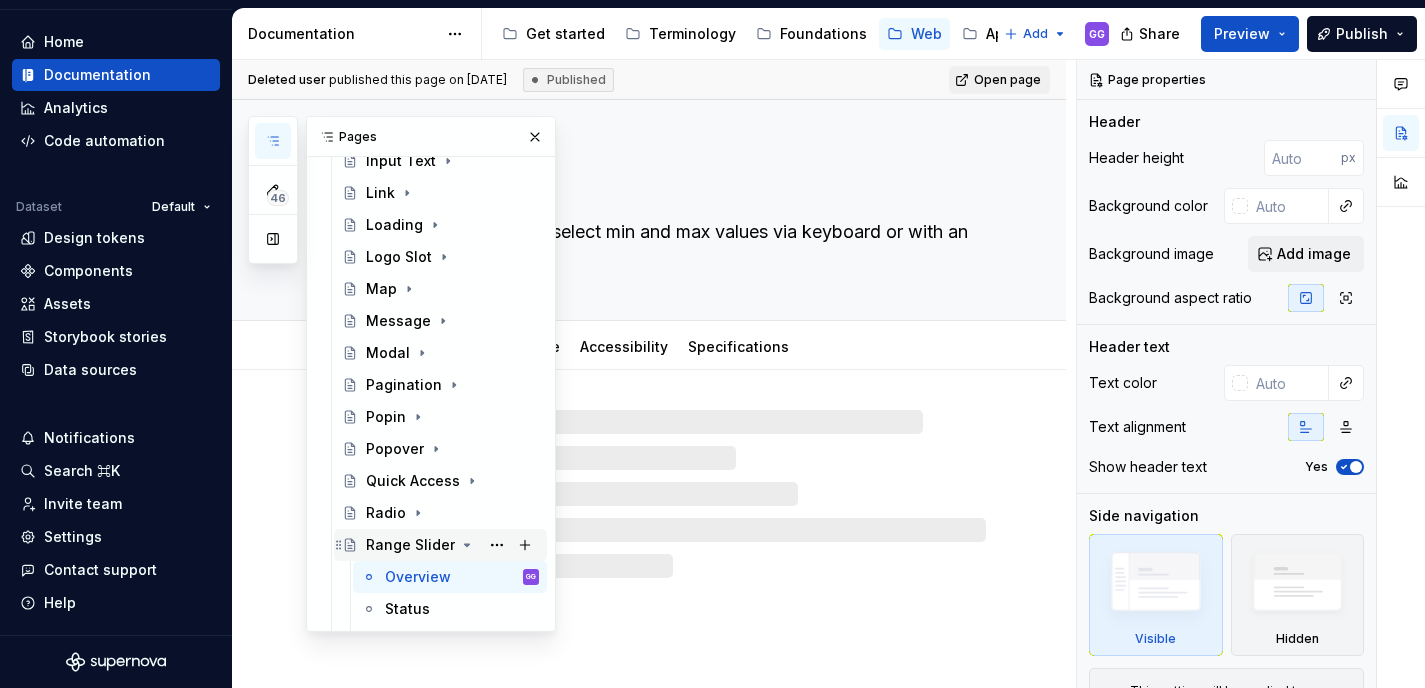 click 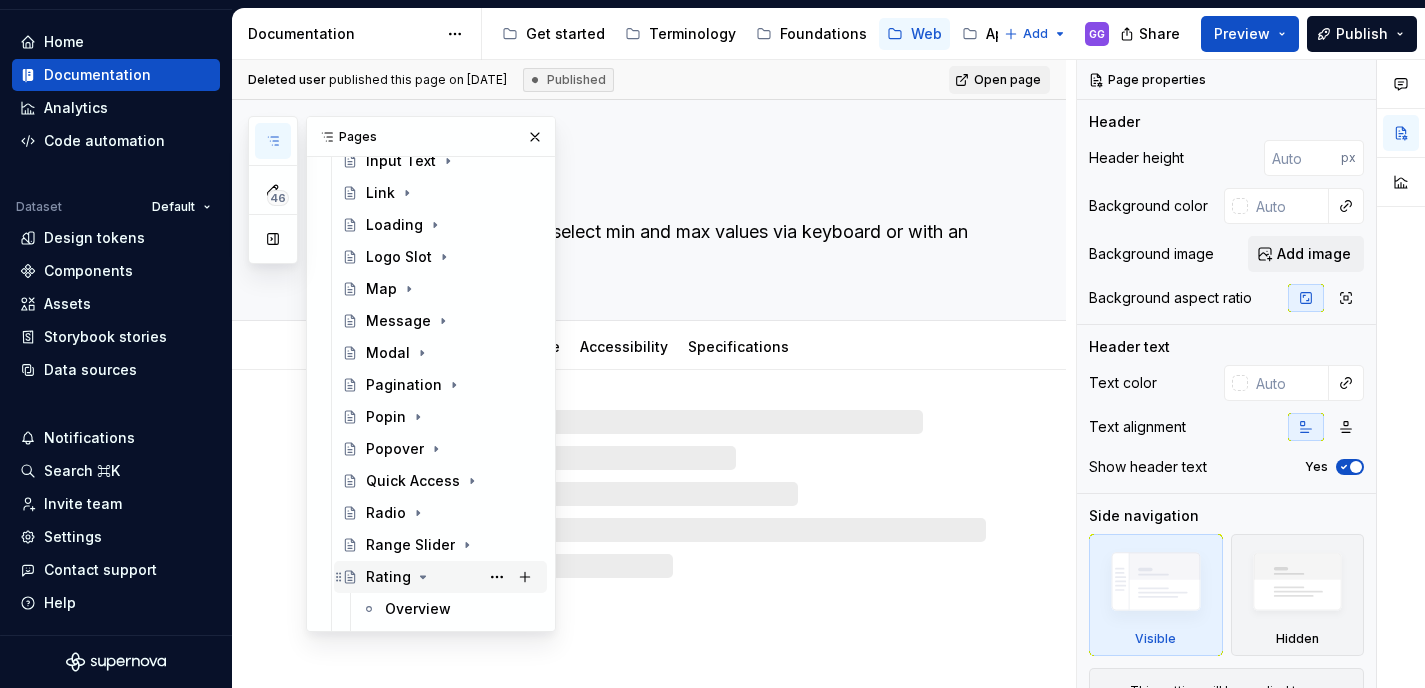 click 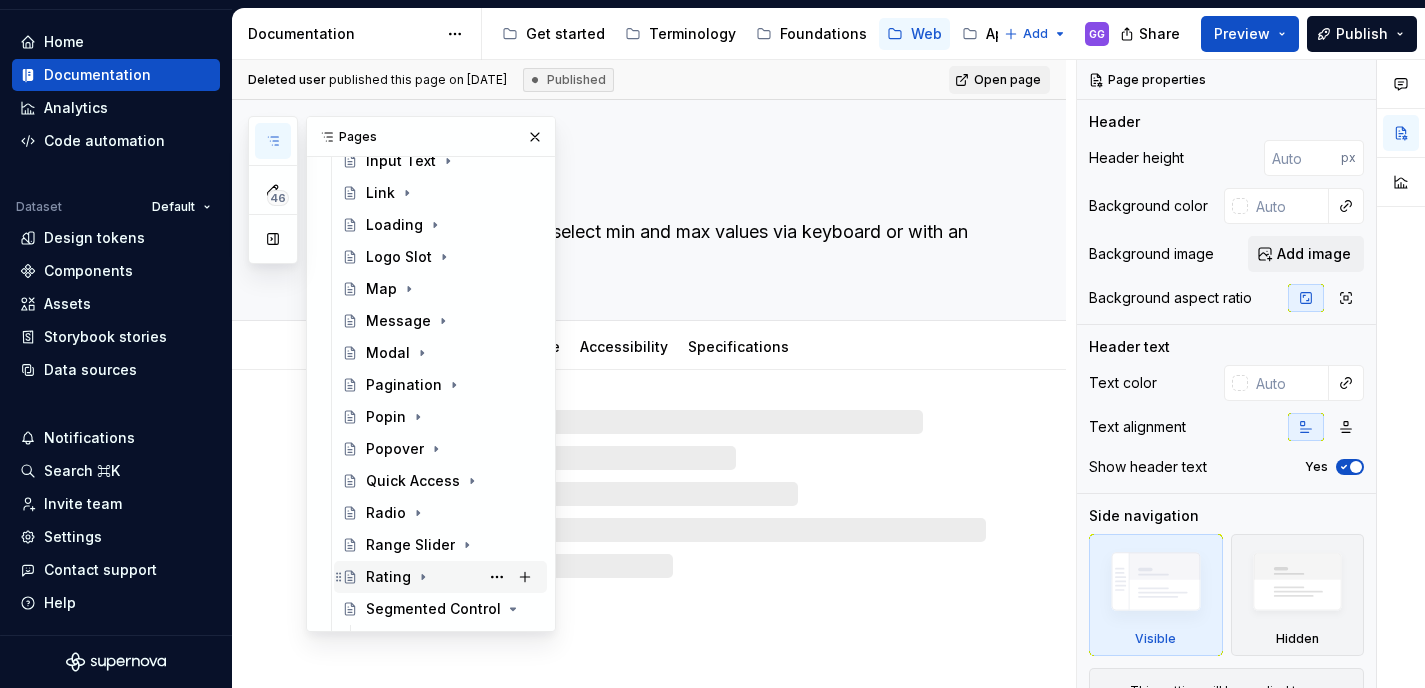 click 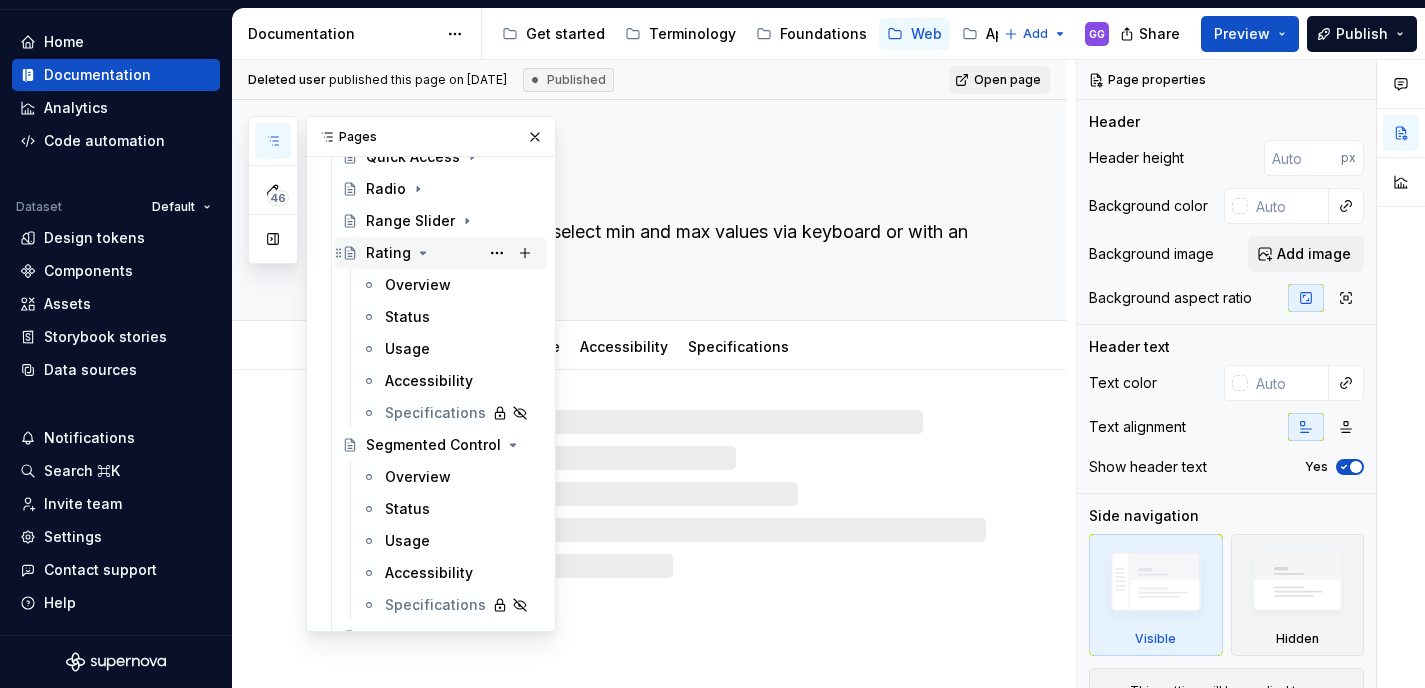scroll, scrollTop: 1391, scrollLeft: 0, axis: vertical 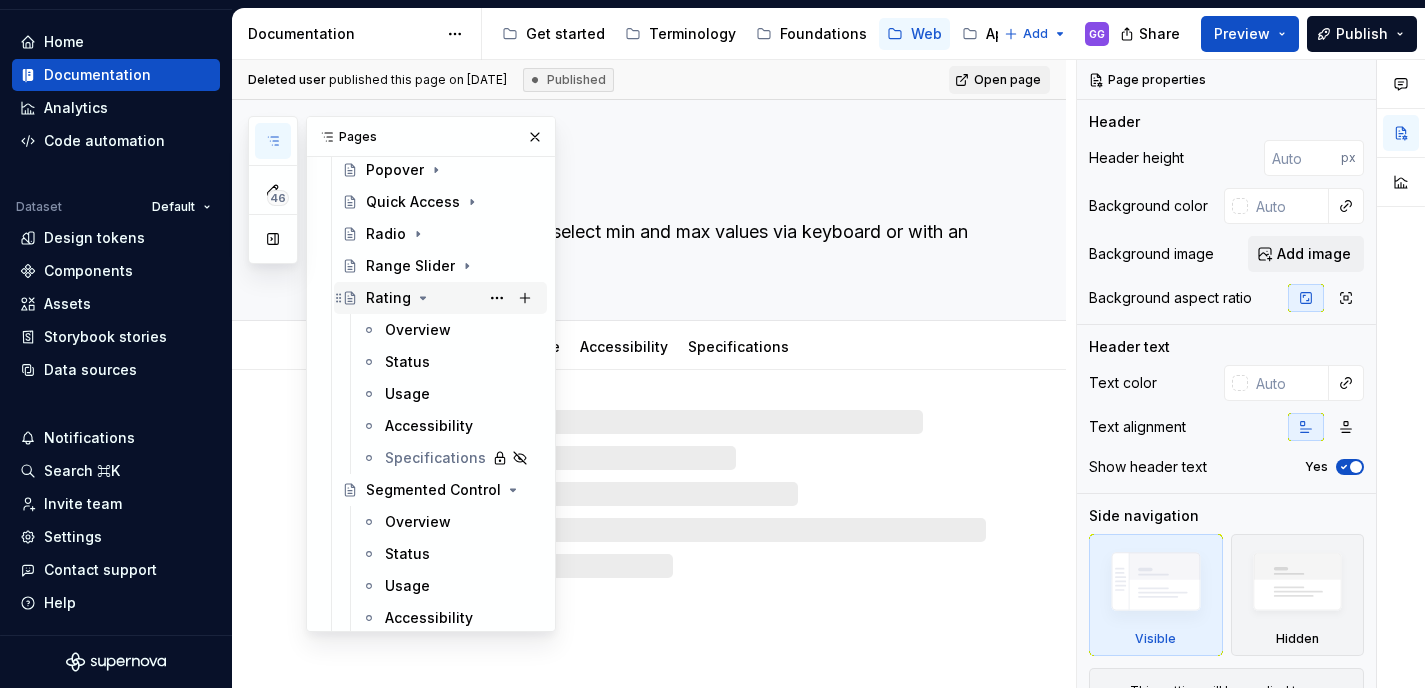 click 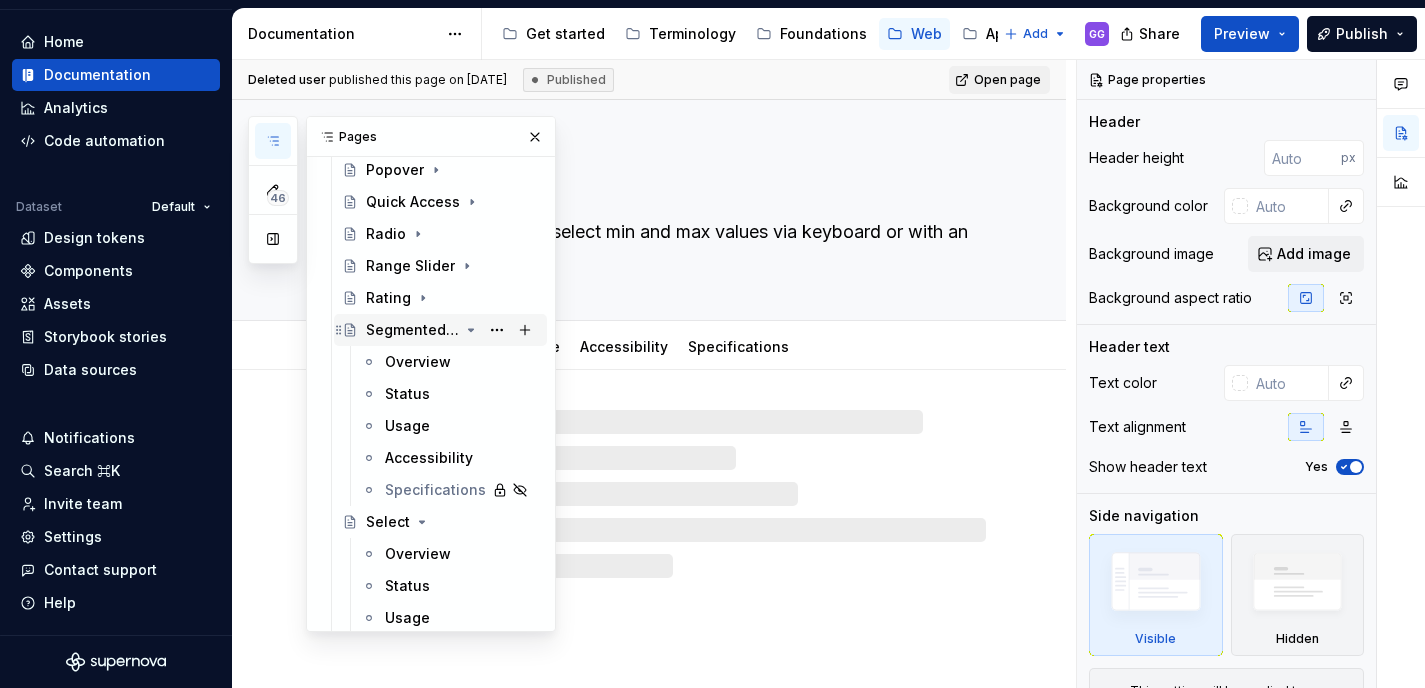 click 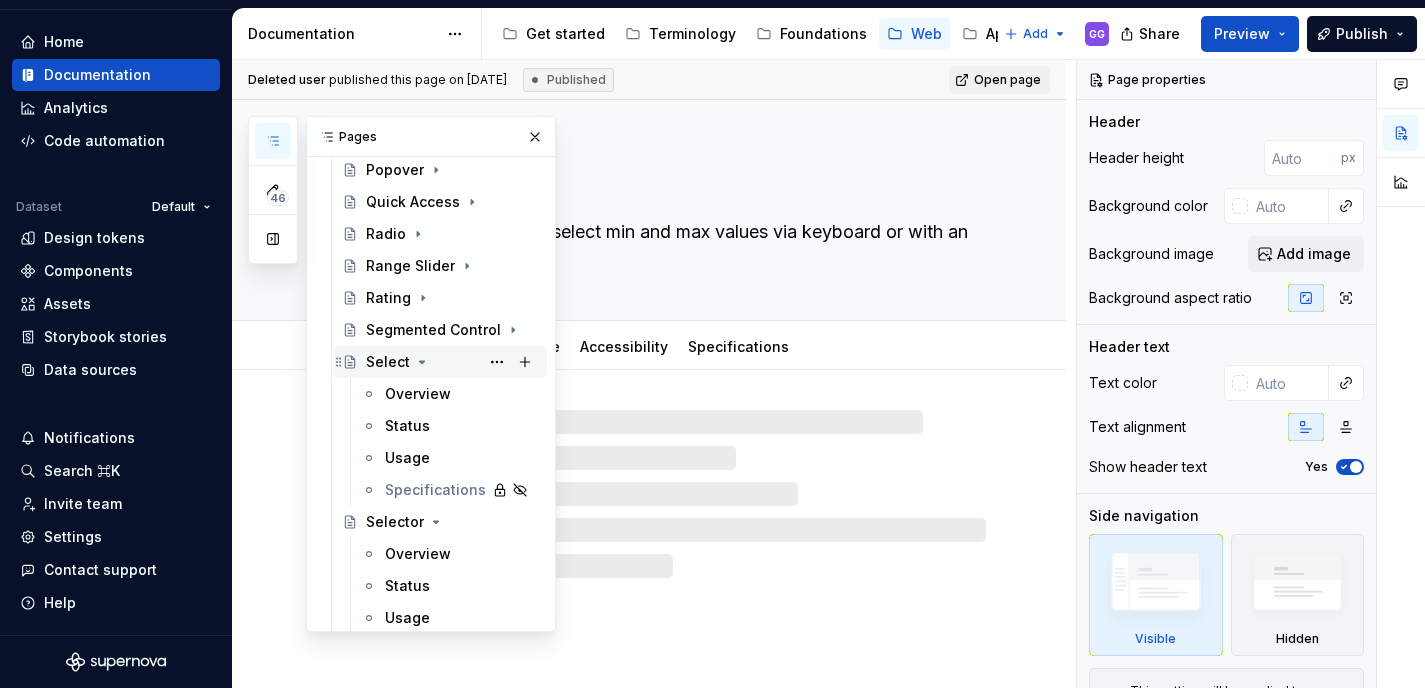 click 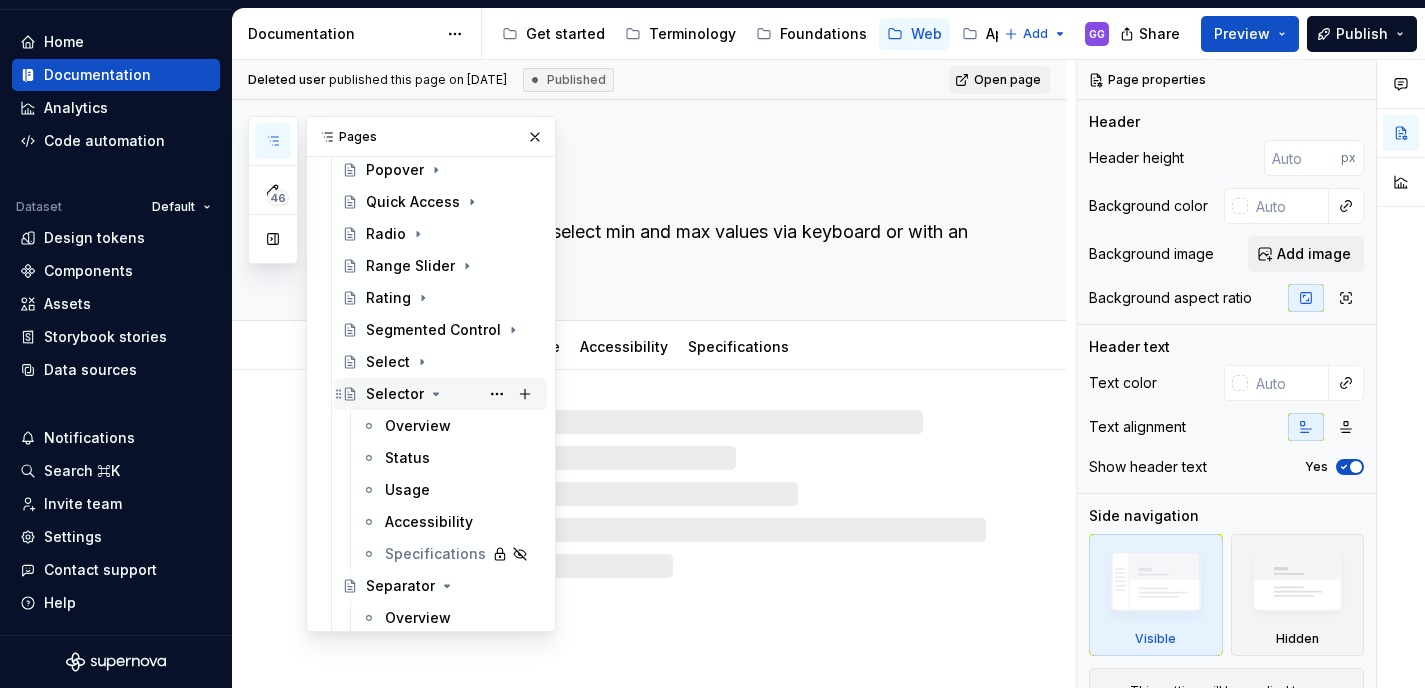 click 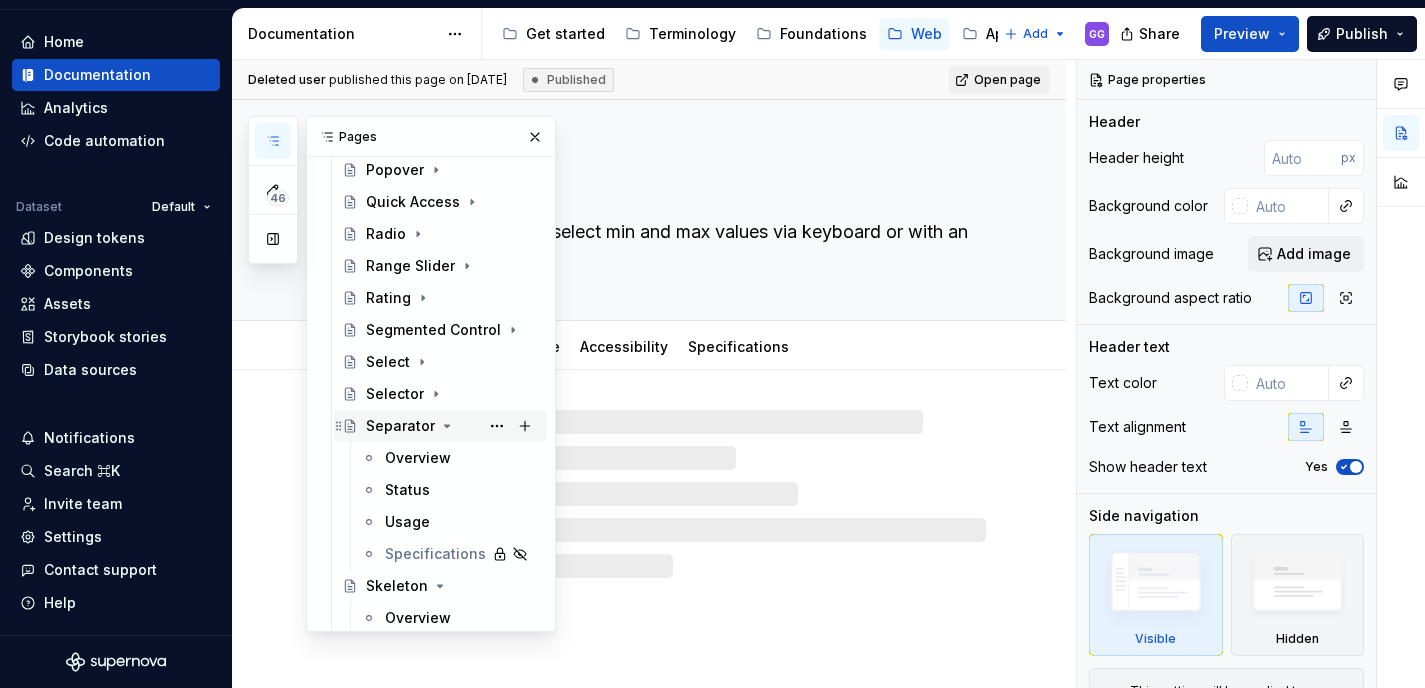 click 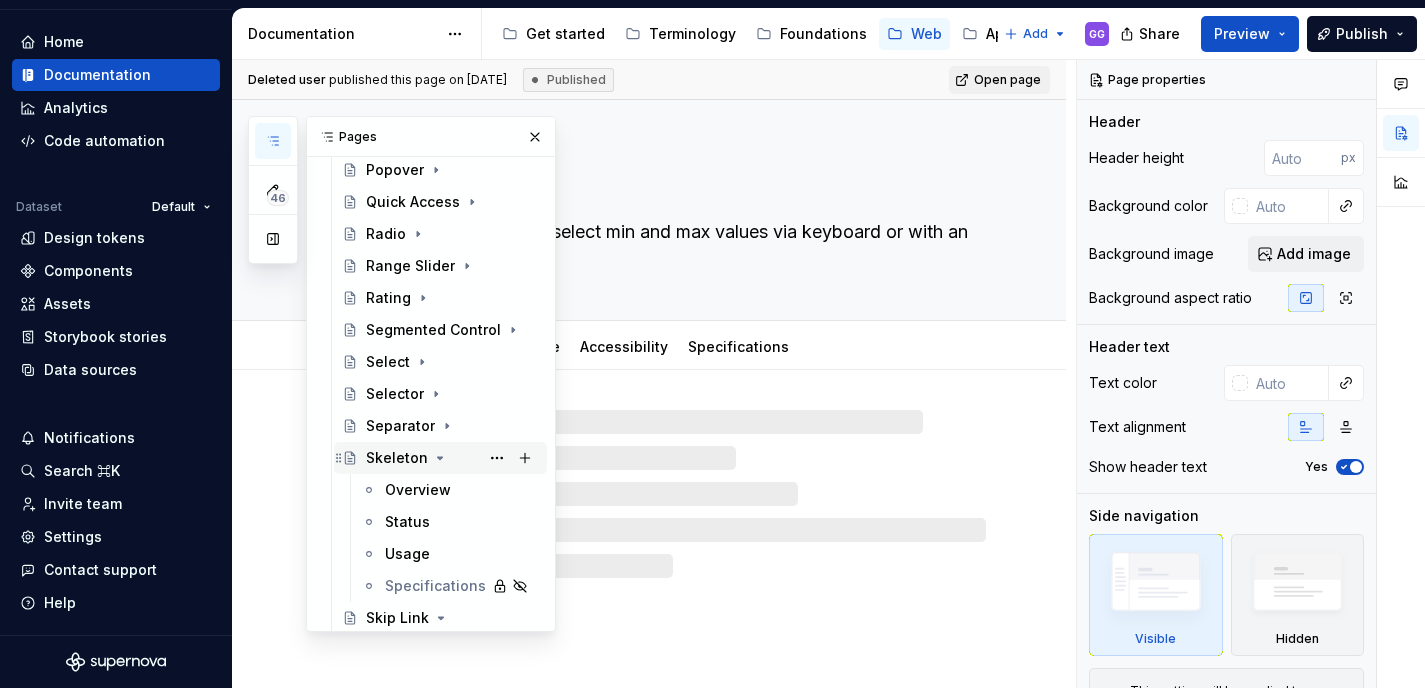 click 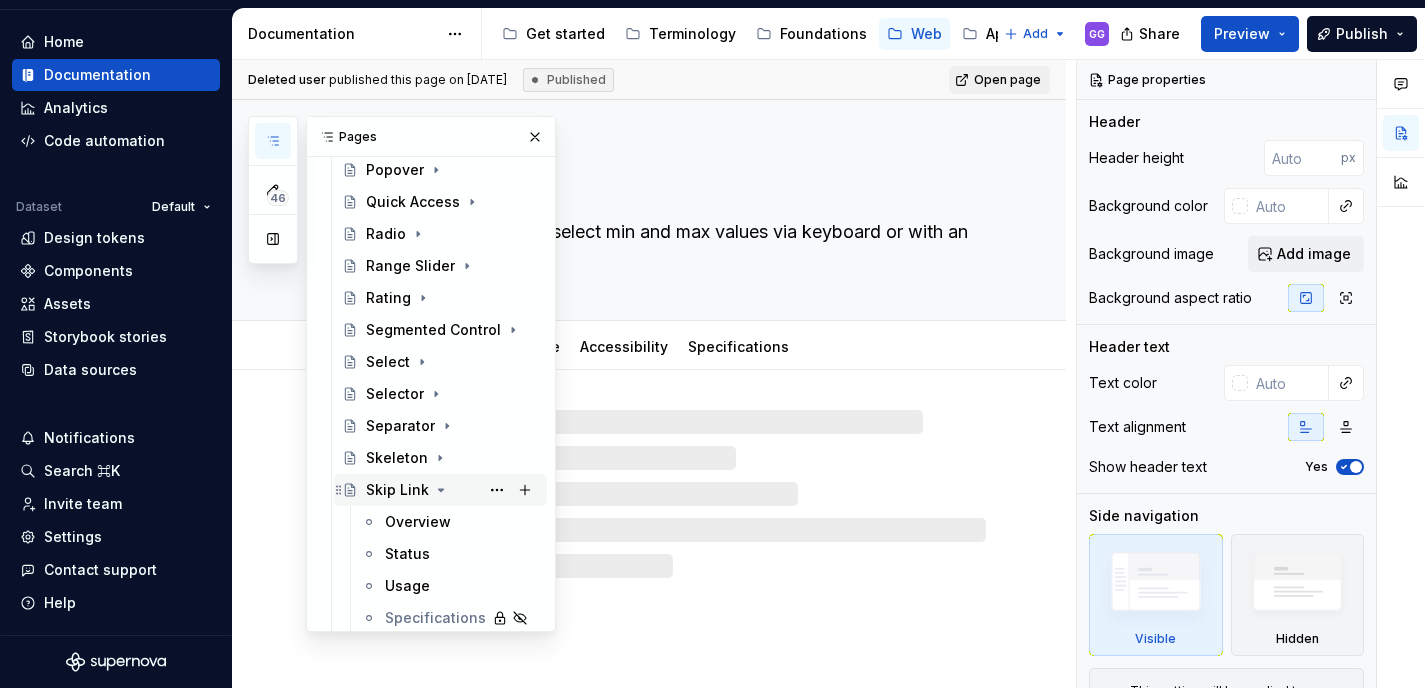 click 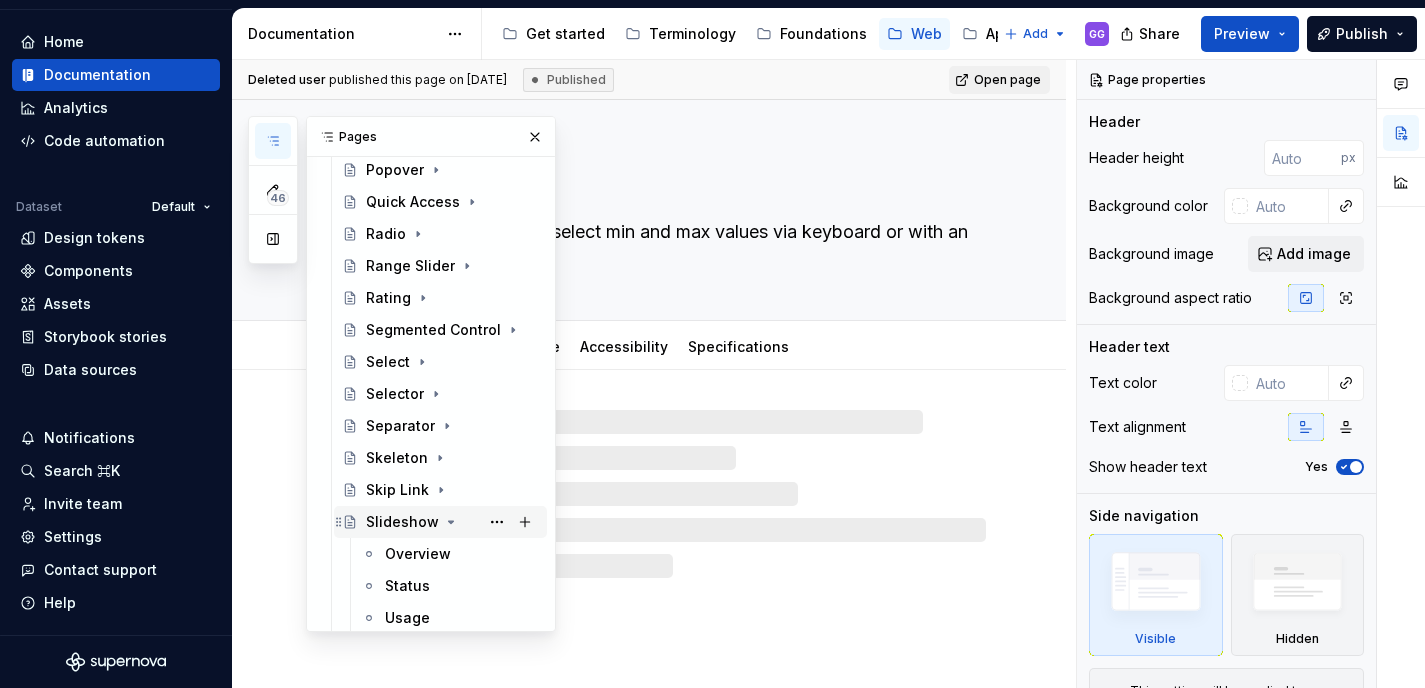 click 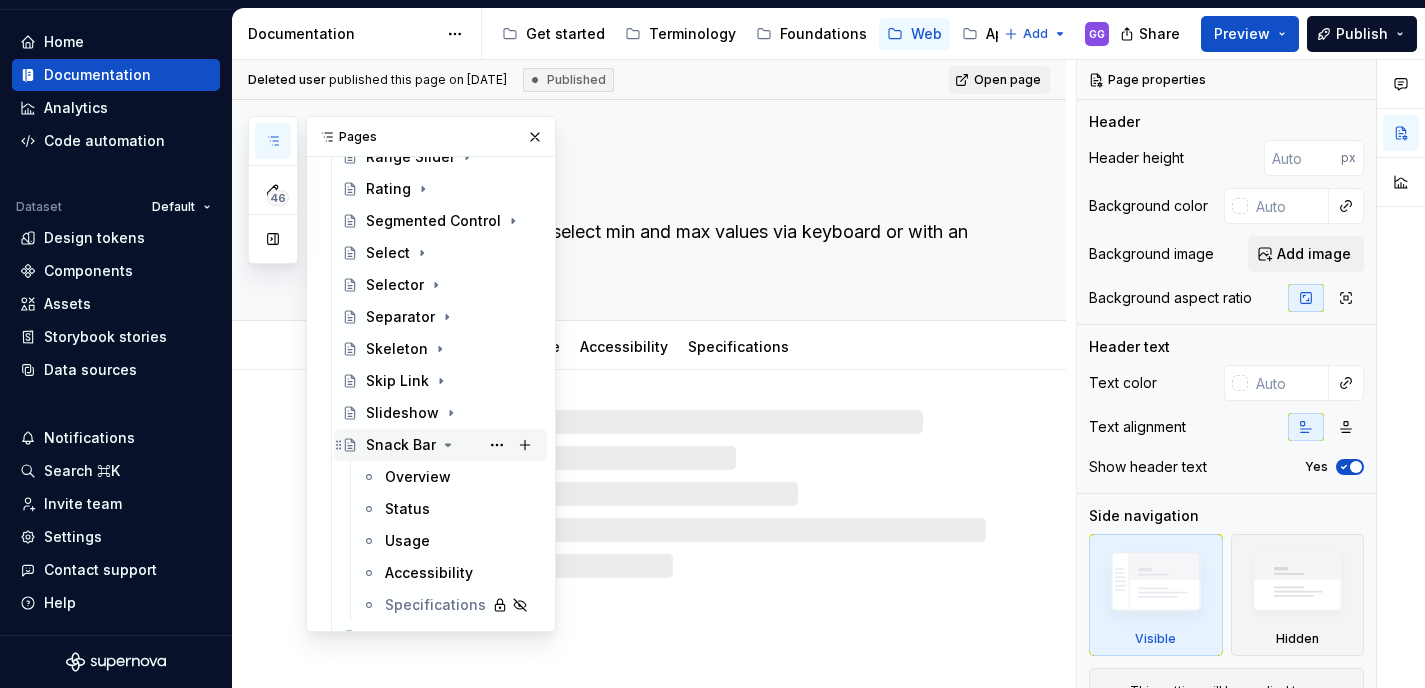 scroll, scrollTop: 1514, scrollLeft: 0, axis: vertical 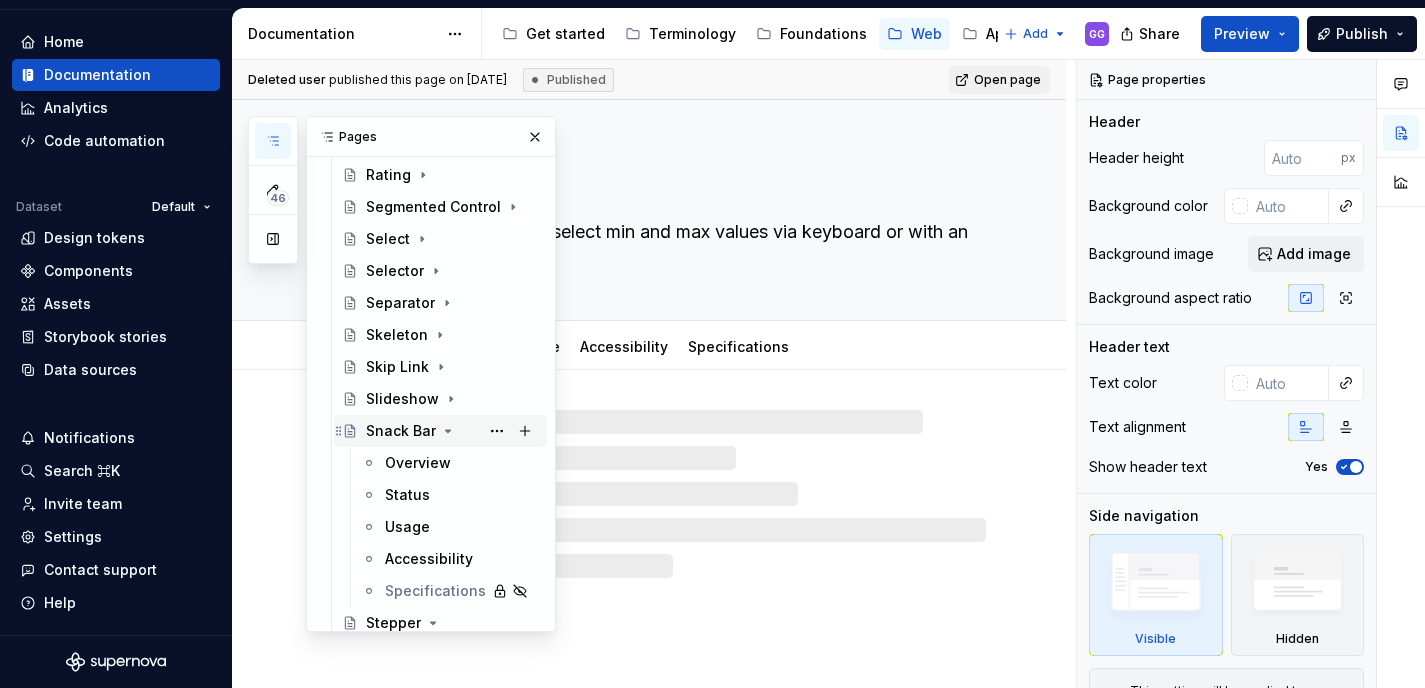 click 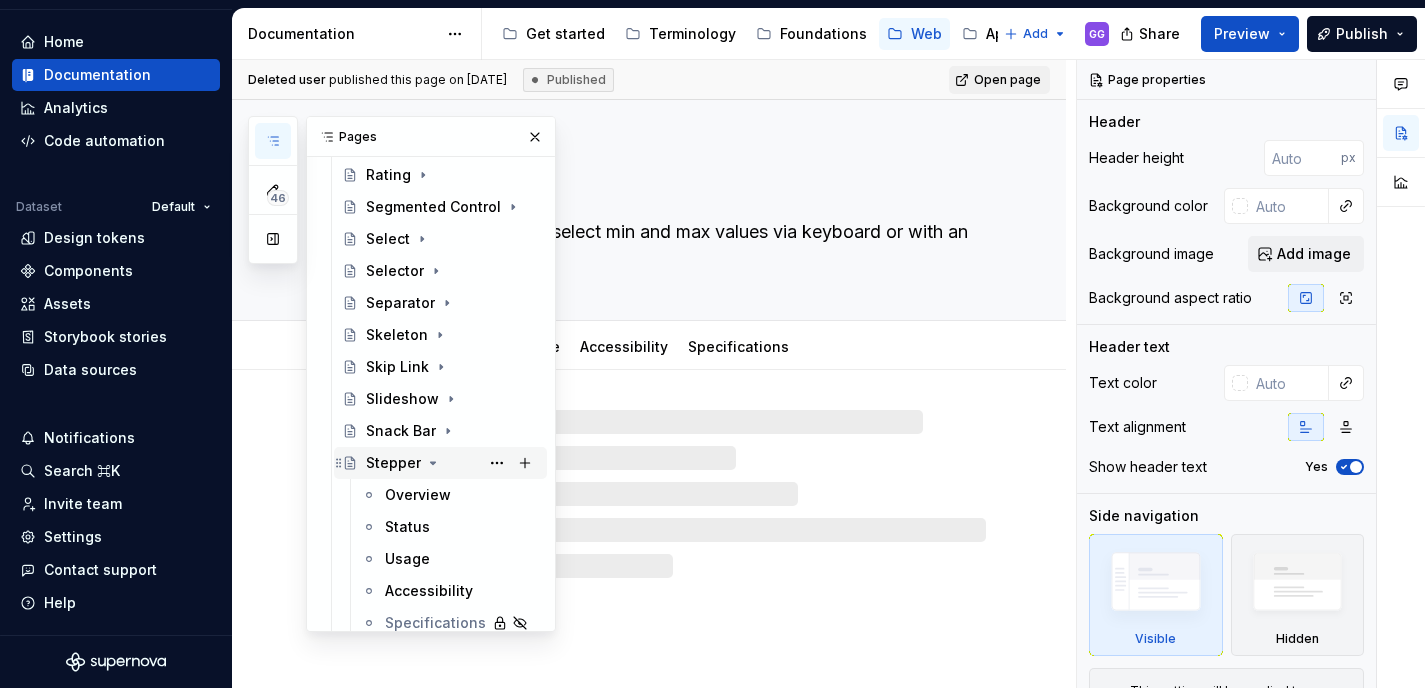 click 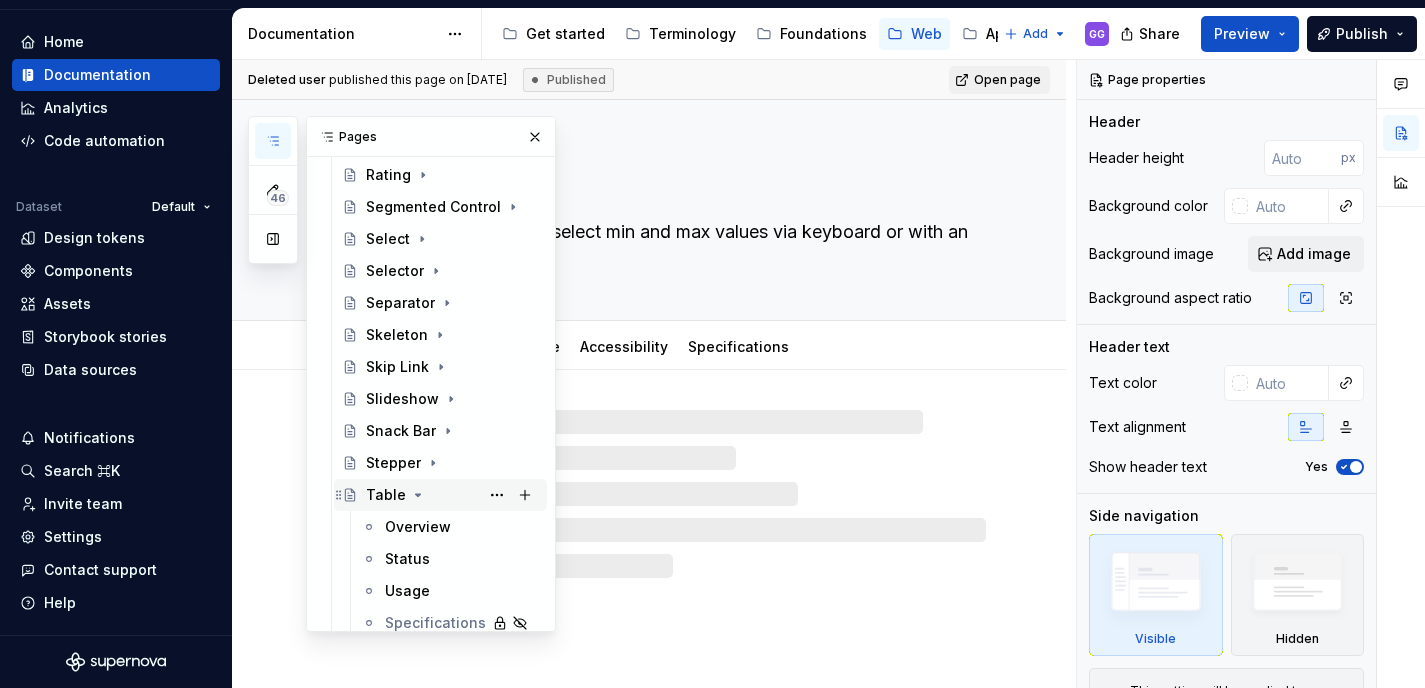 click 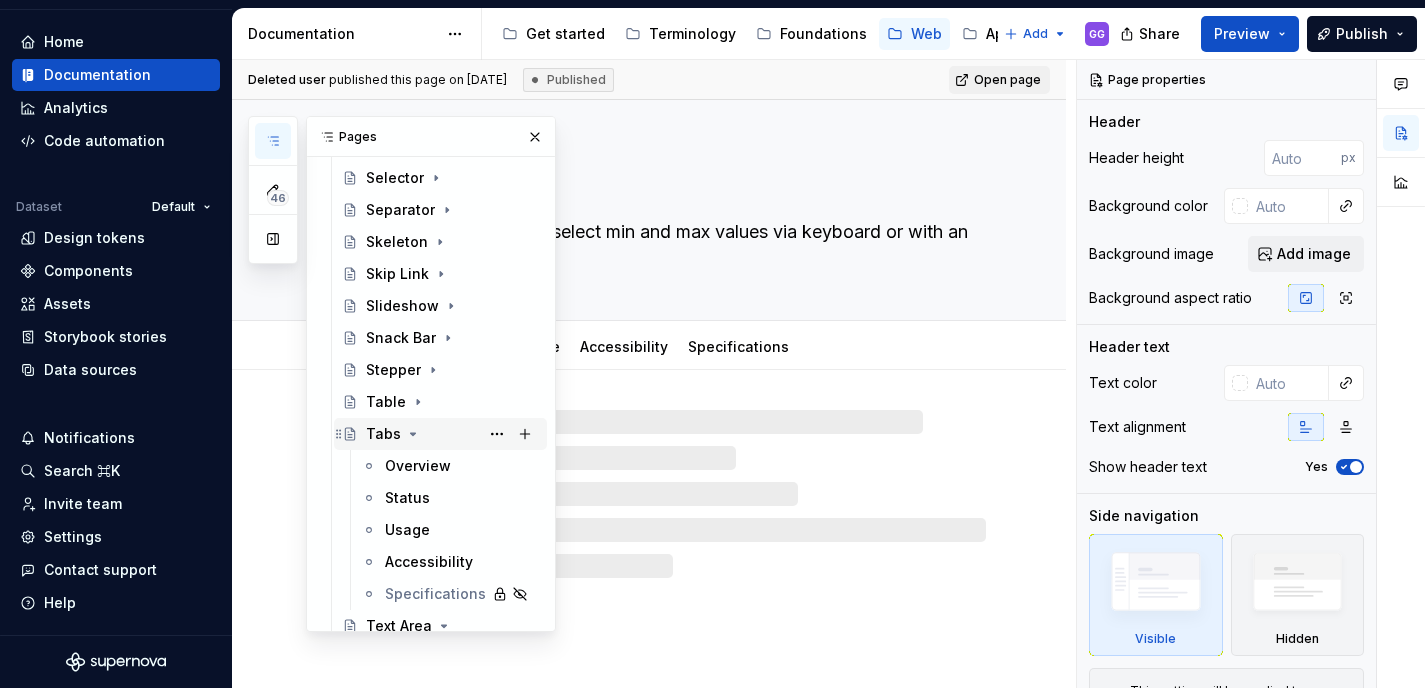 scroll, scrollTop: 1625, scrollLeft: 0, axis: vertical 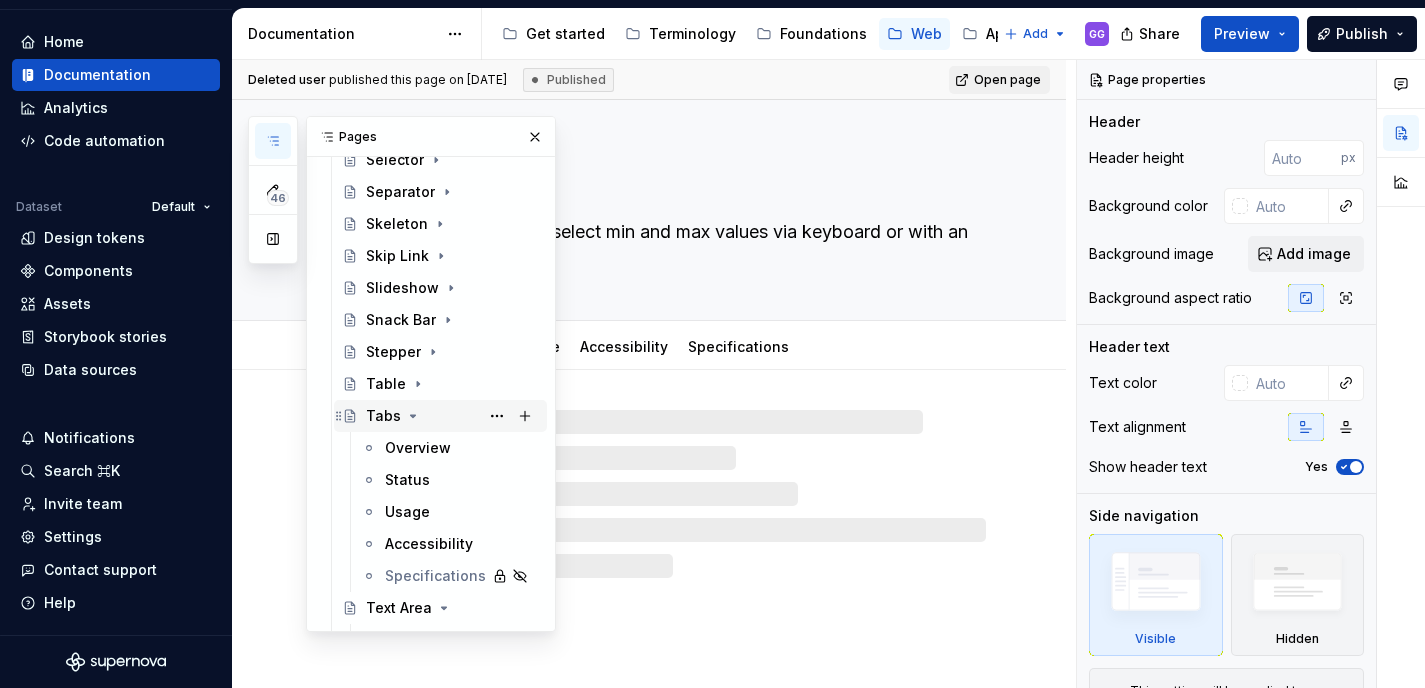 click 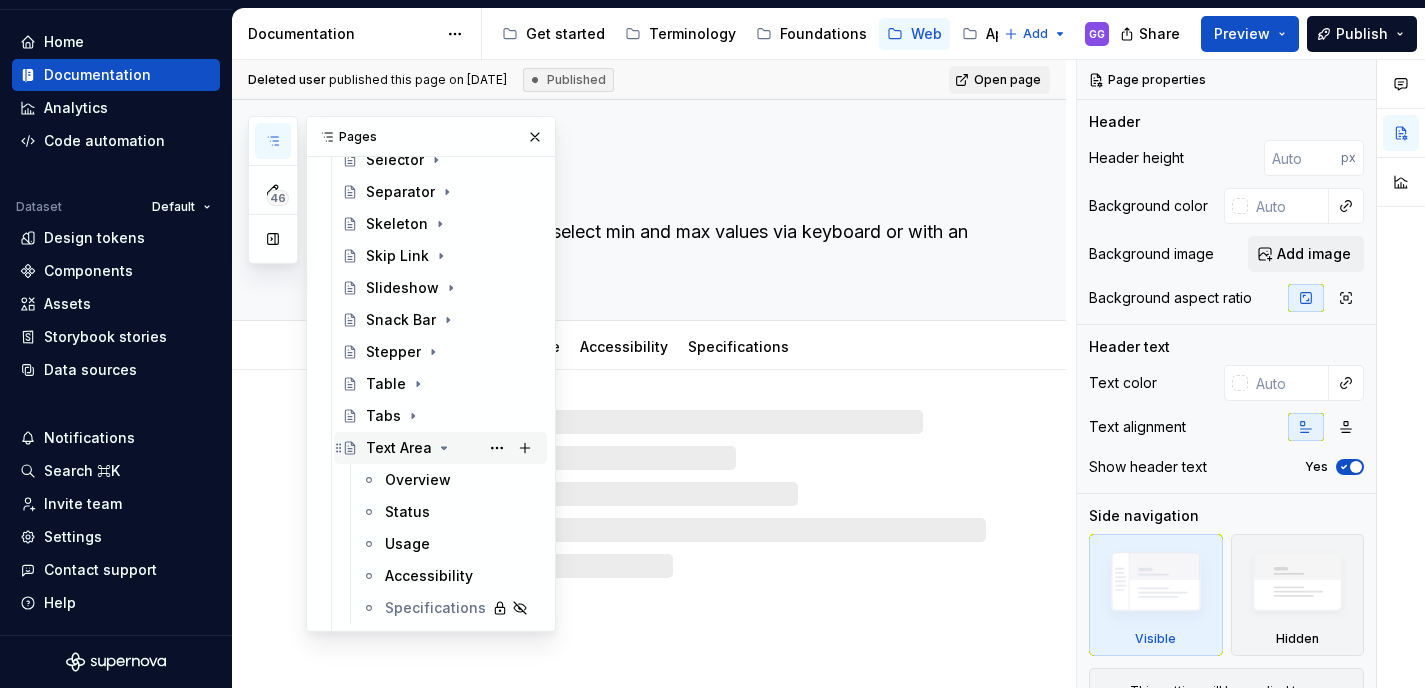 click on "Text Area" at bounding box center [399, 448] 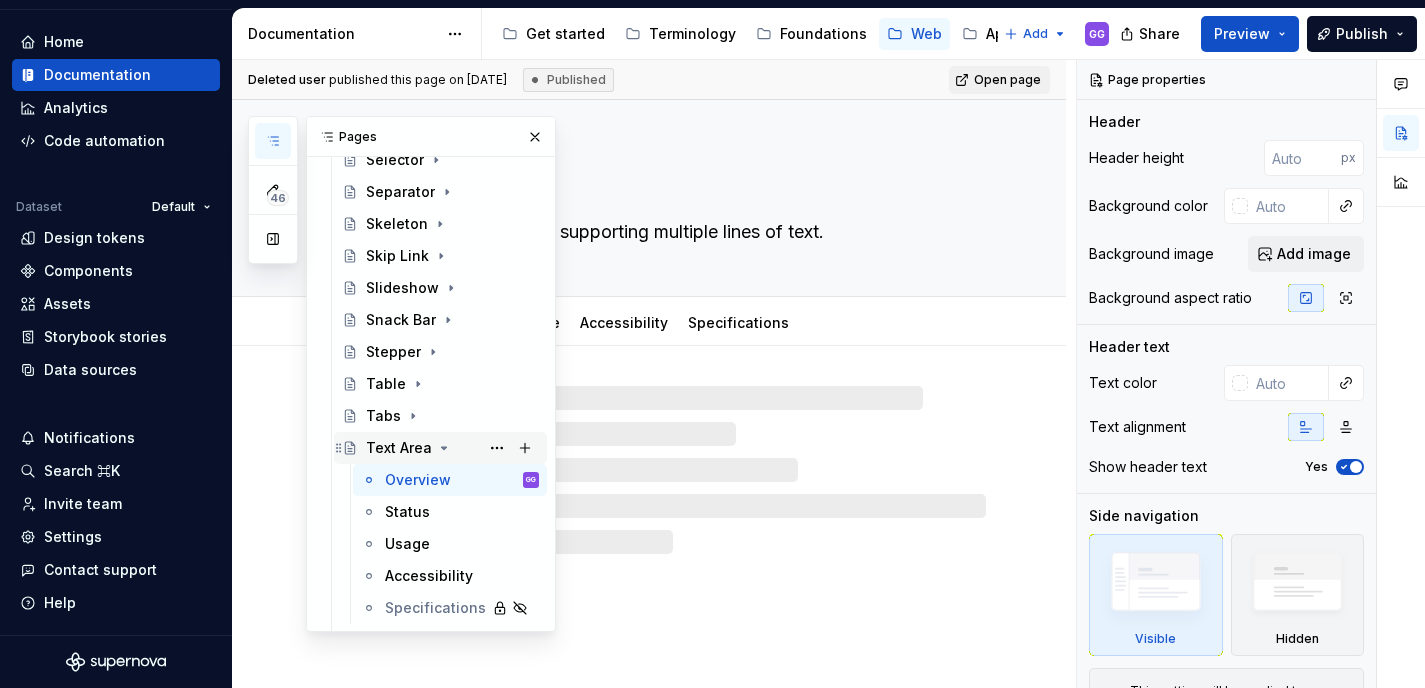 click 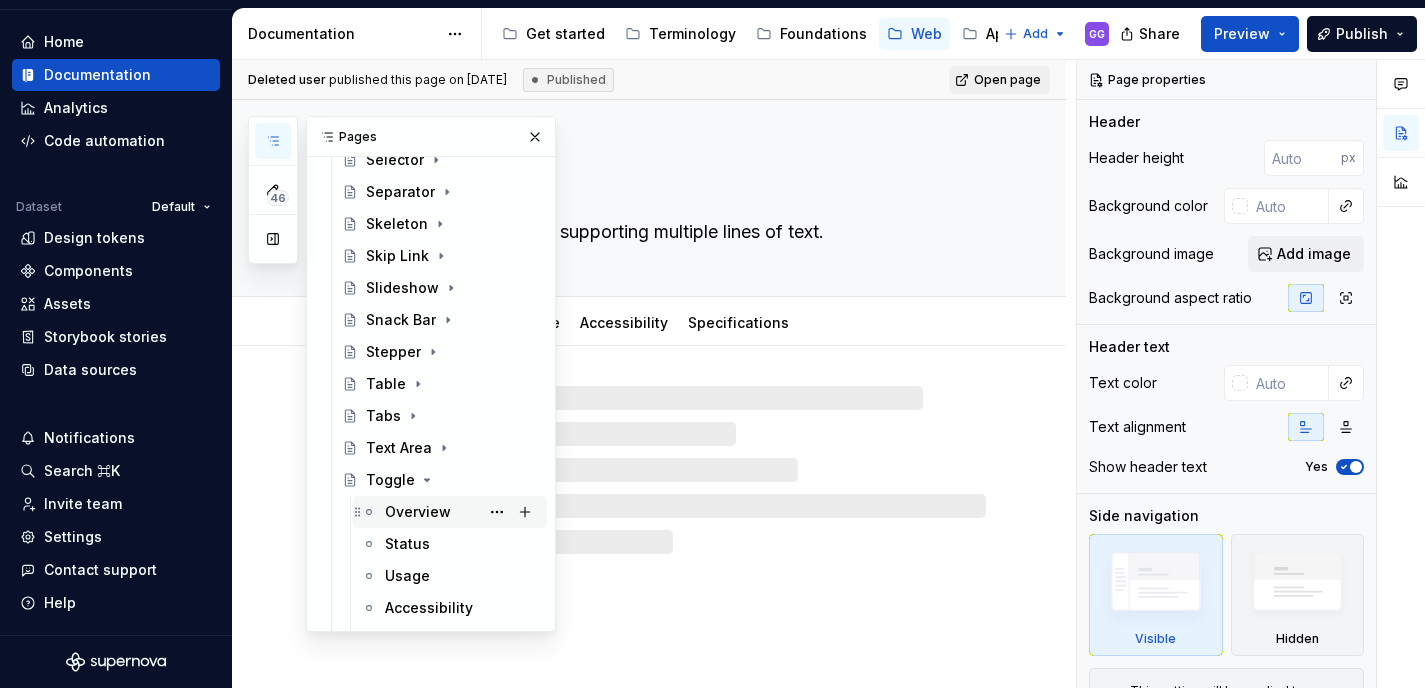 scroll, scrollTop: 1692, scrollLeft: 0, axis: vertical 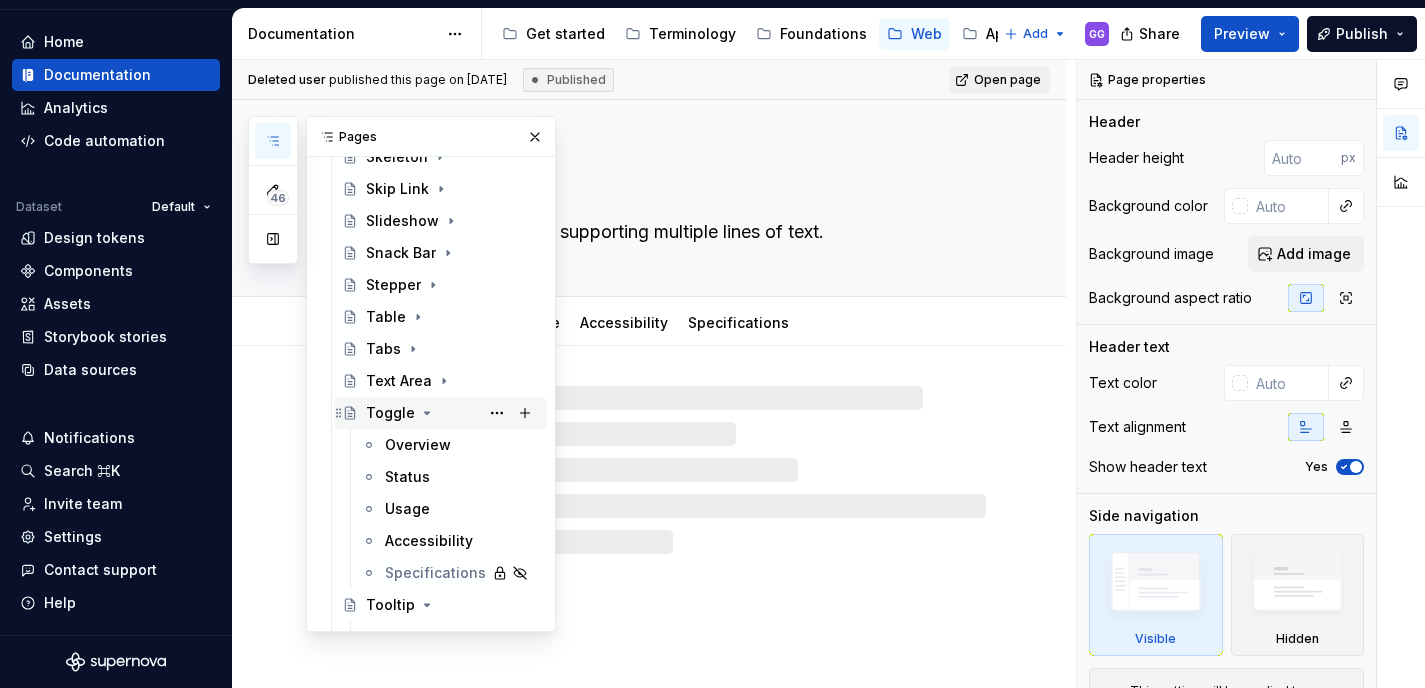 click 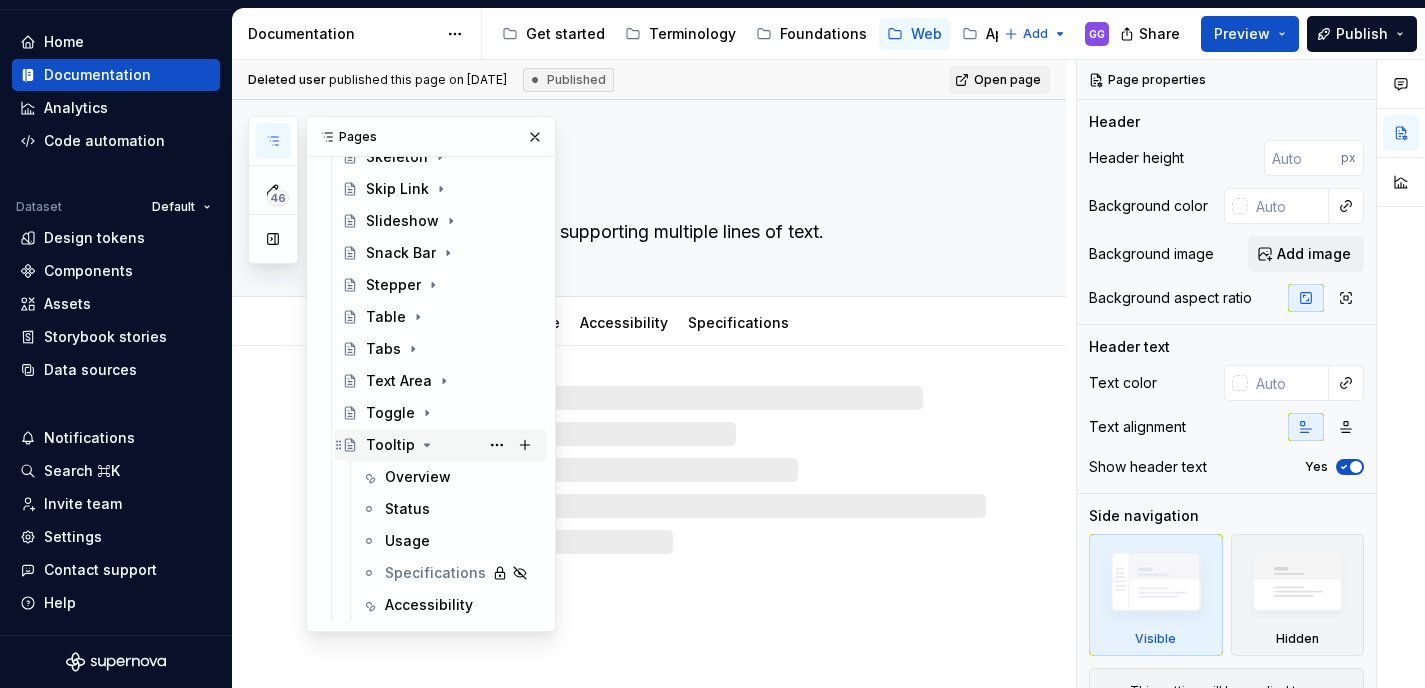click 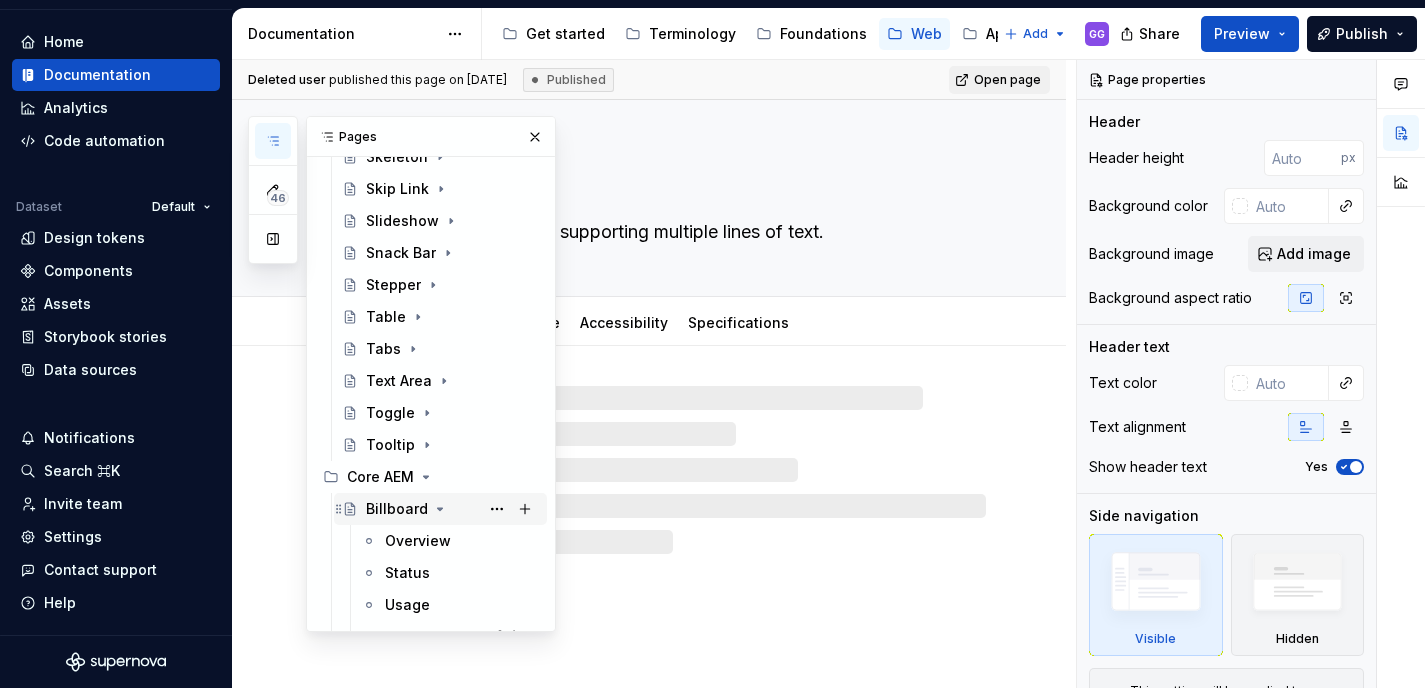 click 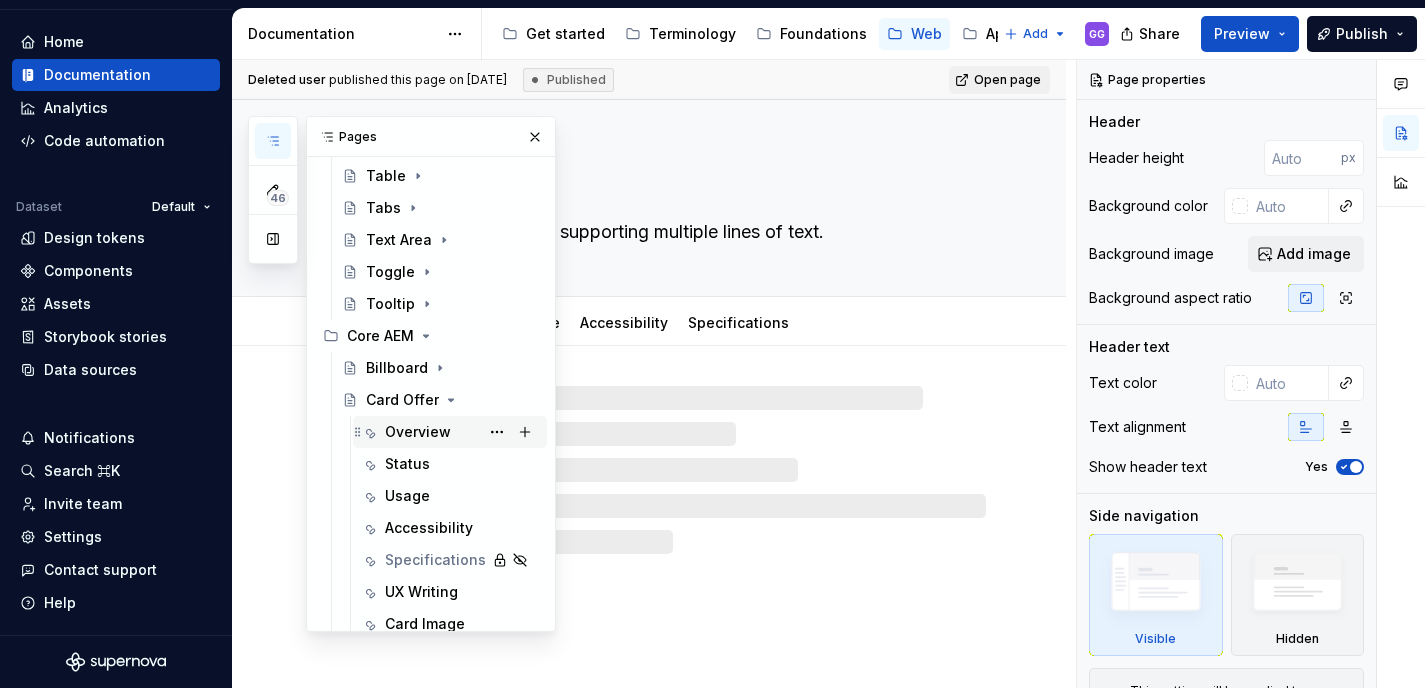 scroll, scrollTop: 1972, scrollLeft: 0, axis: vertical 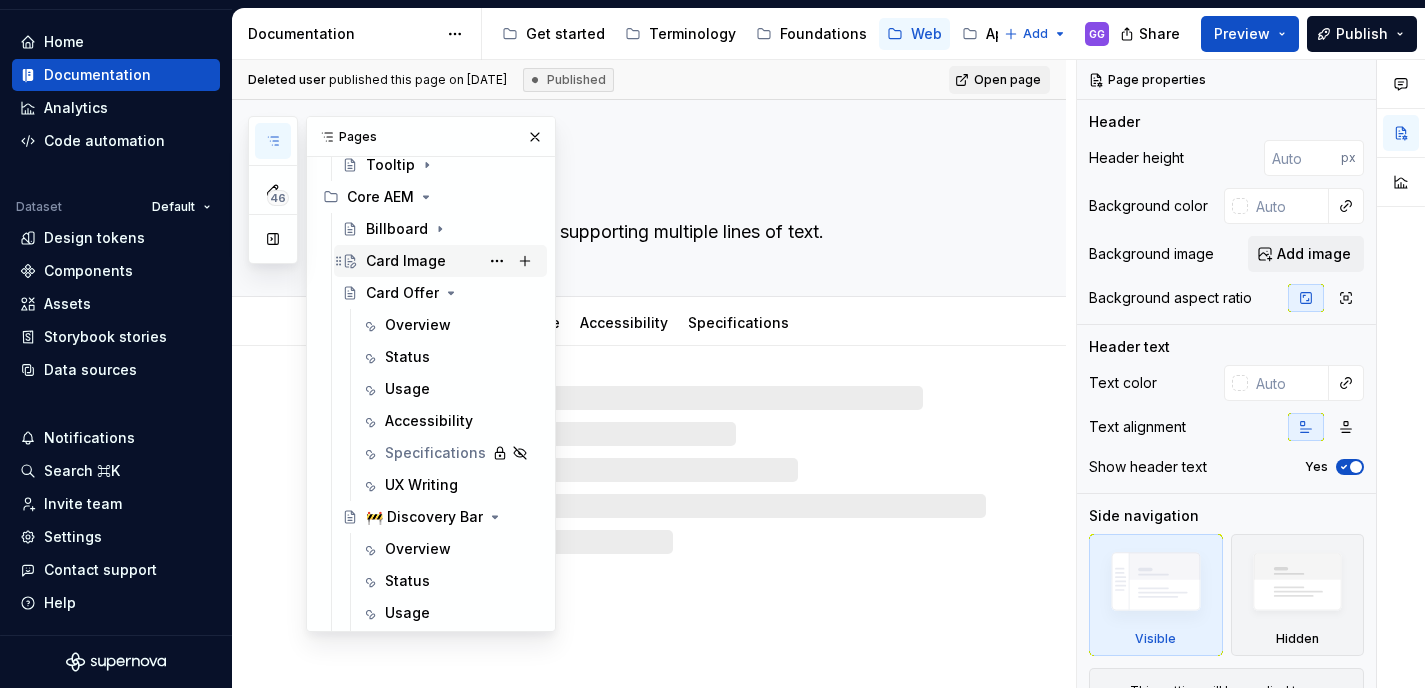click on "Card Image" at bounding box center [406, 261] 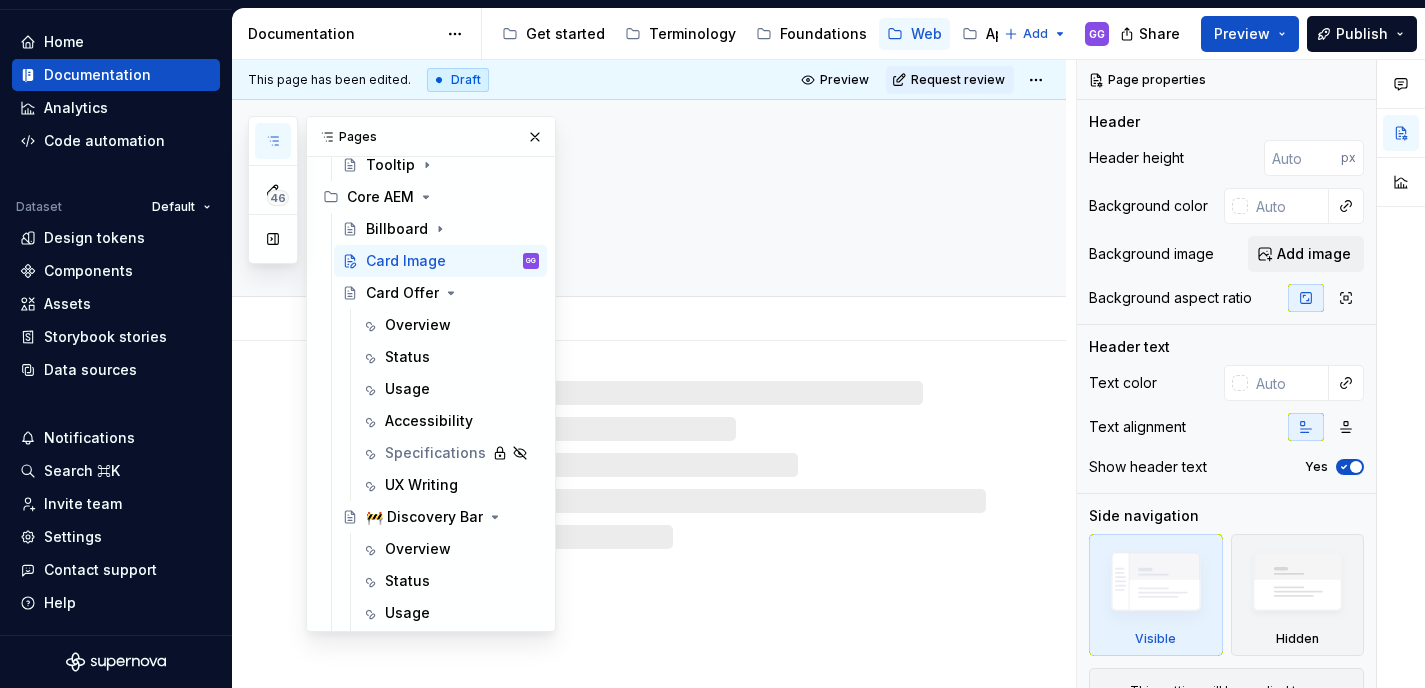 click on "Card Image" at bounding box center [673, 198] 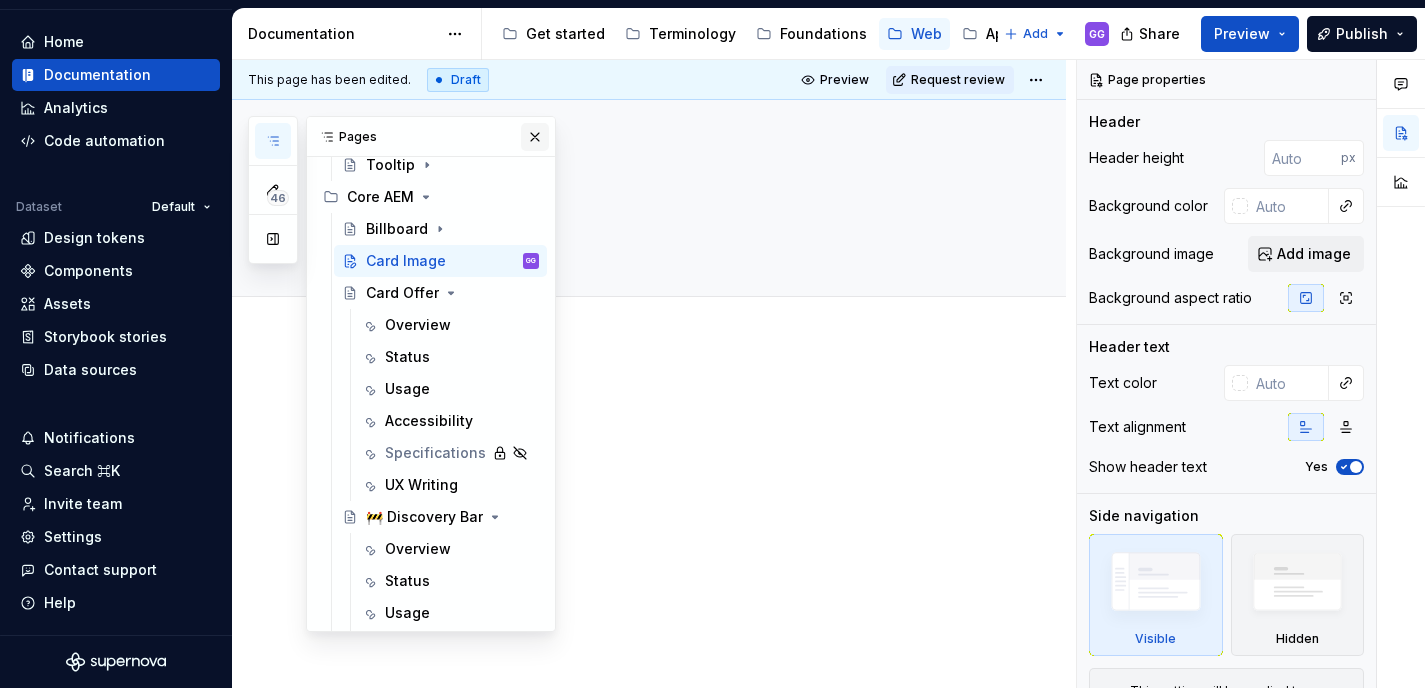 click at bounding box center (535, 137) 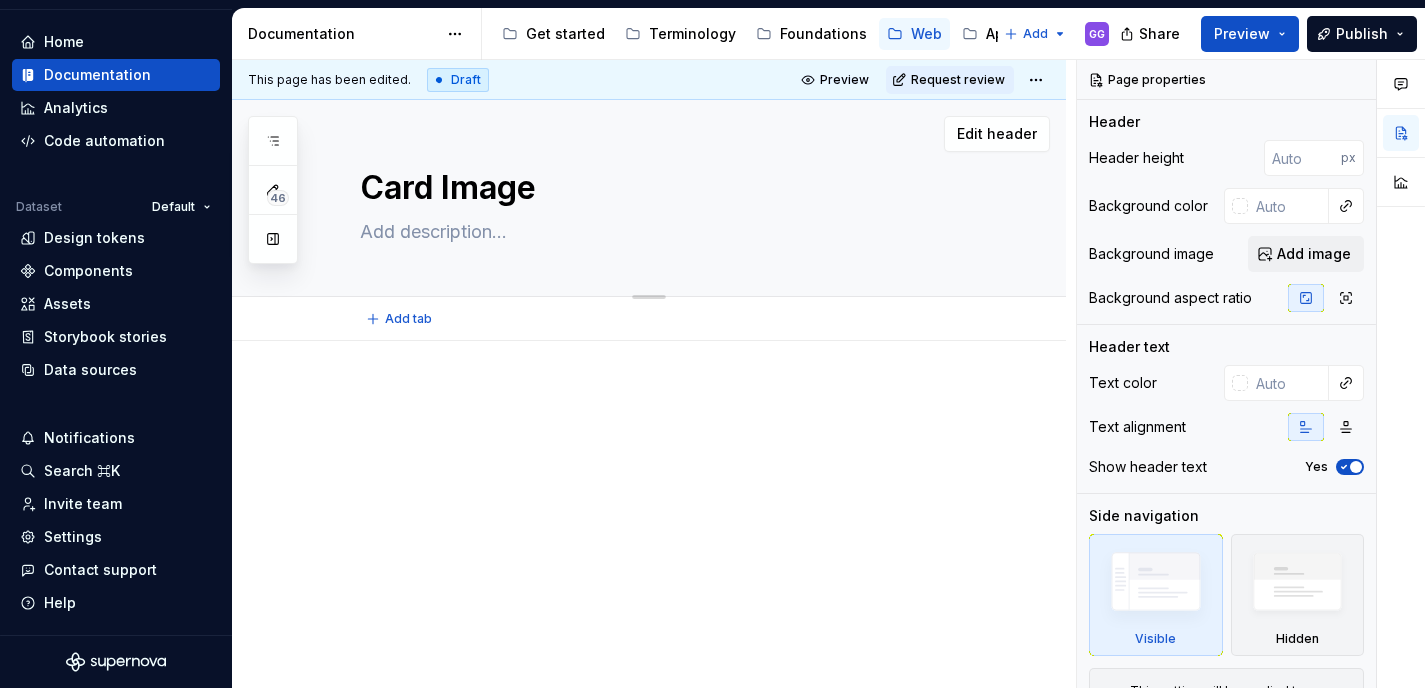 click on "Card Image" at bounding box center [669, 188] 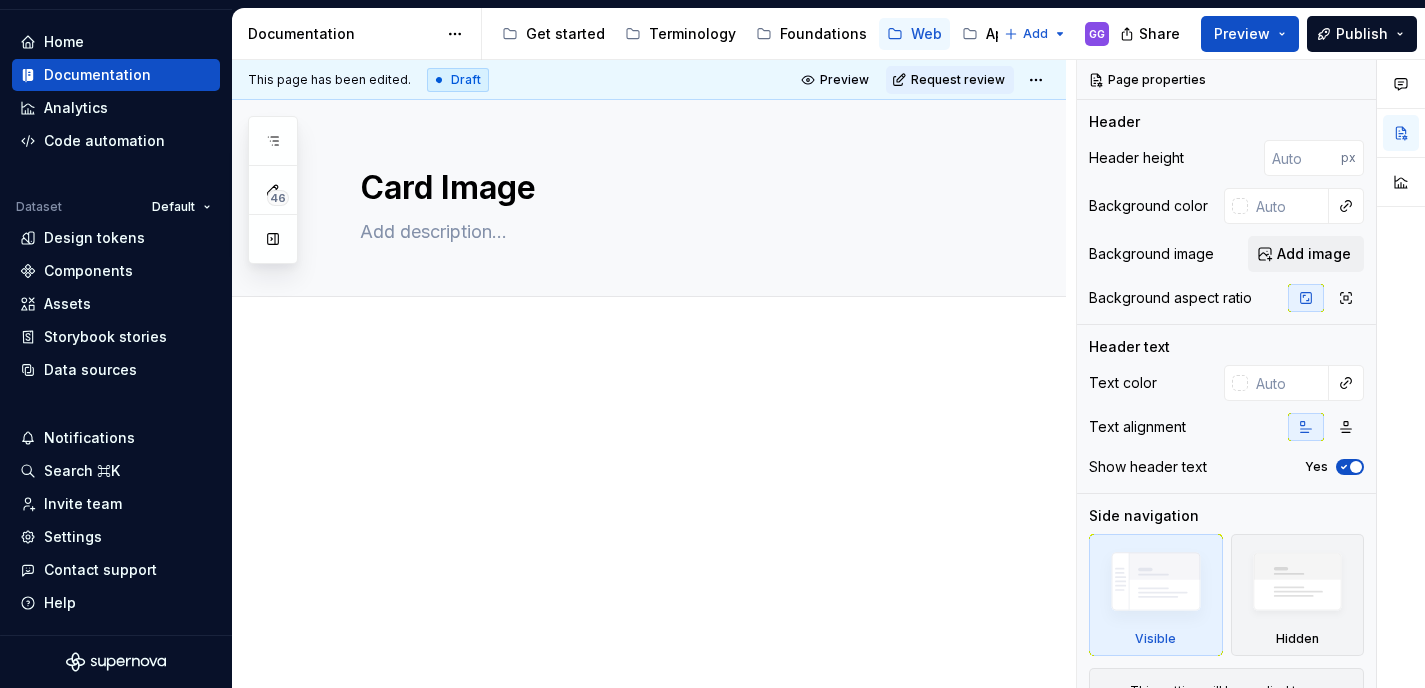 scroll, scrollTop: 7, scrollLeft: 0, axis: vertical 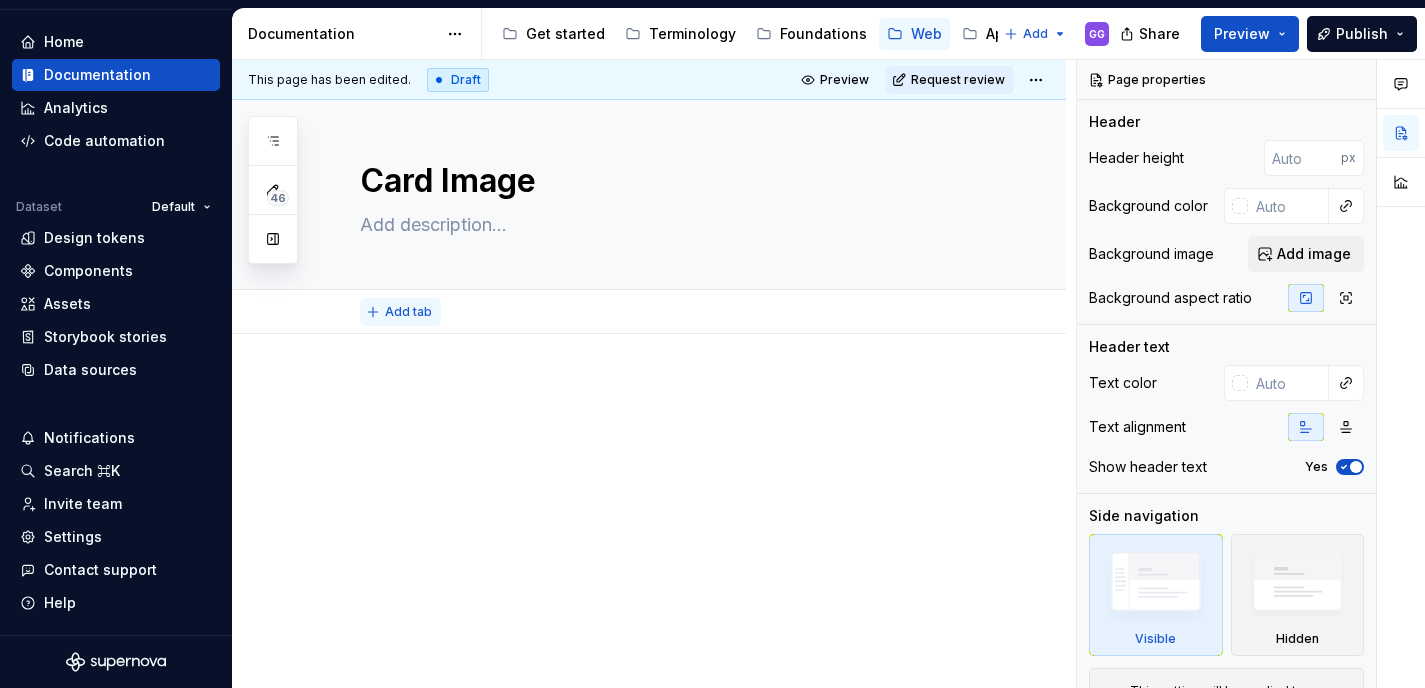 click on "Add tab" at bounding box center (408, 312) 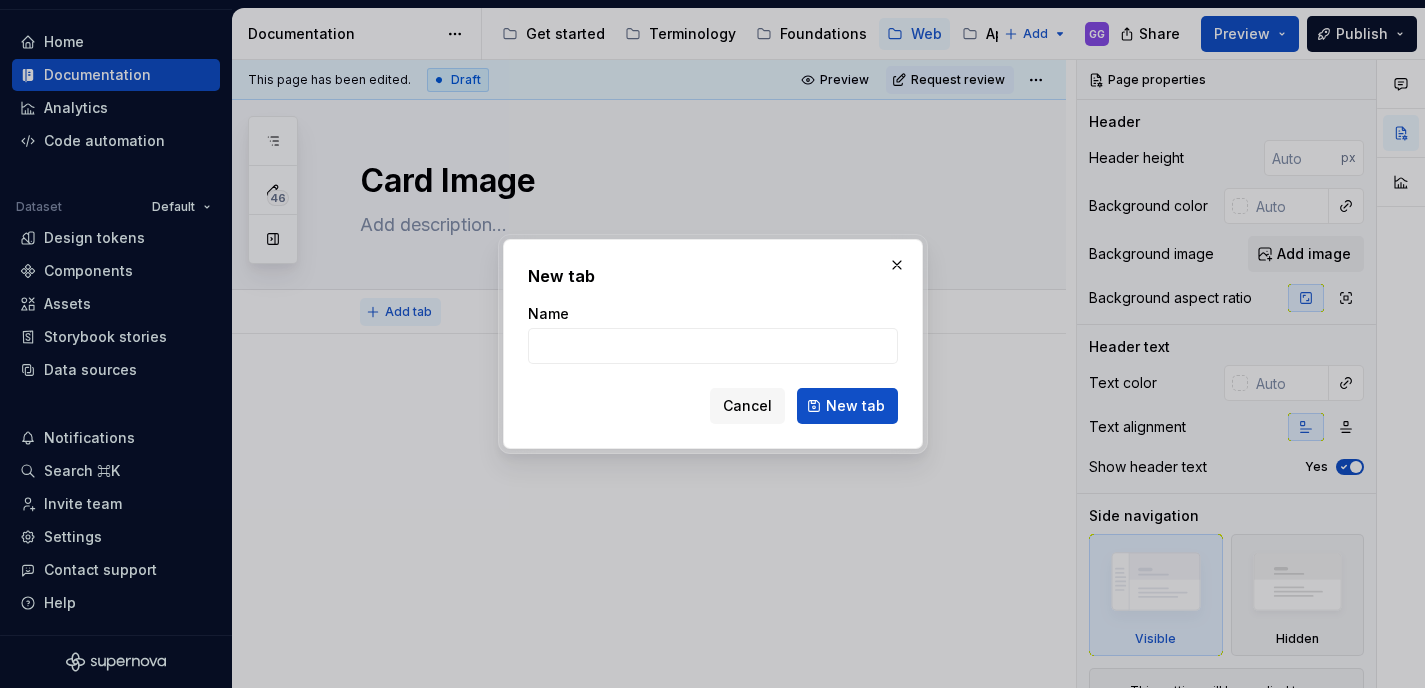 type on "*" 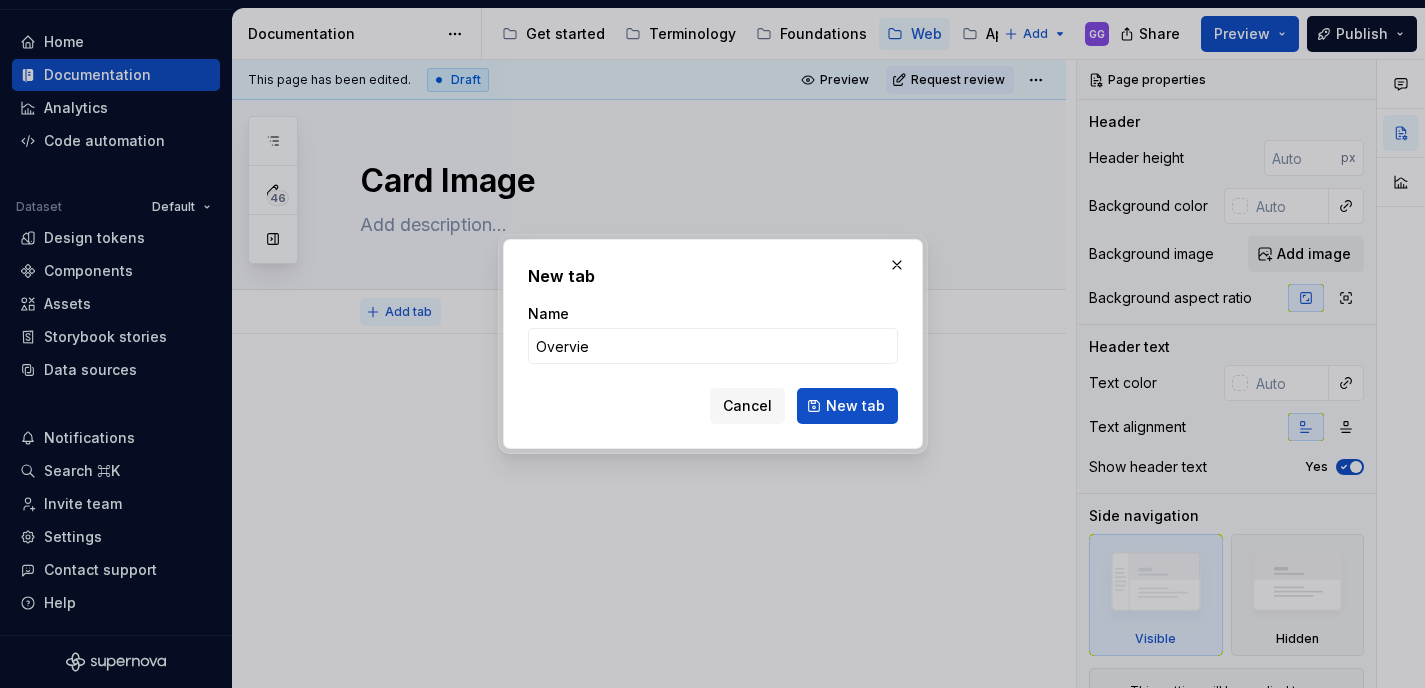 type on "Overview" 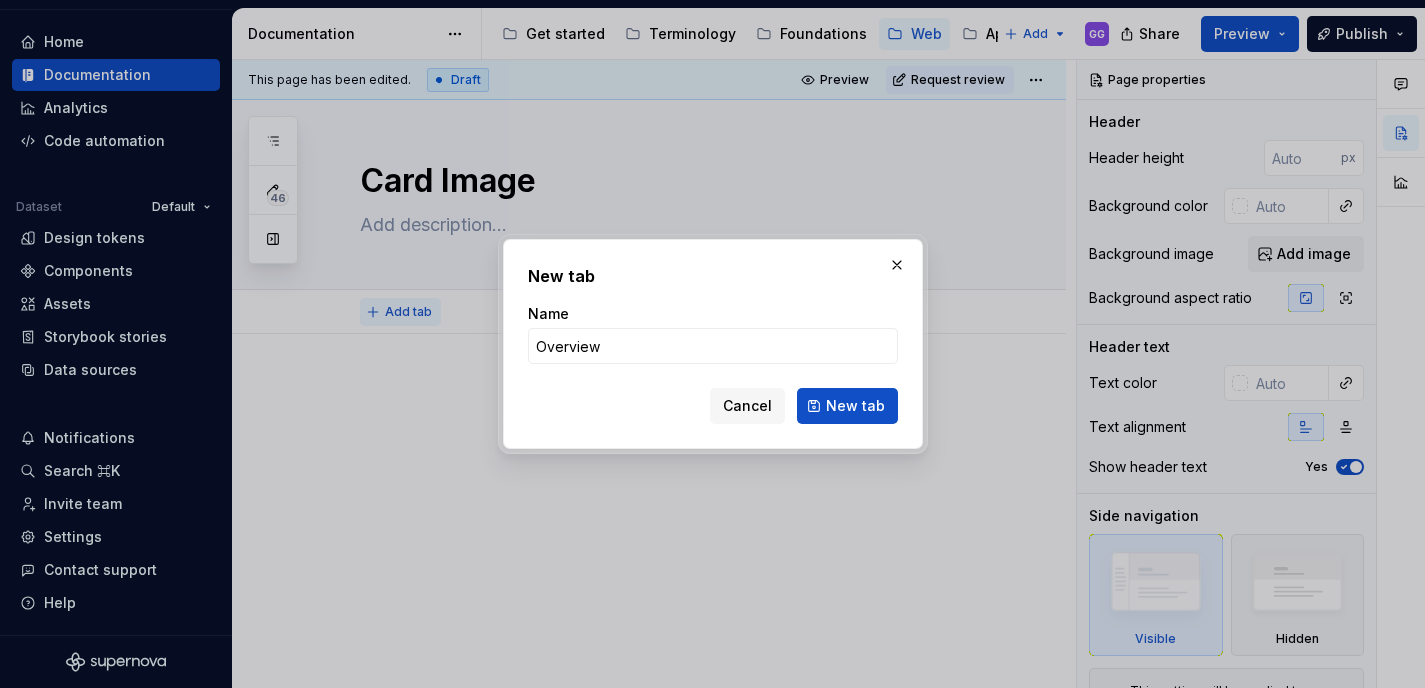 click on "New tab" at bounding box center [847, 406] 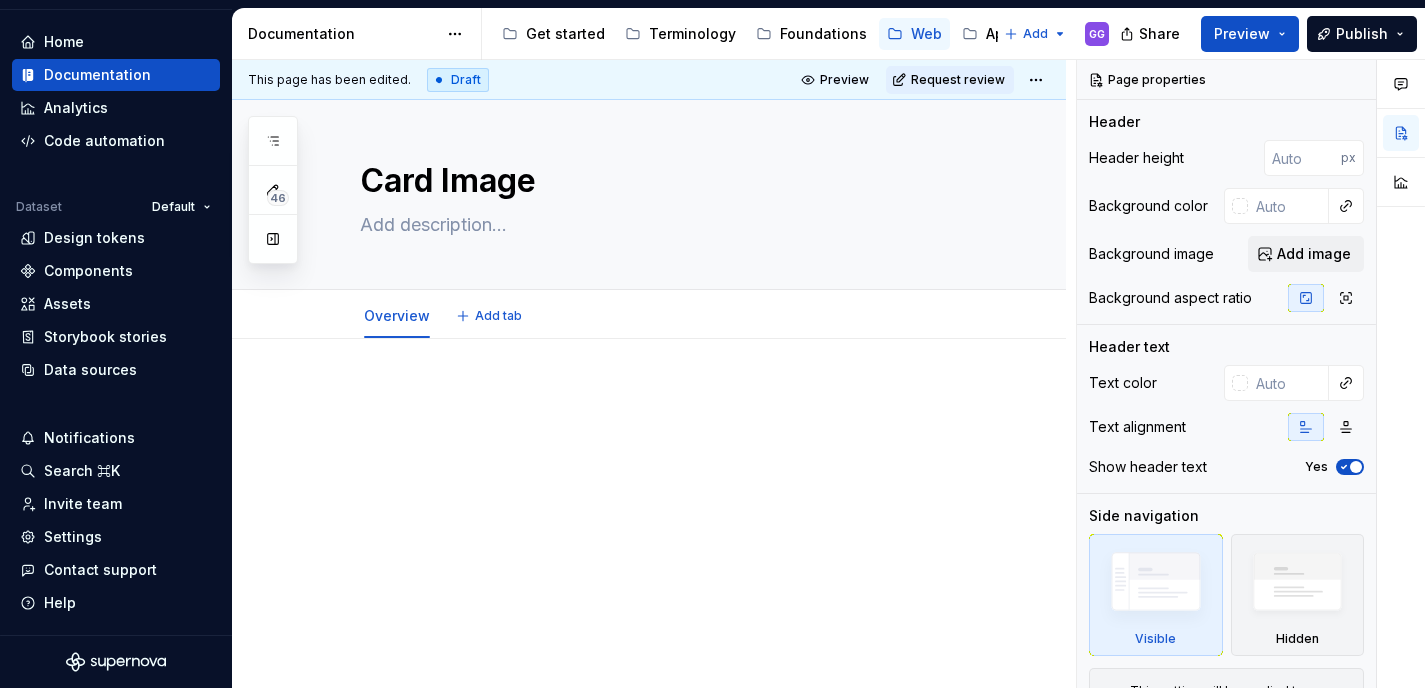 type on "*" 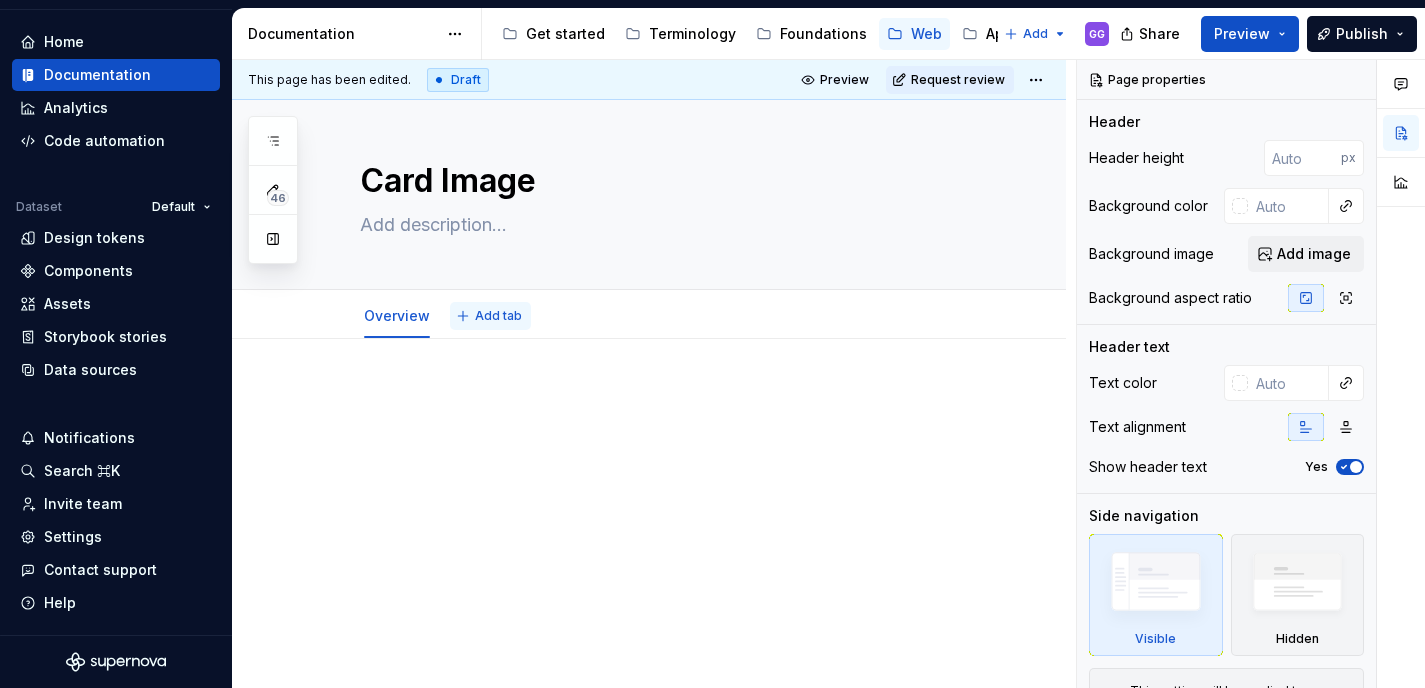click on "Add tab" at bounding box center [498, 316] 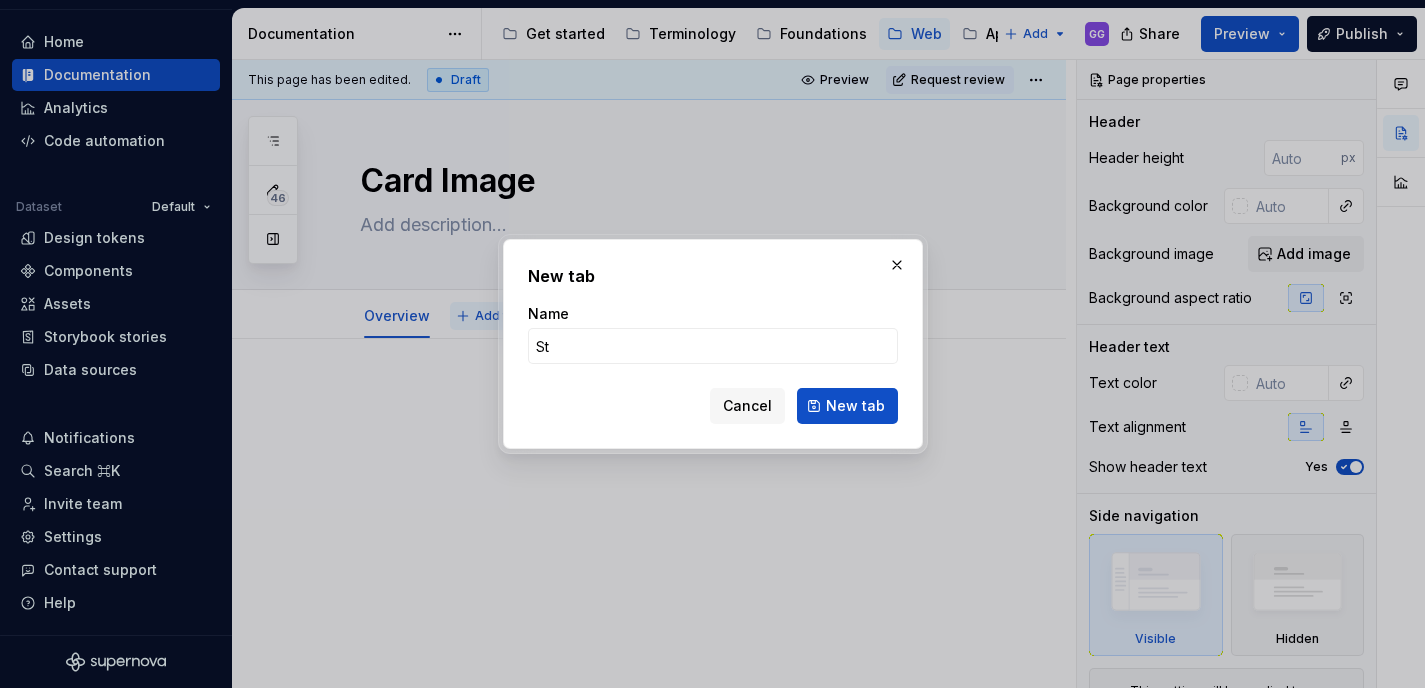 type on "Sta" 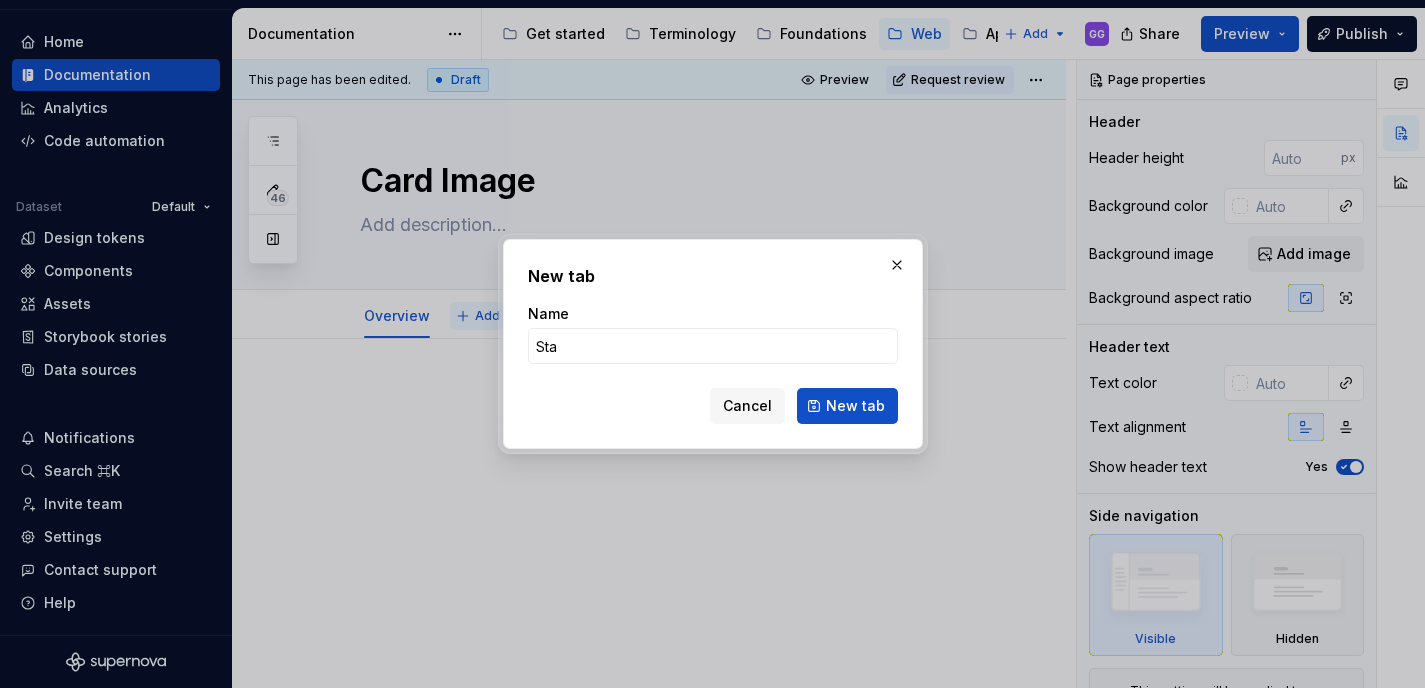 type on "*" 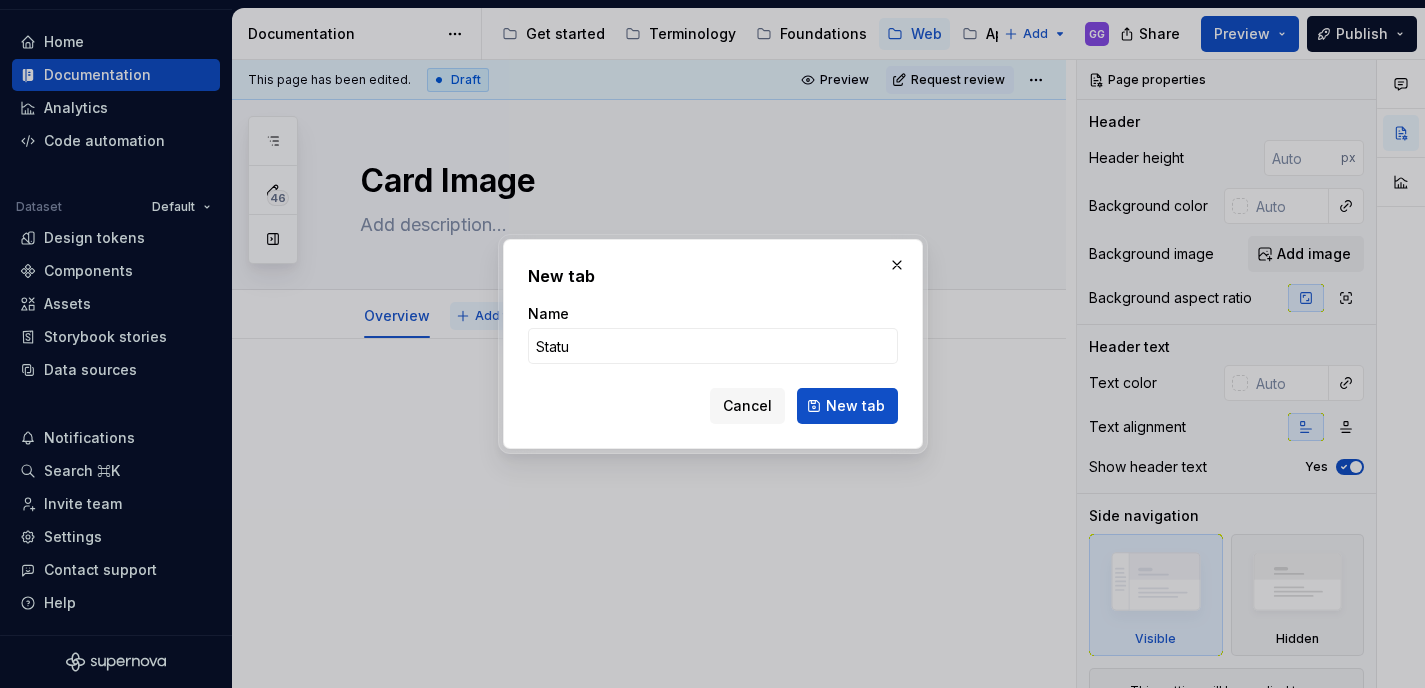 type on "Status" 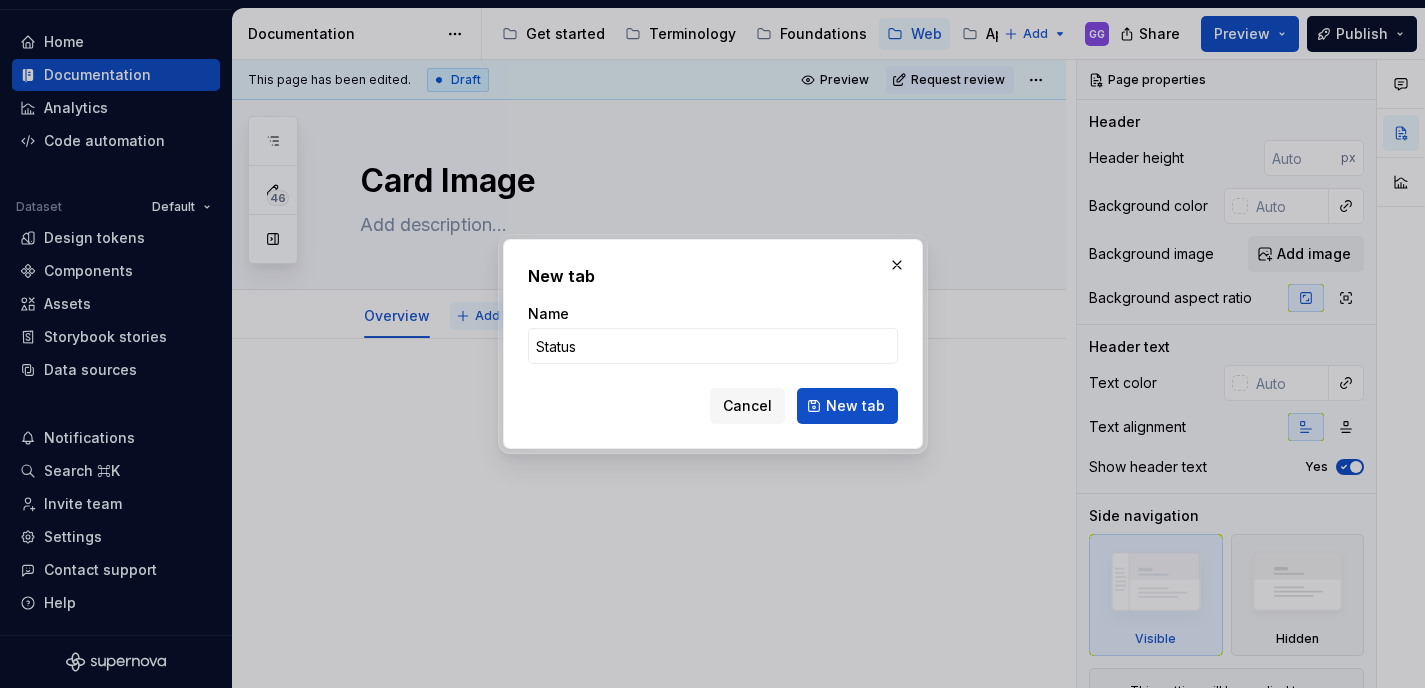 click on "New tab" at bounding box center (847, 406) 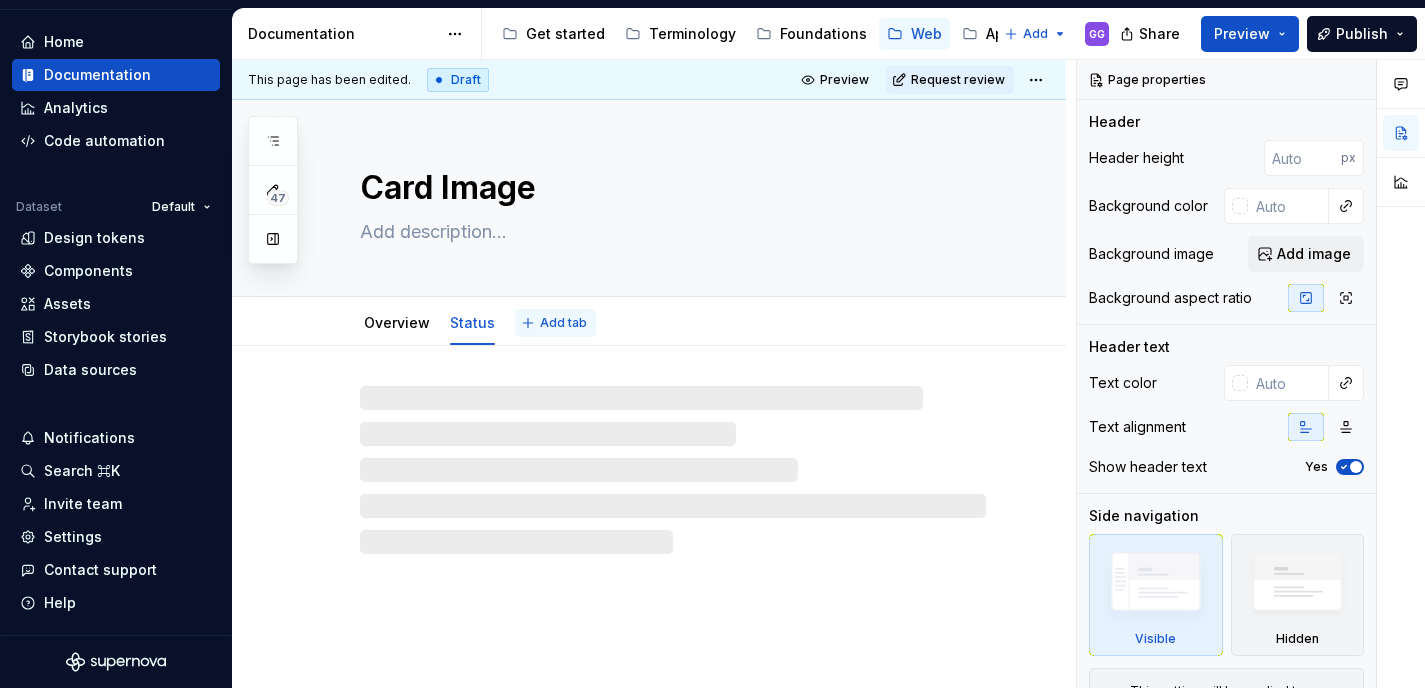 click on "Add tab" at bounding box center (563, 323) 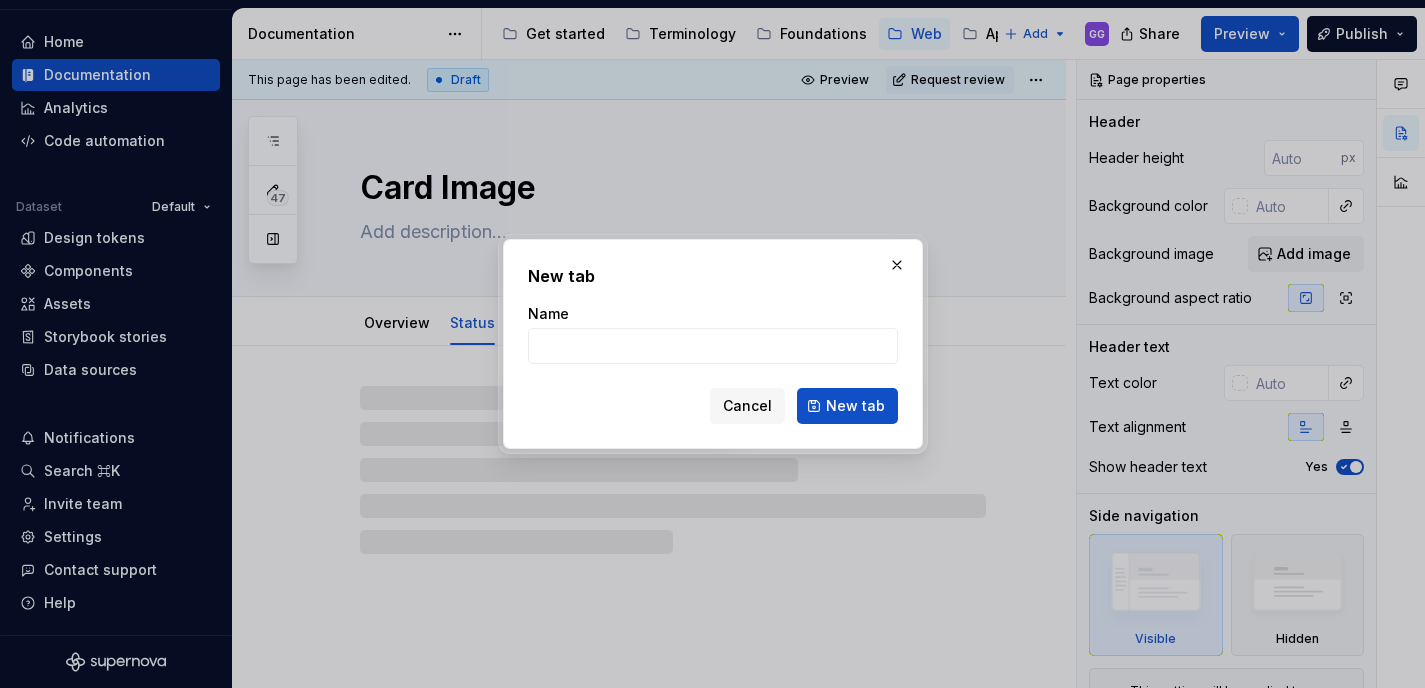 type on "*" 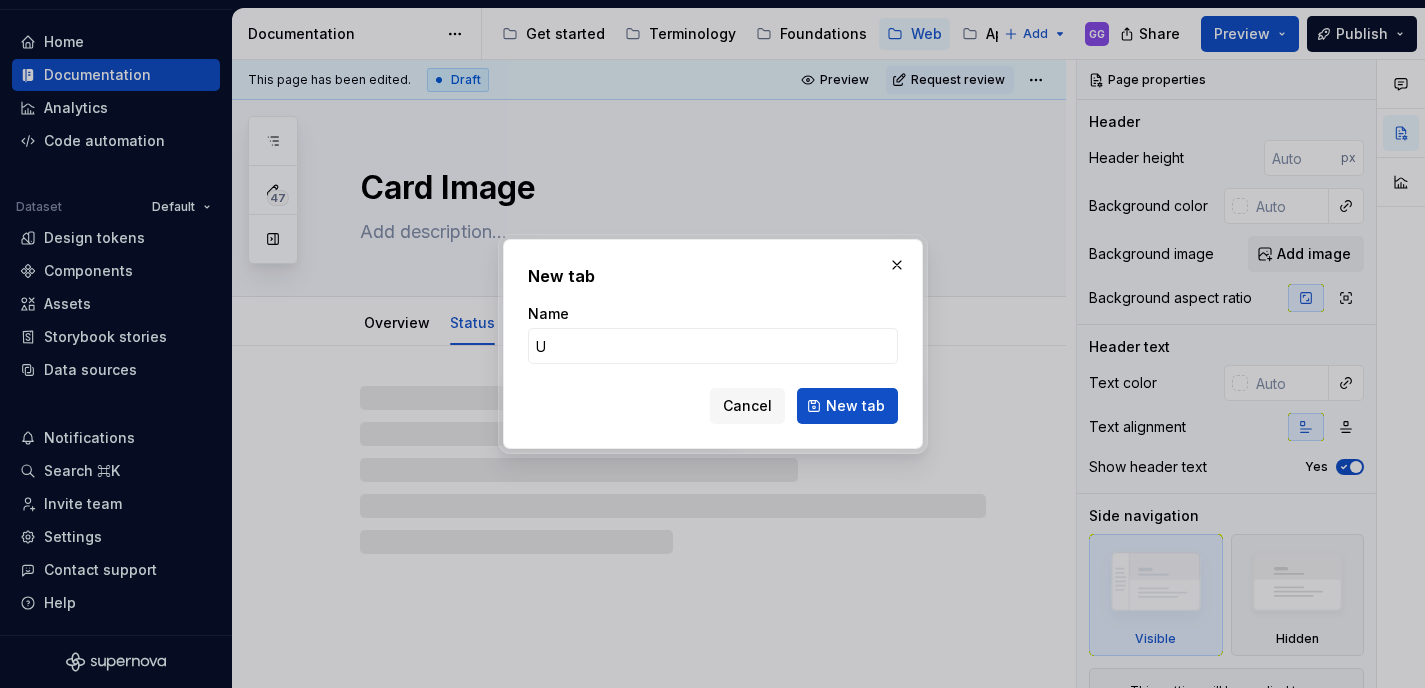 type on "*" 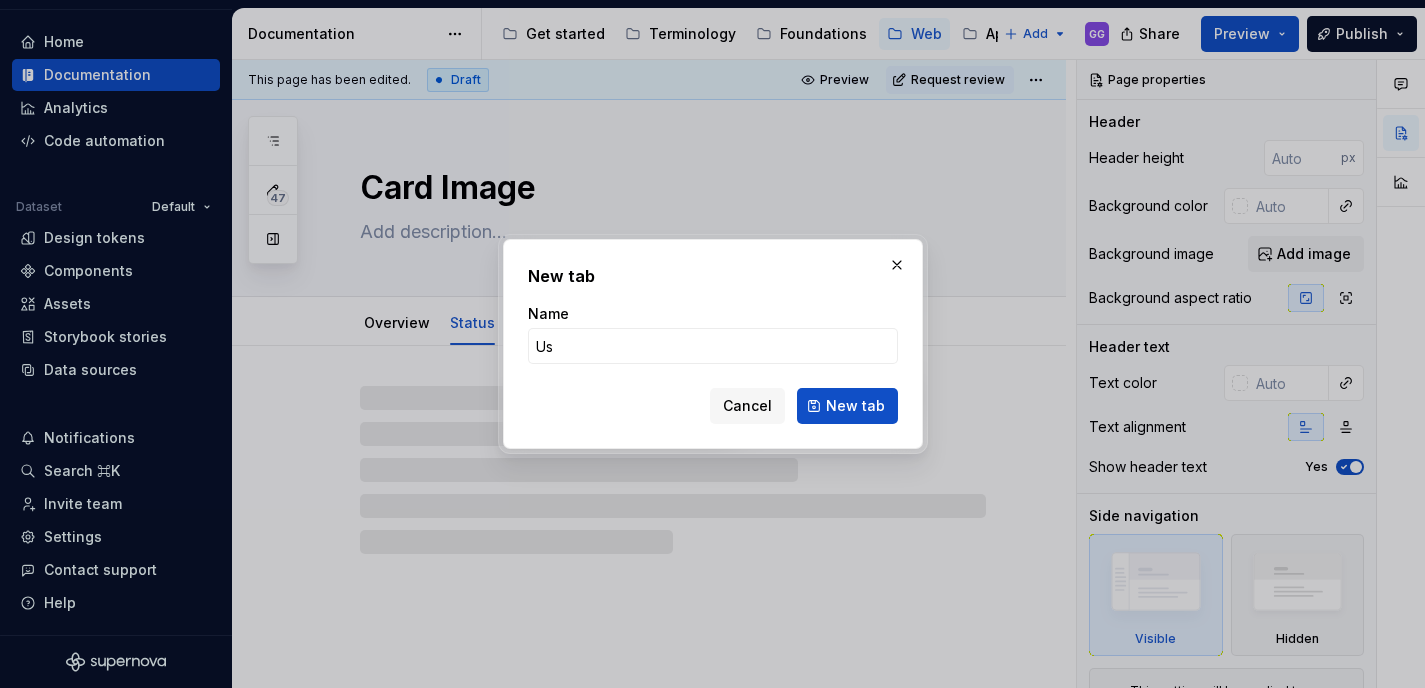 type on "*" 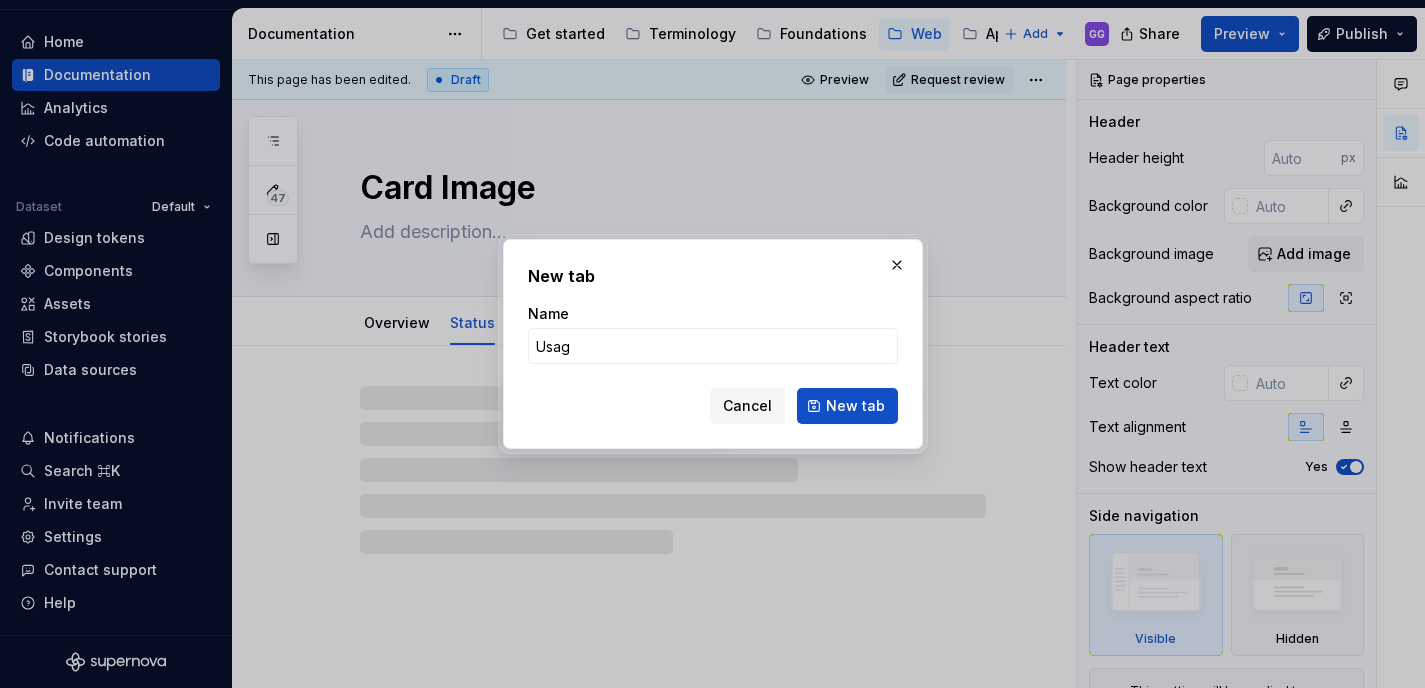 type on "Usage" 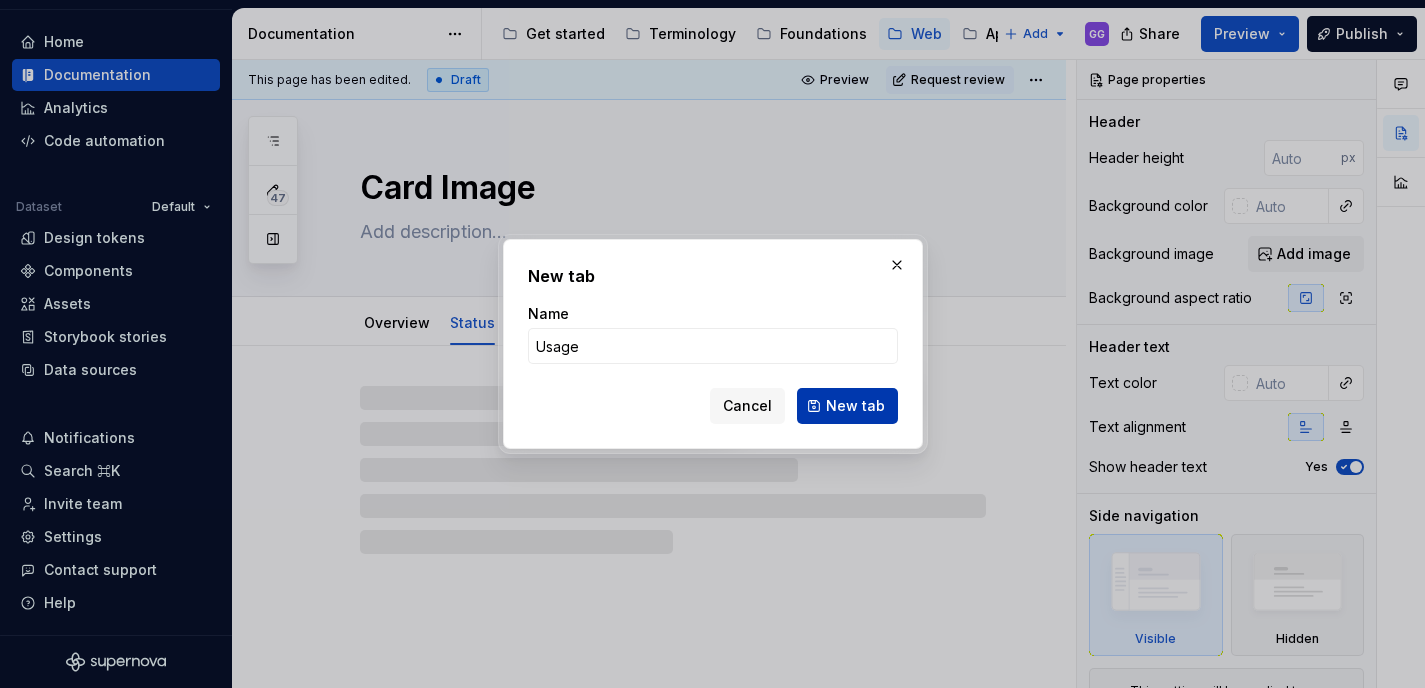 type on "*" 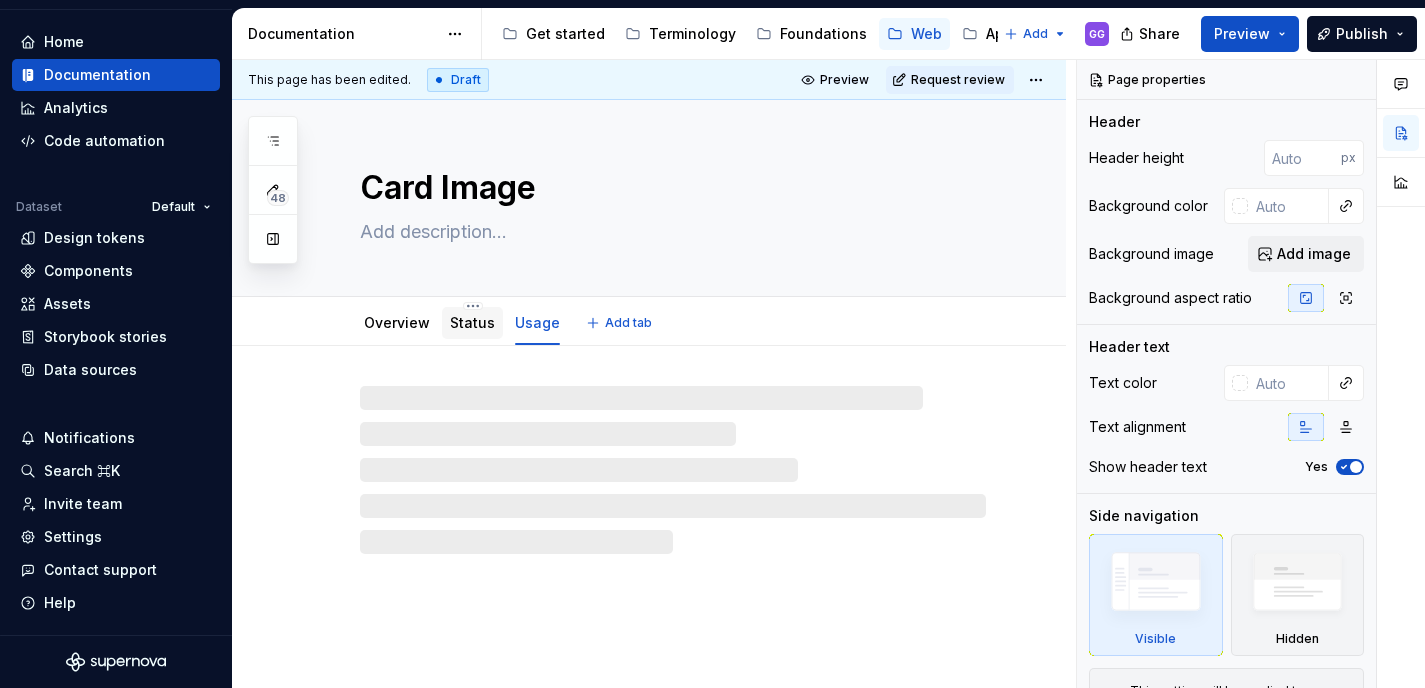 click on "Status" at bounding box center [472, 322] 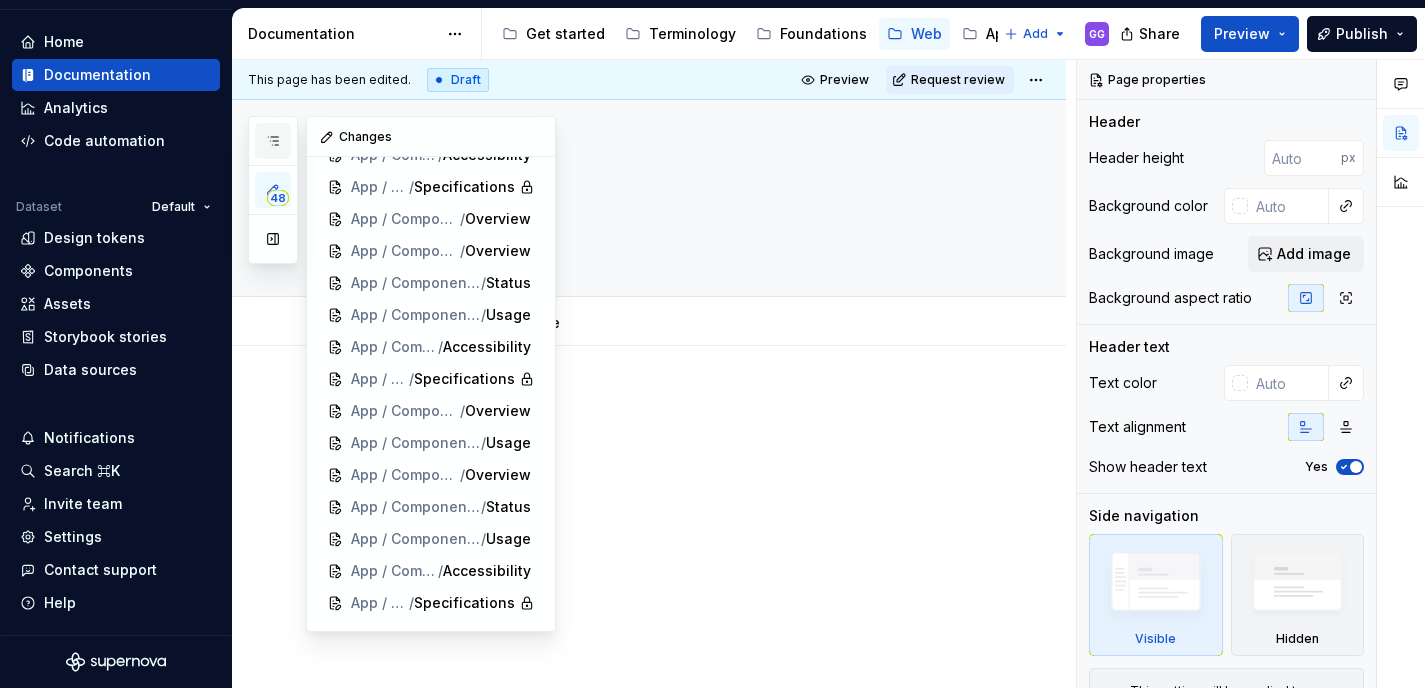 scroll, scrollTop: 1118, scrollLeft: 0, axis: vertical 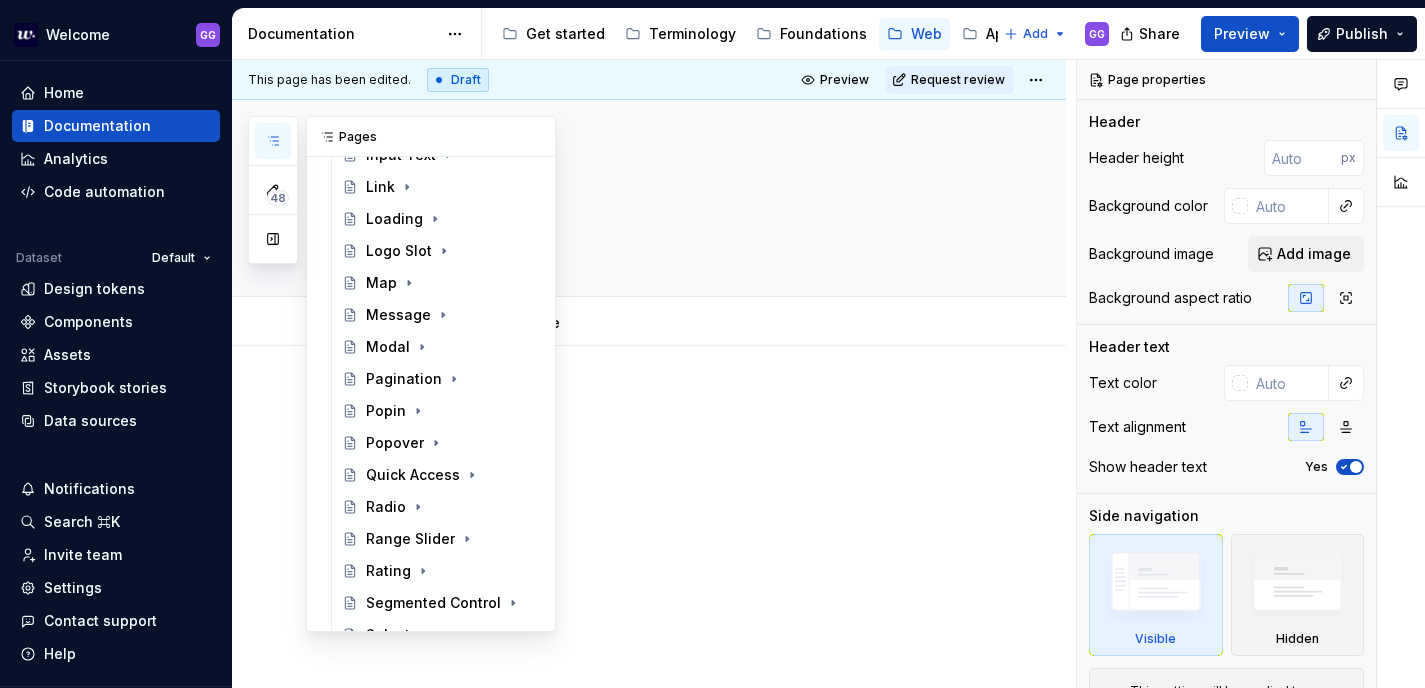 click 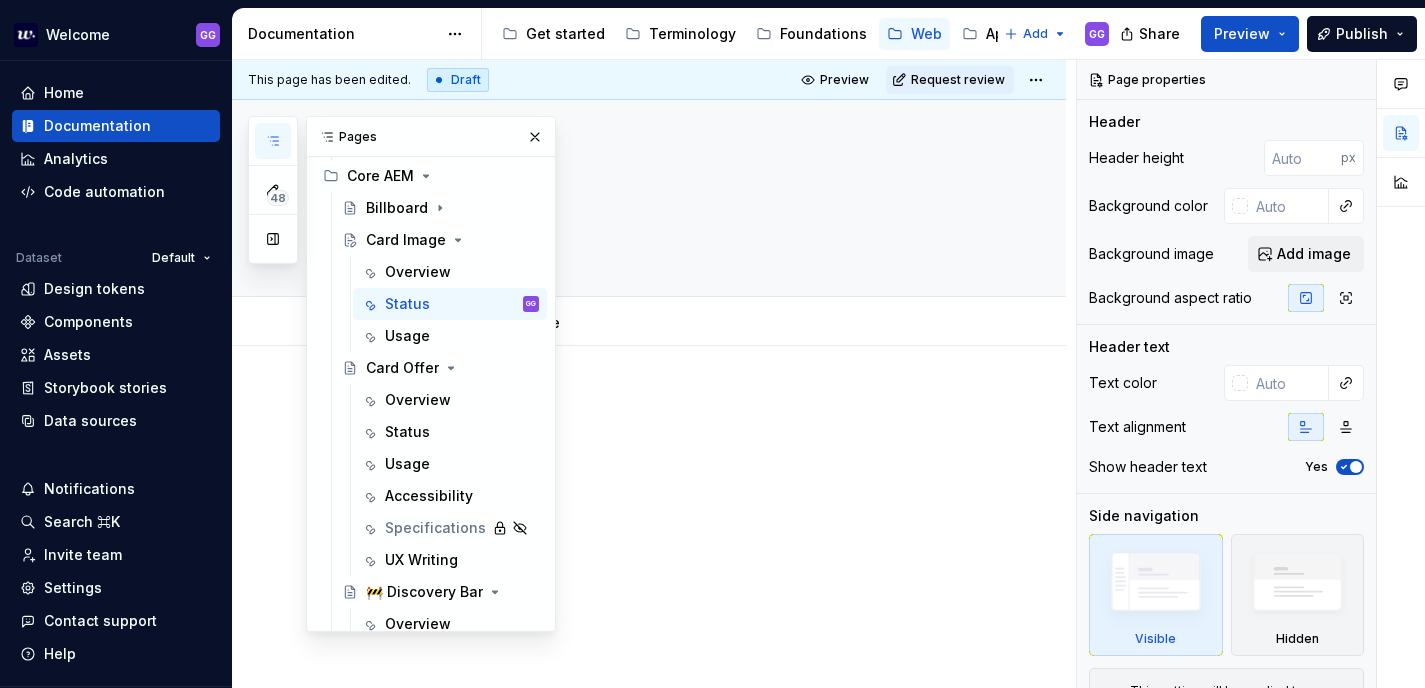 scroll, scrollTop: 1998, scrollLeft: 0, axis: vertical 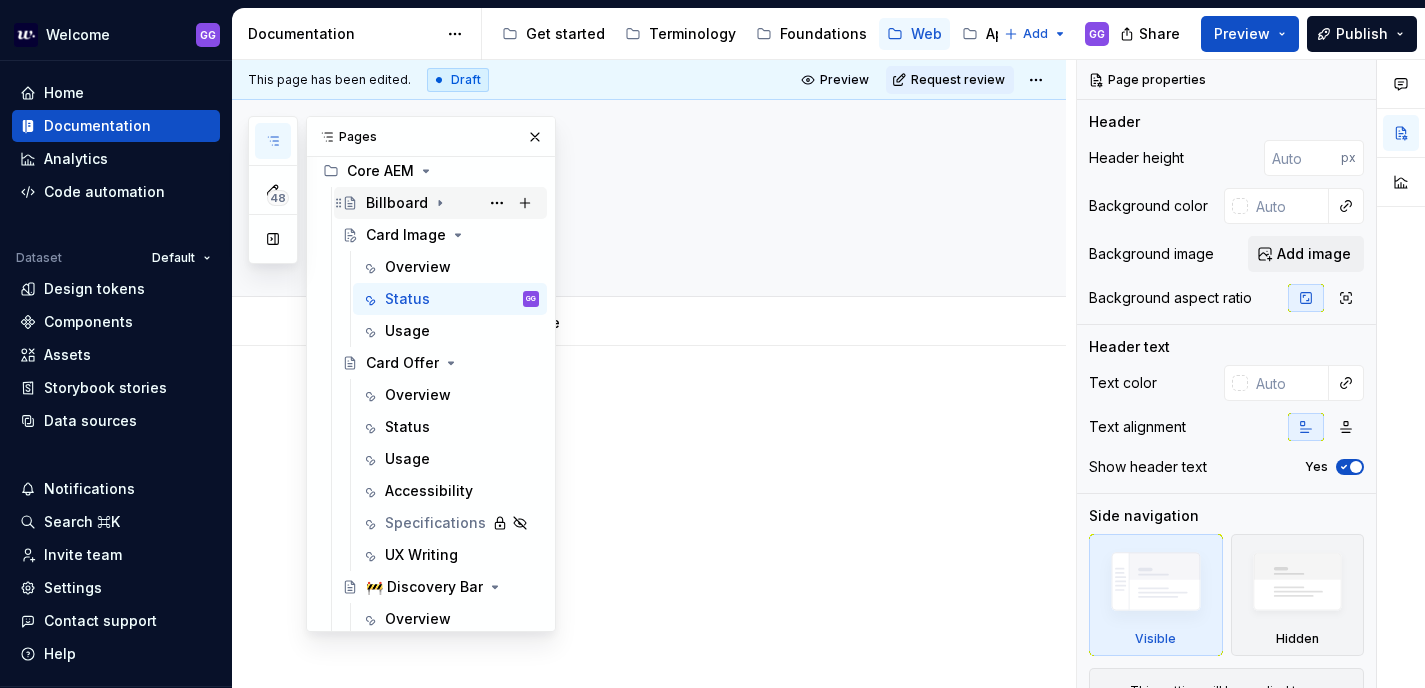 click on "Billboard" at bounding box center (397, 203) 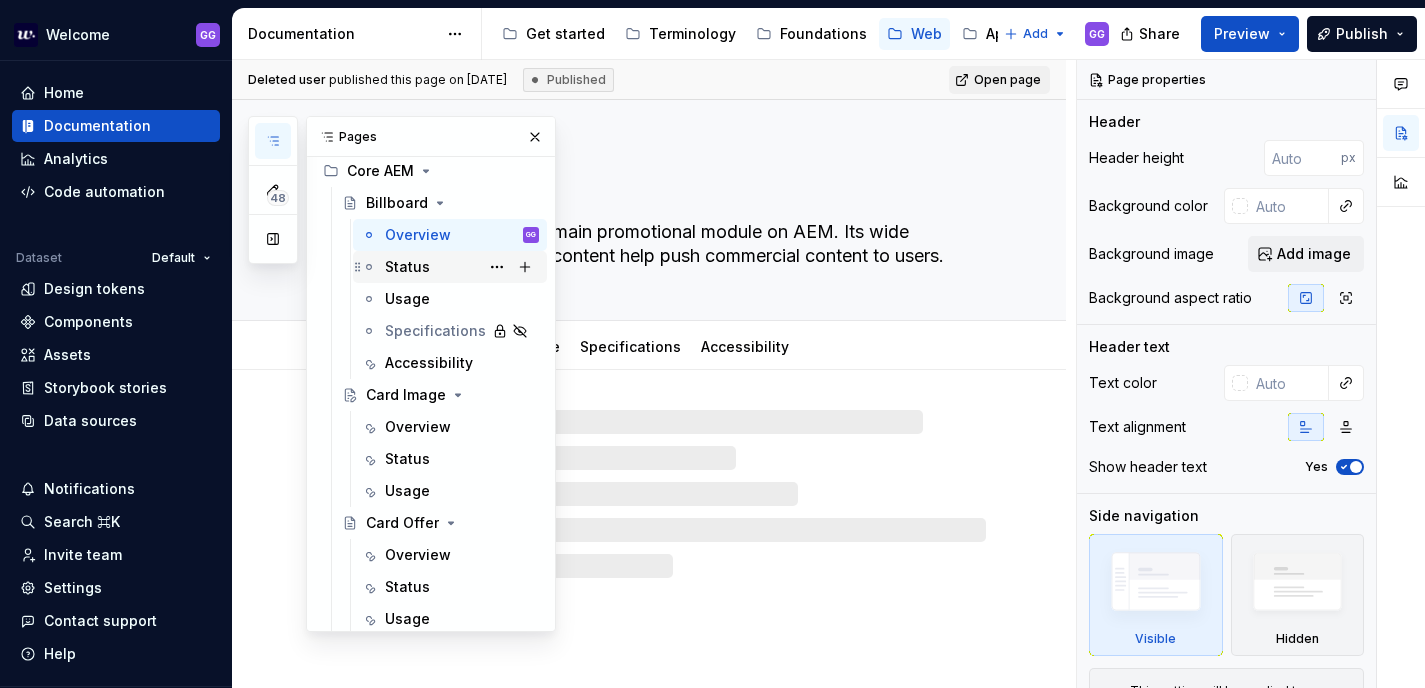 click on "Status" at bounding box center [407, 267] 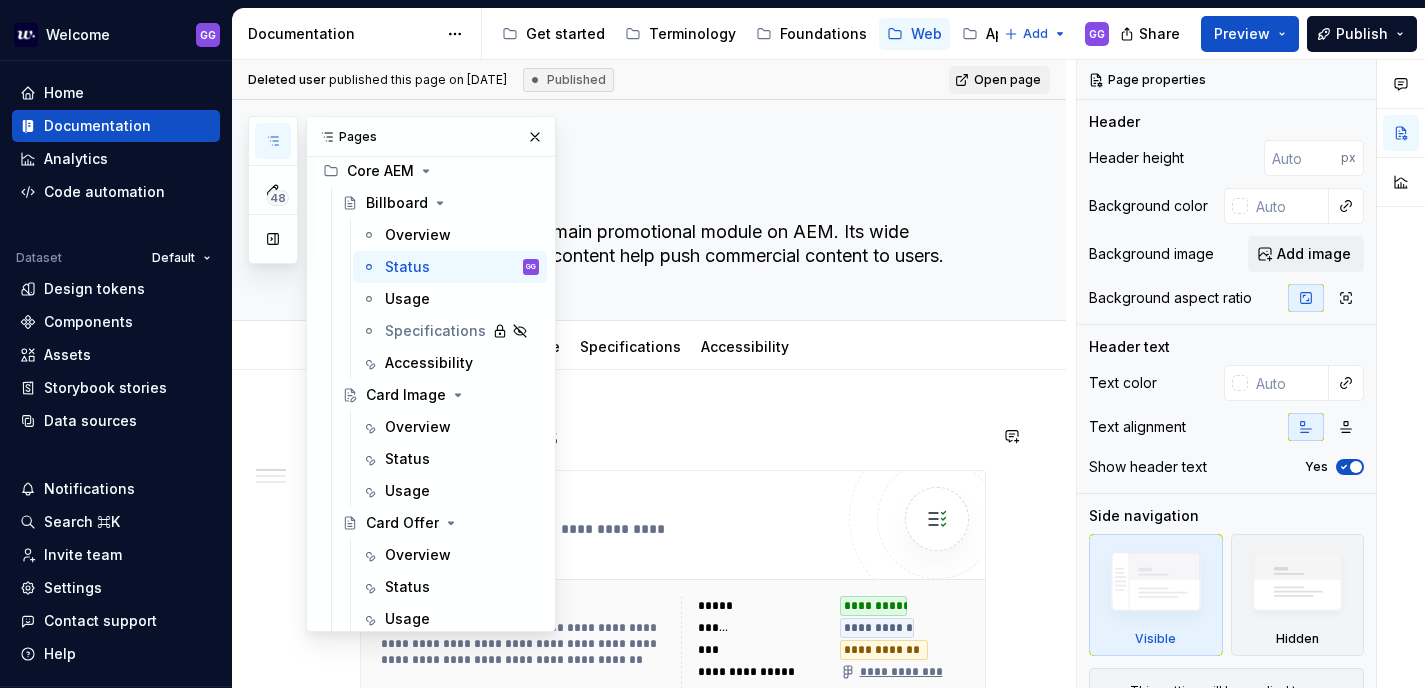 click on "Current status" at bounding box center [673, 436] 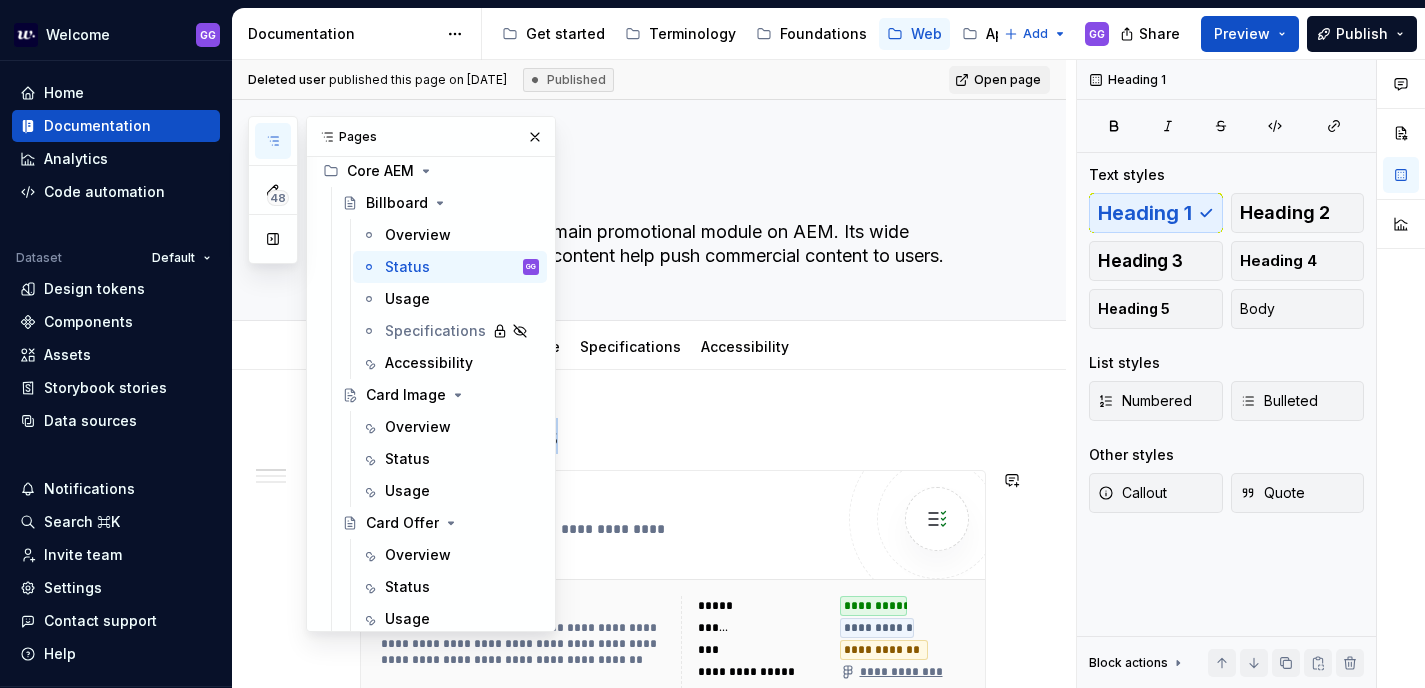 click on "**********" at bounding box center (612, 503) 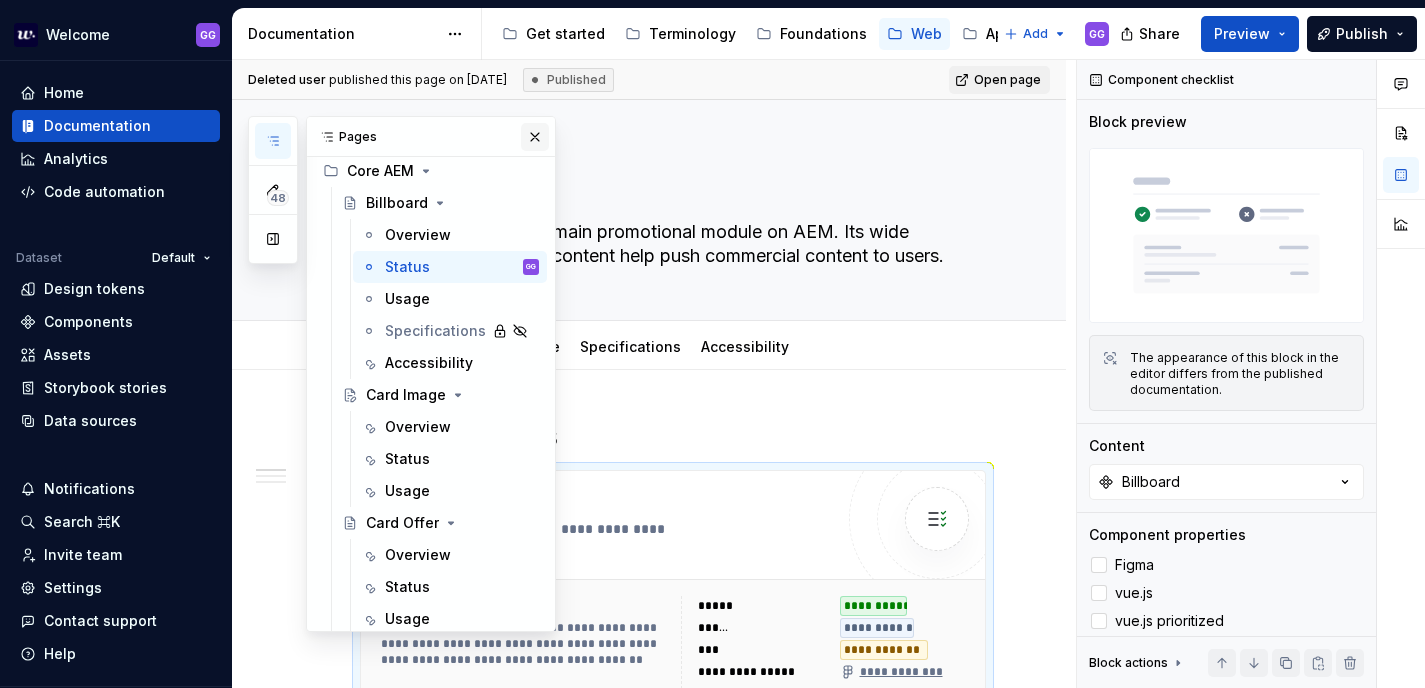 click at bounding box center (535, 137) 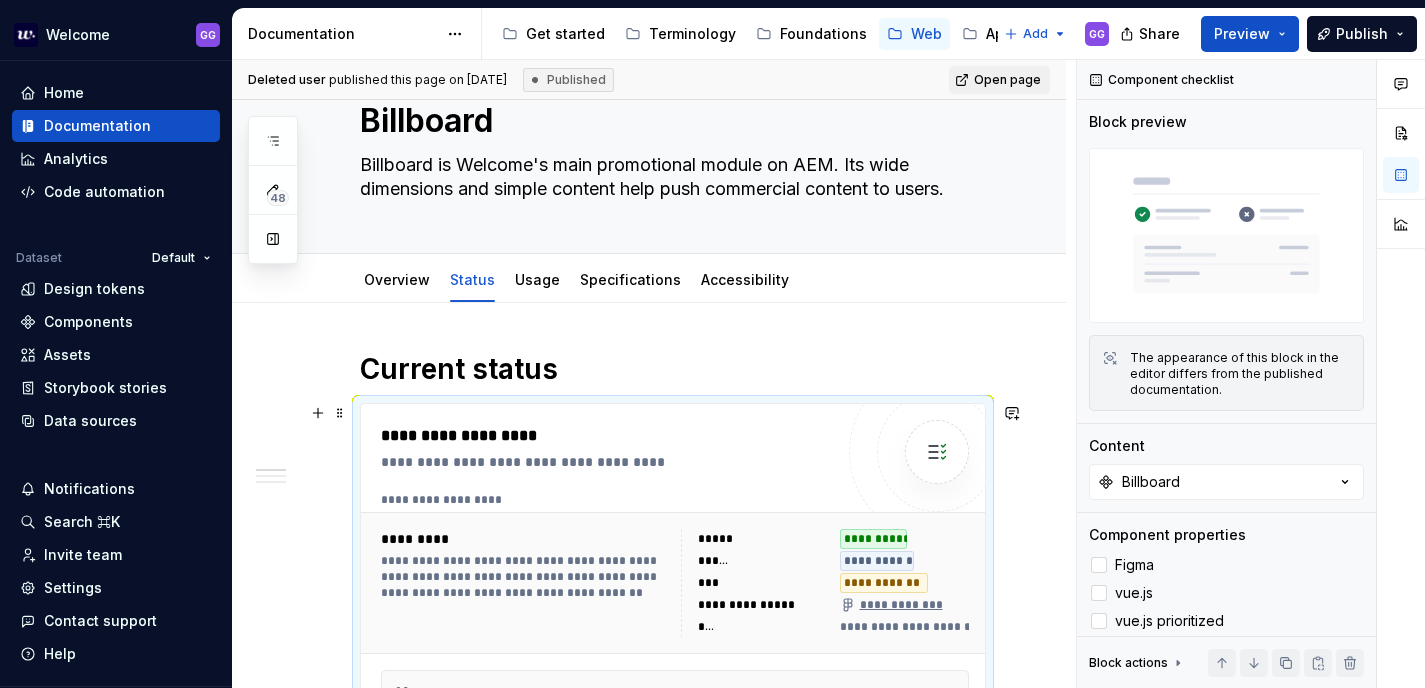 scroll, scrollTop: 75, scrollLeft: 0, axis: vertical 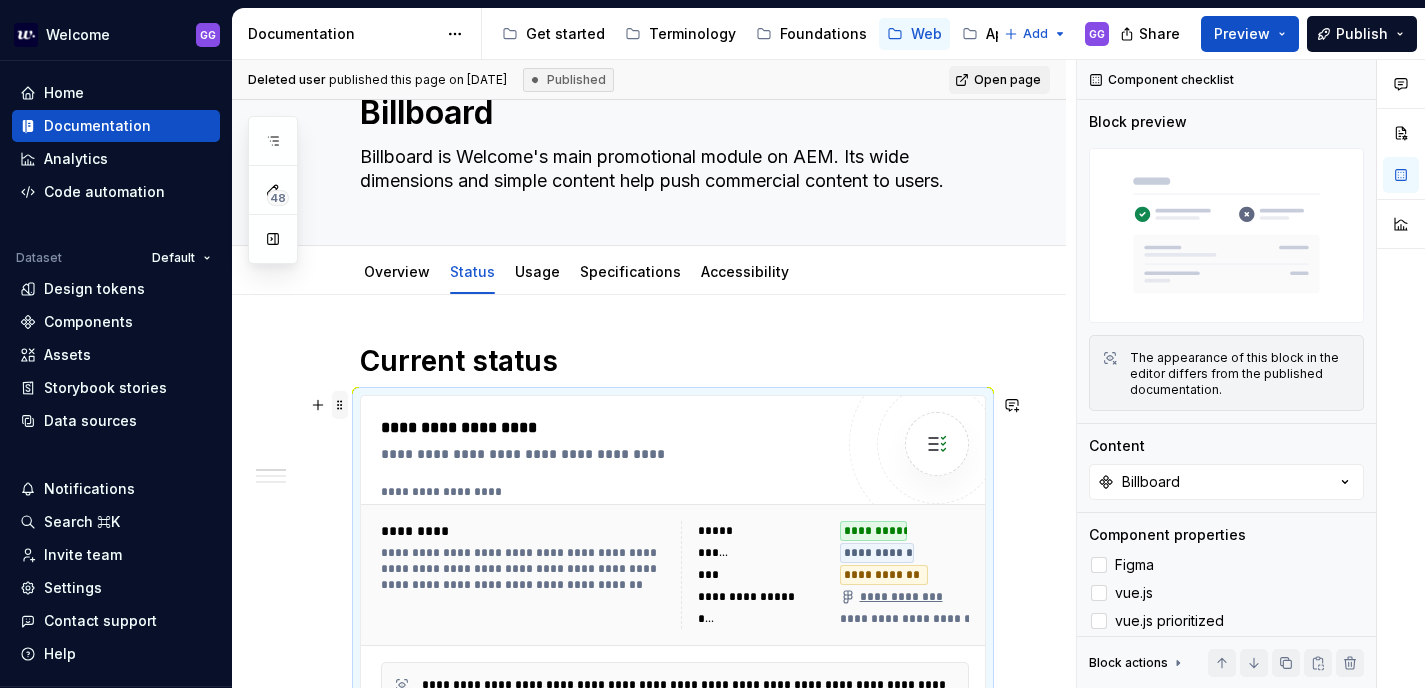 click at bounding box center (340, 405) 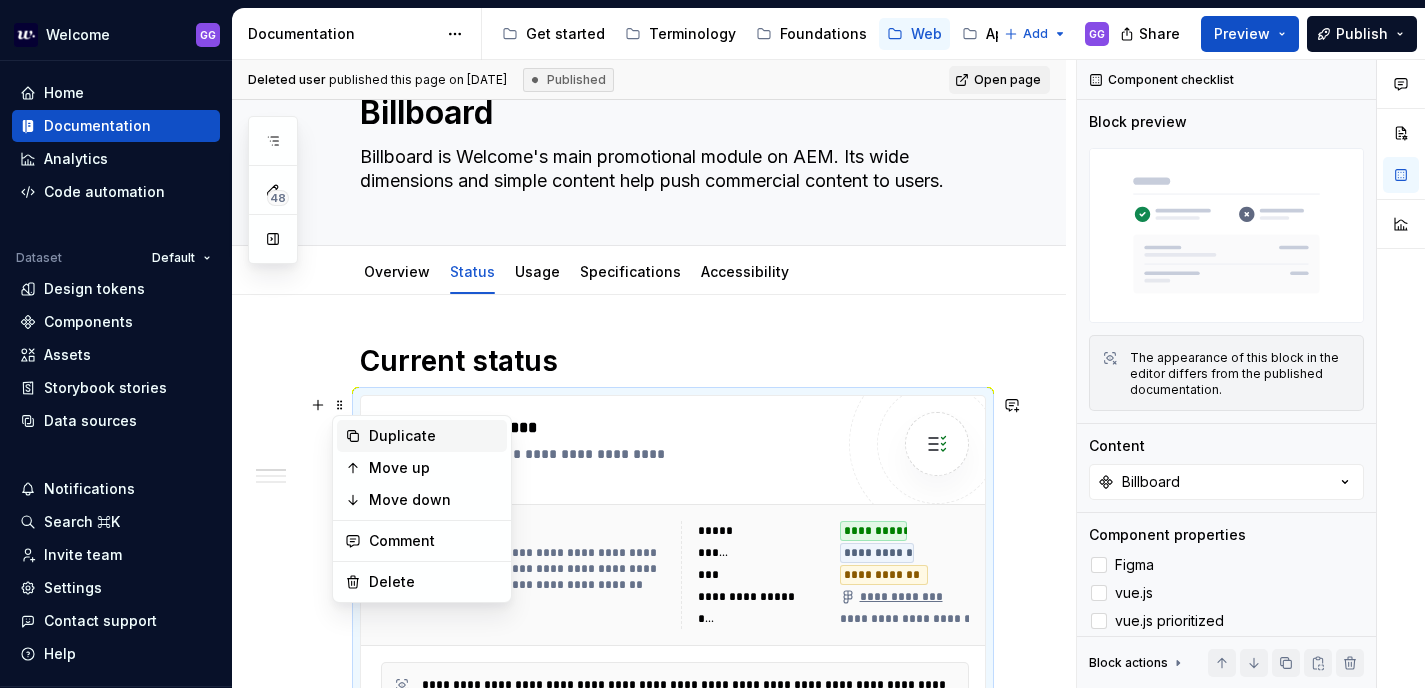 click on "Duplicate" at bounding box center [434, 436] 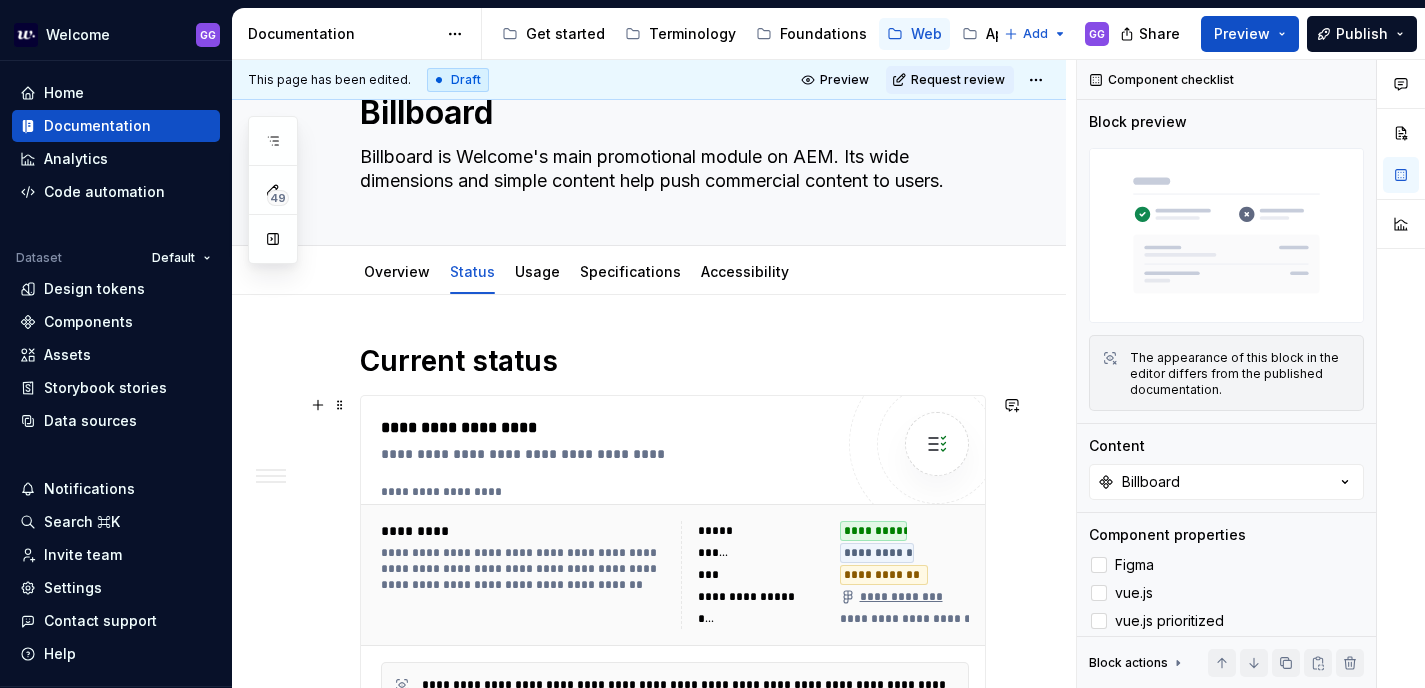 scroll, scrollTop: 502, scrollLeft: 0, axis: vertical 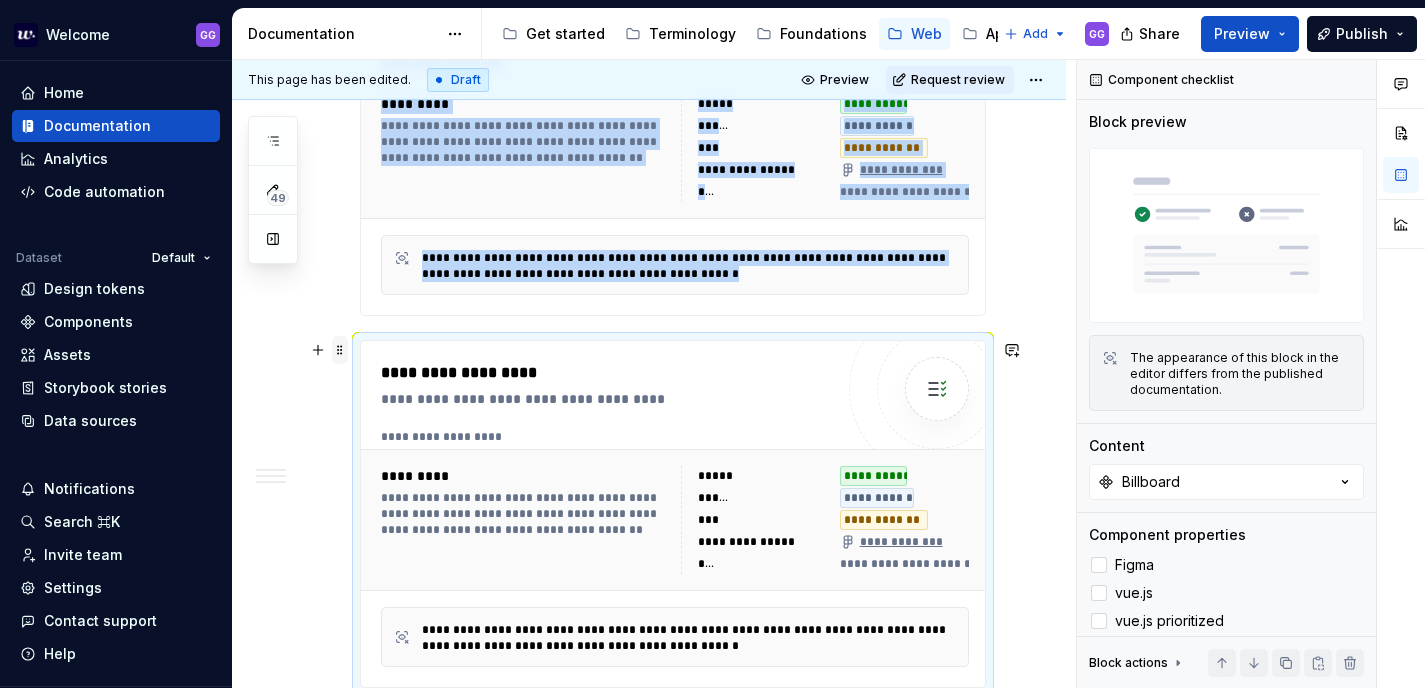 click at bounding box center [340, 350] 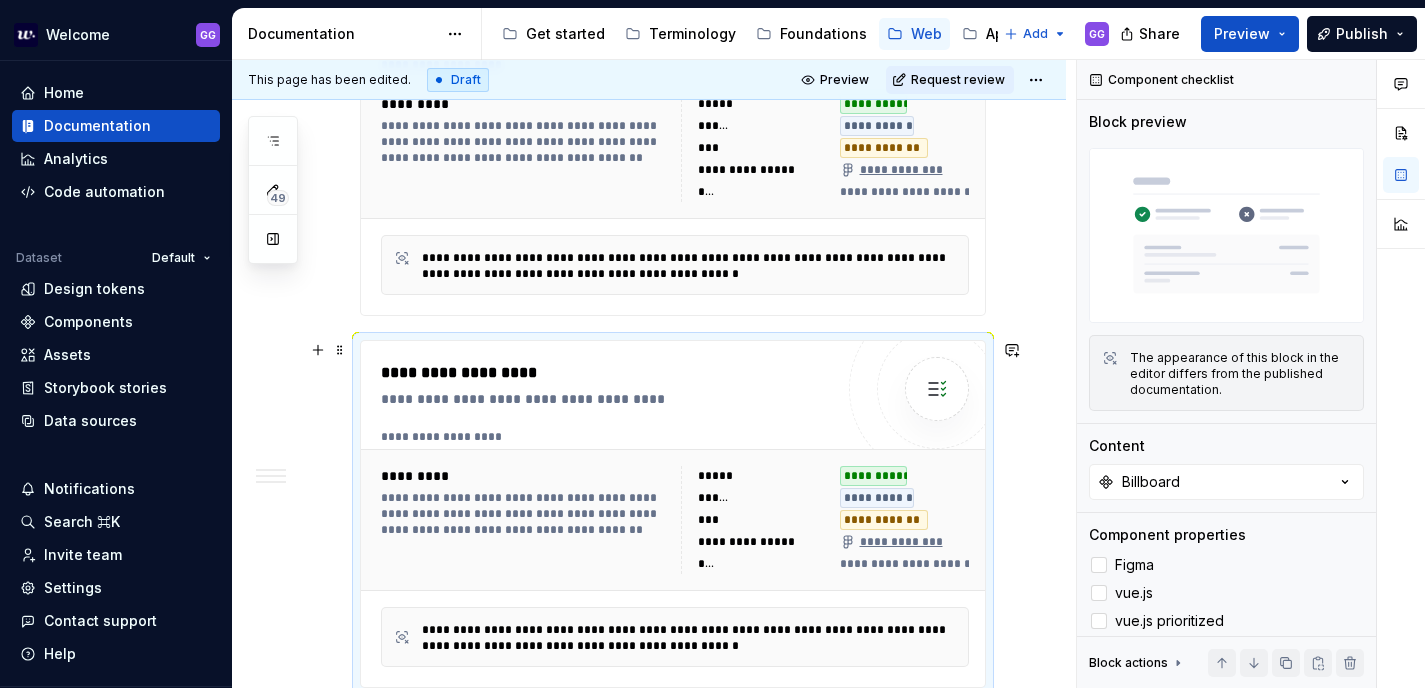 click on "**********" at bounding box center (612, 373) 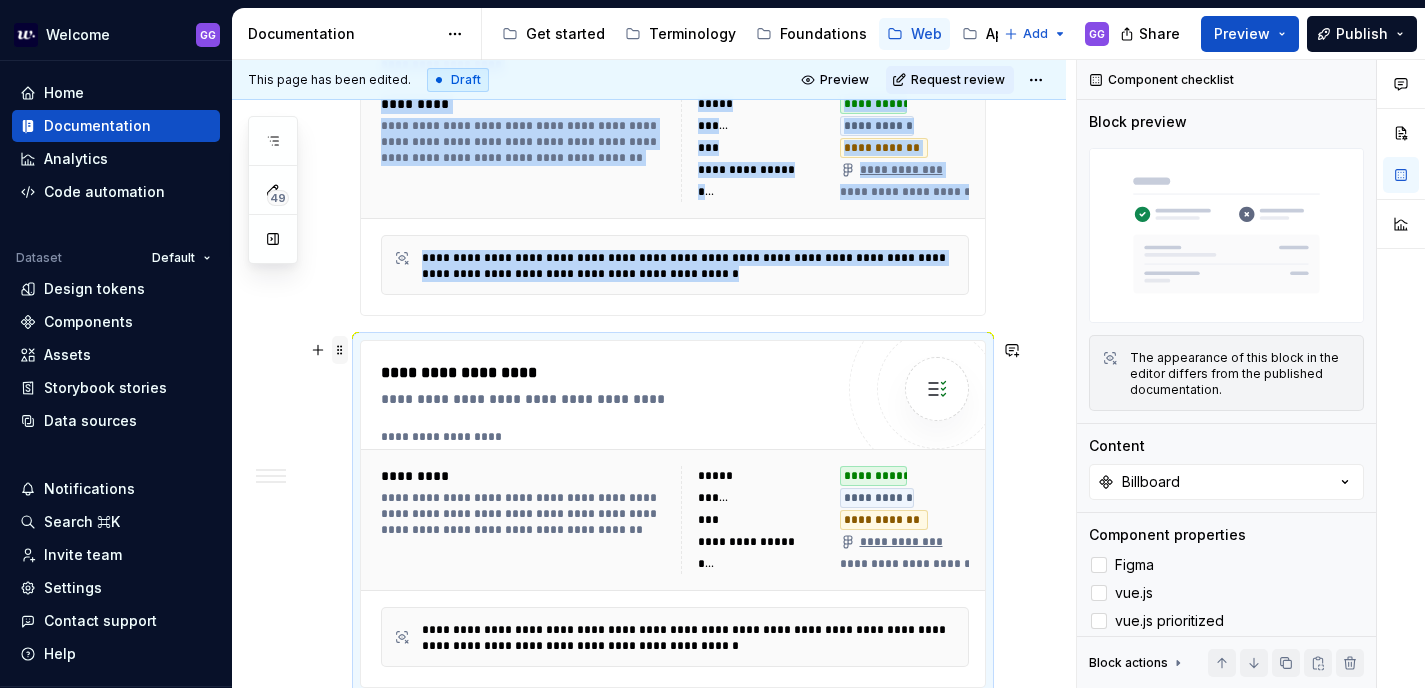 click at bounding box center (340, 350) 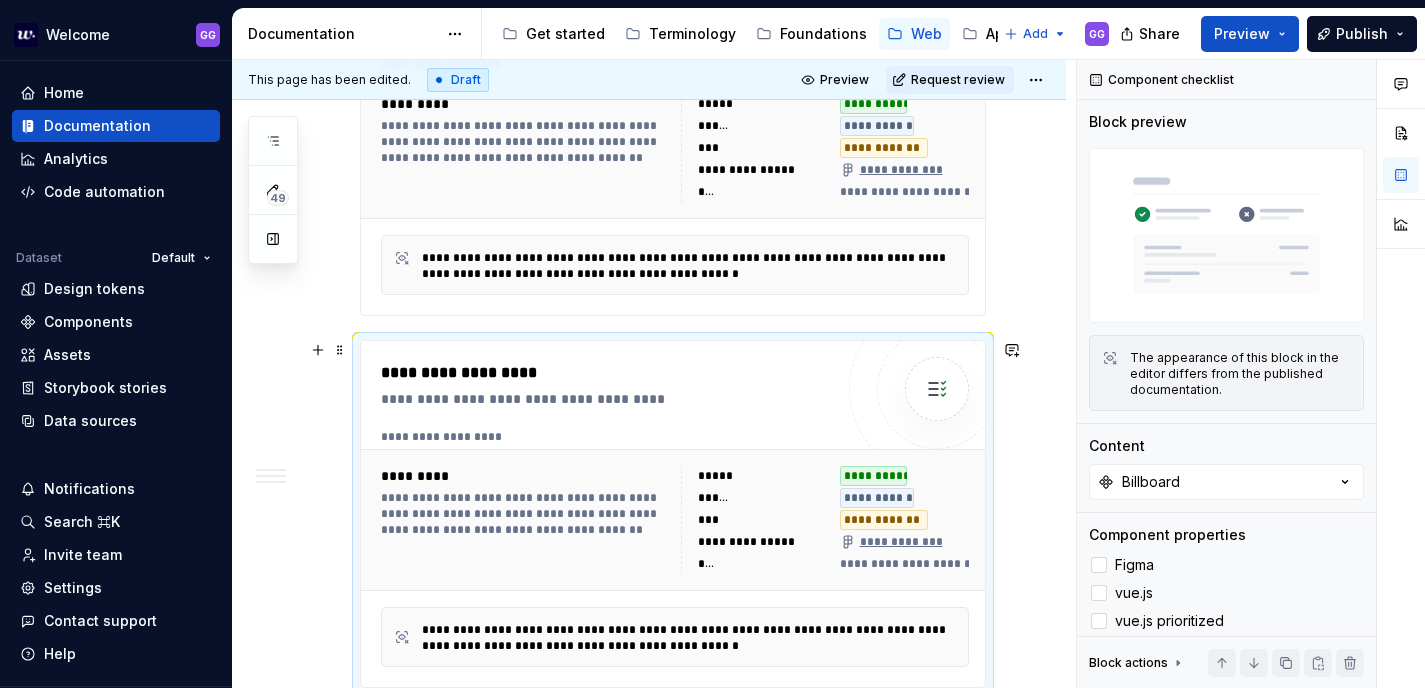 click on "**********" at bounding box center (612, 373) 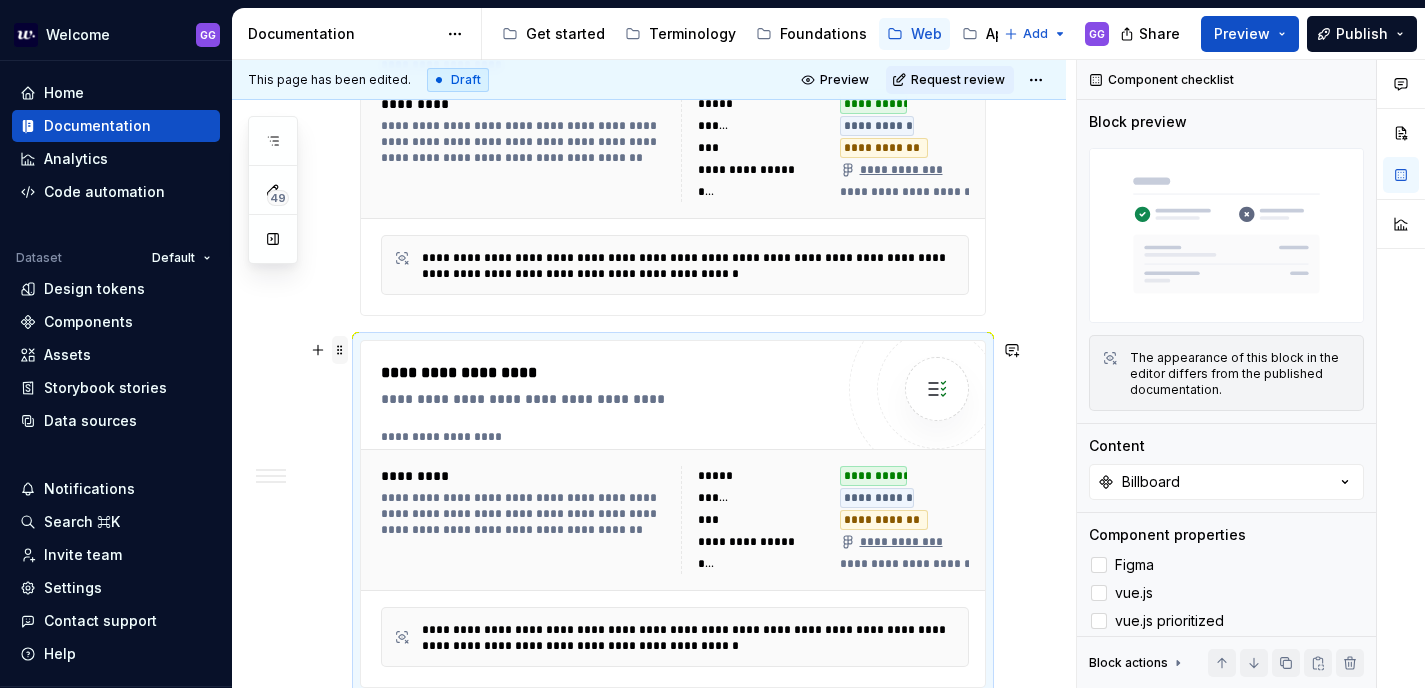 click at bounding box center [340, 350] 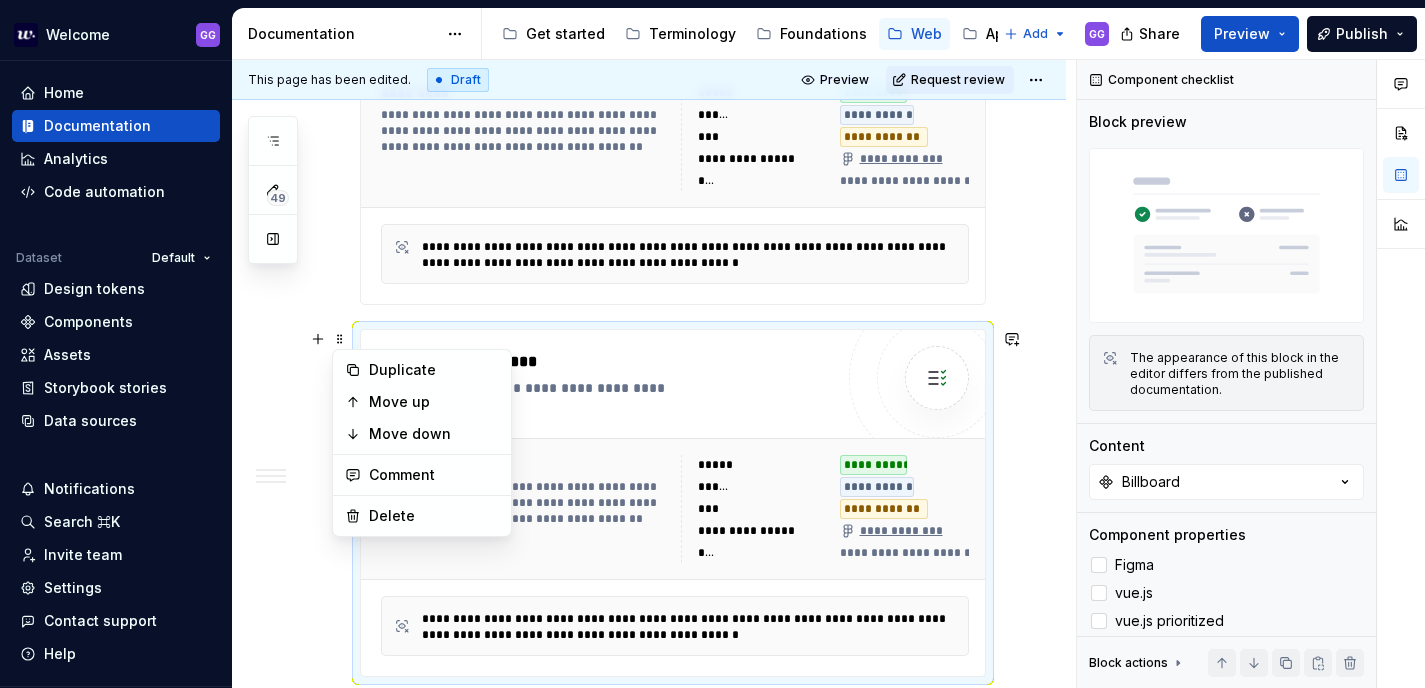 scroll, scrollTop: 459, scrollLeft: 0, axis: vertical 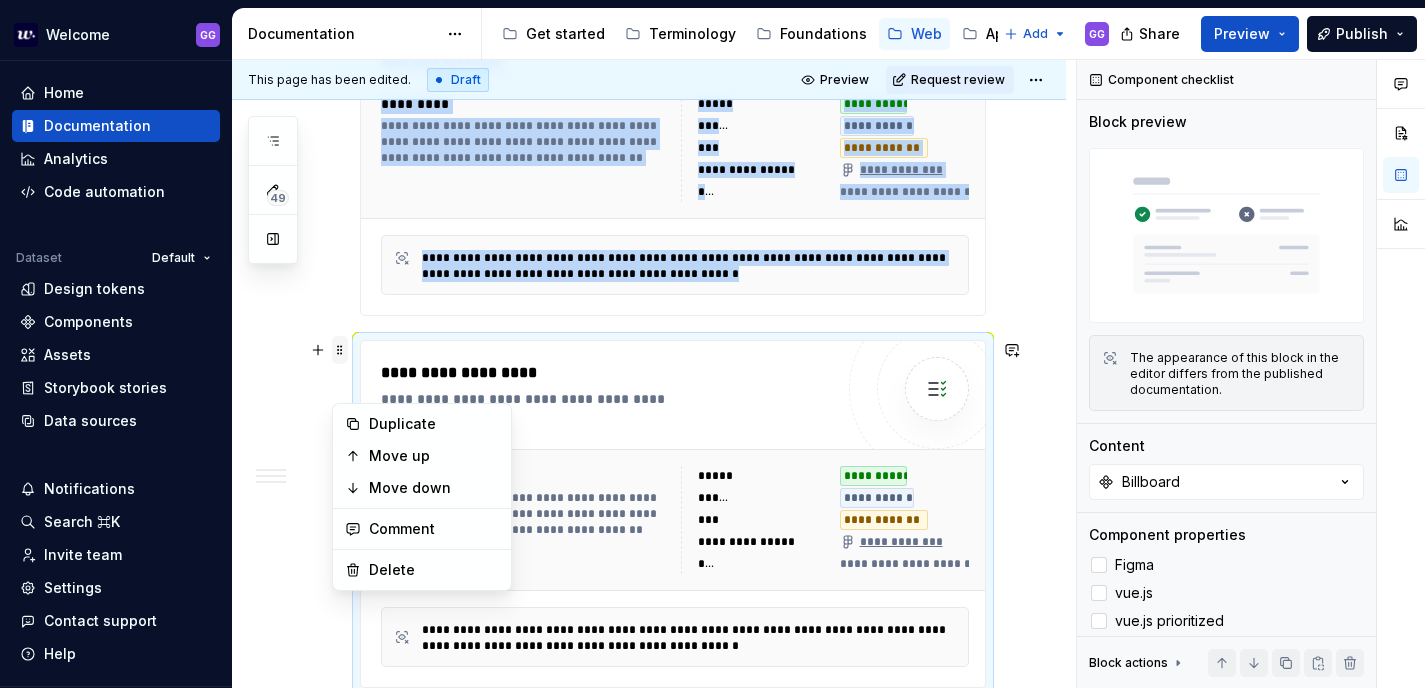 click on "**********" at bounding box center [649, 678] 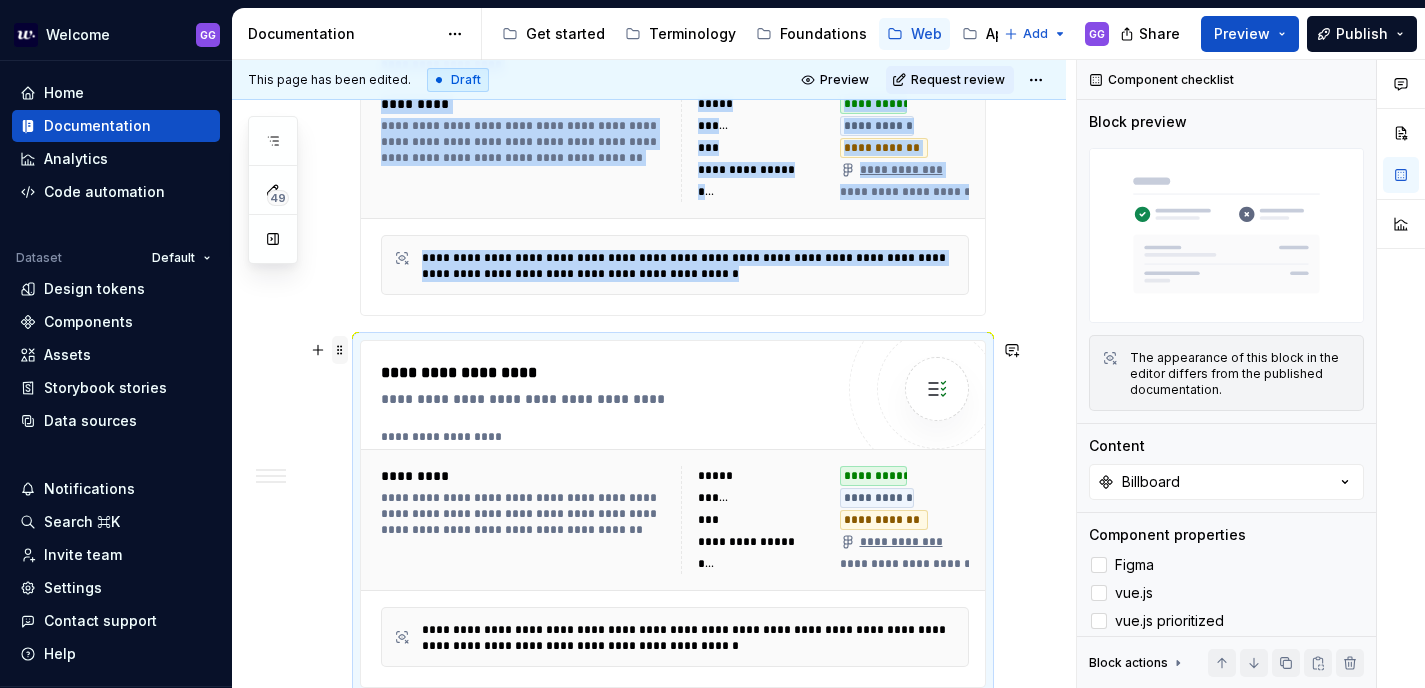 click at bounding box center [340, 350] 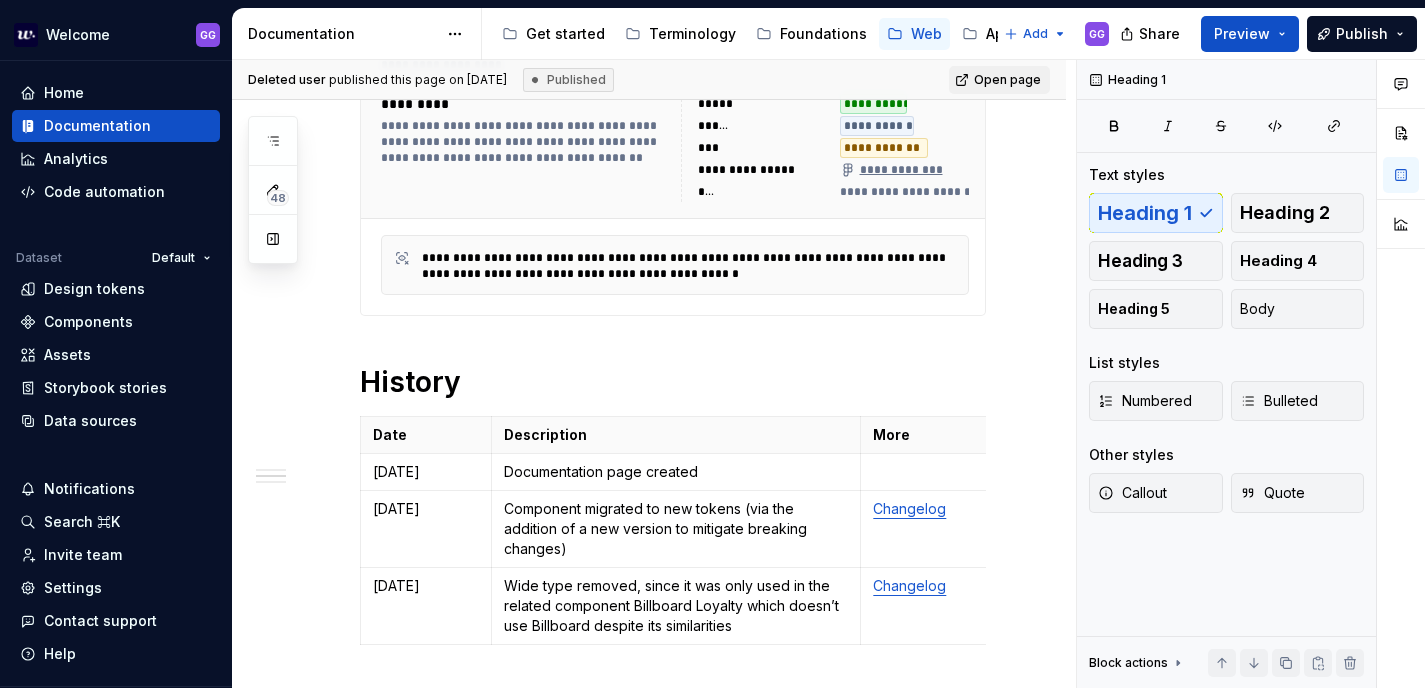 click on "**********" at bounding box center (673, 401) 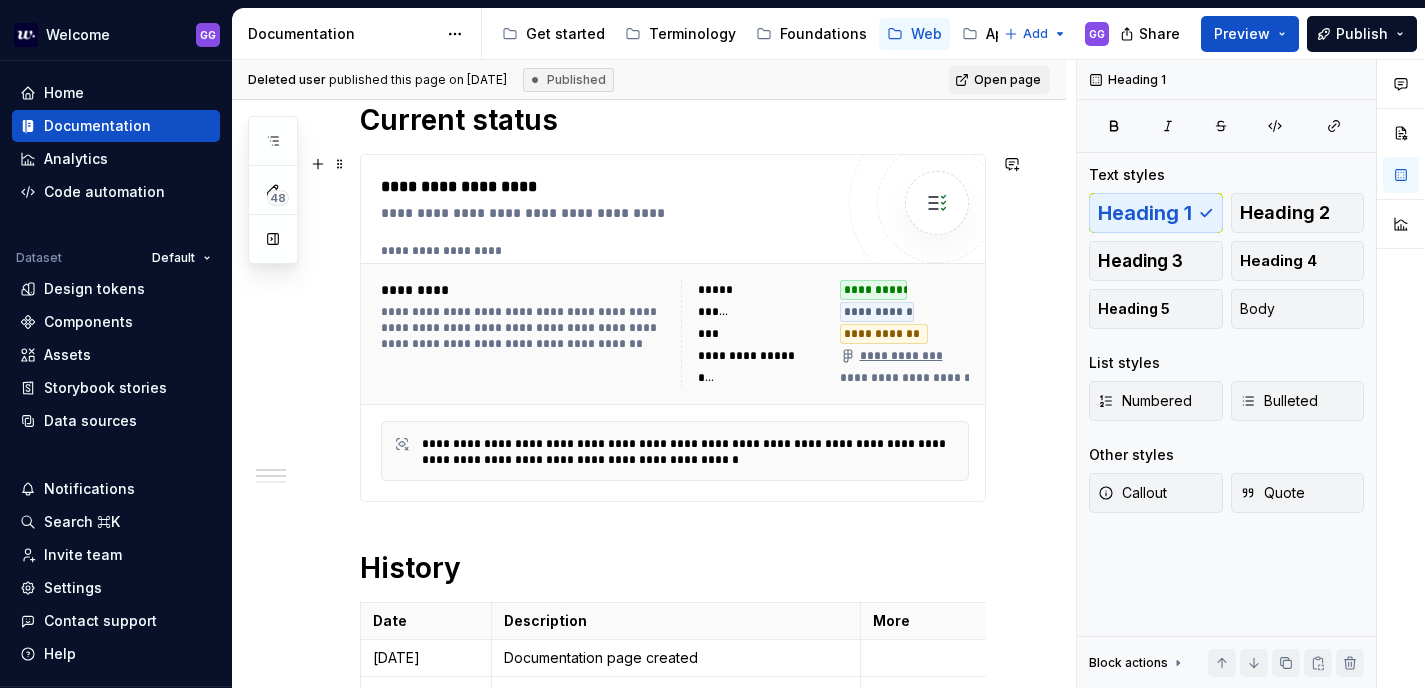 scroll, scrollTop: 0, scrollLeft: 0, axis: both 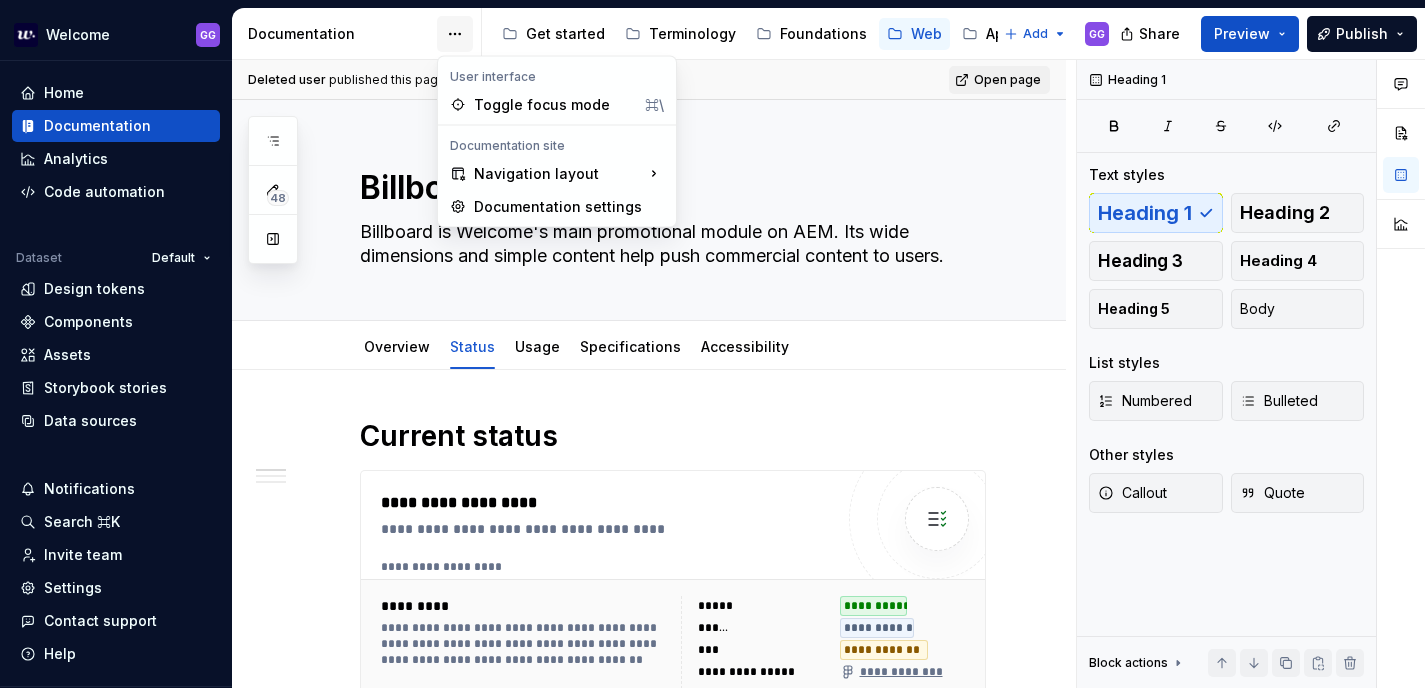 click on "Welcome GG Home Documentation Analytics Code automation Dataset Default Design tokens Components Assets Storybook stories Data sources Notifications Search ⌘K Invite team Settings Contact support Help Documentation
Accessibility guide for tree Page tree.
Navigate the tree with the arrow keys. Common tree hotkeys apply. Further keybindings are available:
enter to execute primary action on focused item
f2 to start renaming the focused item
escape to abort renaming an item
control+d to start dragging selected items
Get started Terminology Foundations Web App Assets Add GG Share Preview Publish 48 Pages Add
Accessibility guide for tree Page tree.
Navigate the tree with the arrow keys. Common tree hotkeys apply. Further keybindings are available:
enter to execute primary action on focused item
f2 to start renaming the focused item
escape to abort renaming an item
Status" at bounding box center (712, 344) 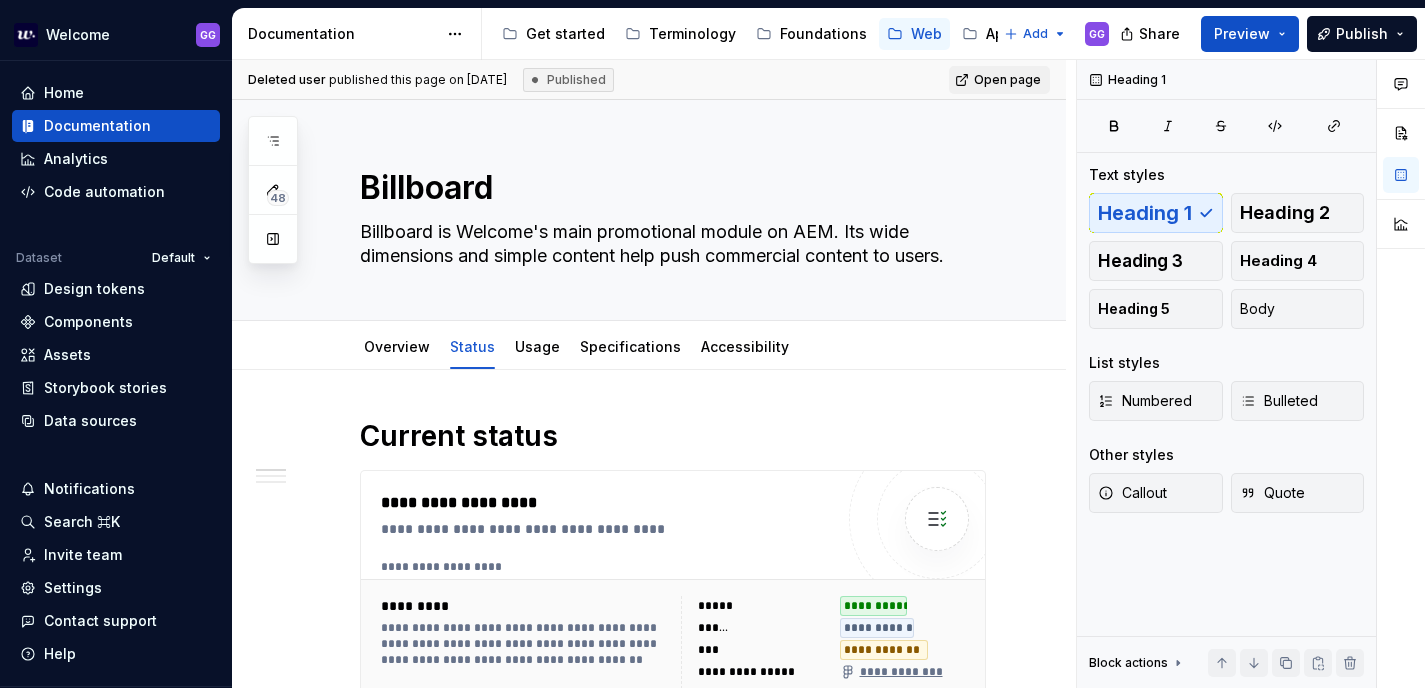 click on "48 Pages Add
Accessibility guide for tree Page tree.
Navigate the tree with the arrow keys. Common tree hotkeys apply. Further keybindings are available:
enter to execute primary action on focused item
f2 to start renaming the focused item
escape to abort renaming an item
control+d to start dragging selected items
Overview ⛔ Template Overview Status Usage Accessibility Specifications UX Writing Core Components Accordion Autocomplete Avatar Badge Badge Counter Banner Booking engine Breadcrumbs Button Card Carousel Checkbox Chip Countdown Date Picker Drawer Dropdown Gallery Icon Slot Image Product Input Currency Input Password Input Phone Number Input Stepper Input Text Link Loading Logo Slot Map Message Modal Pagination Popin Popover Quick Access Radio Range Slider Rating Segmented Control Select Selector Separator Skeleton Skip Link Slideshow Snack Bar Stepper Table Tabs Text Area Toggle Tooltip Core AEM Billboard Overview Status GG   (" at bounding box center (273, 190) 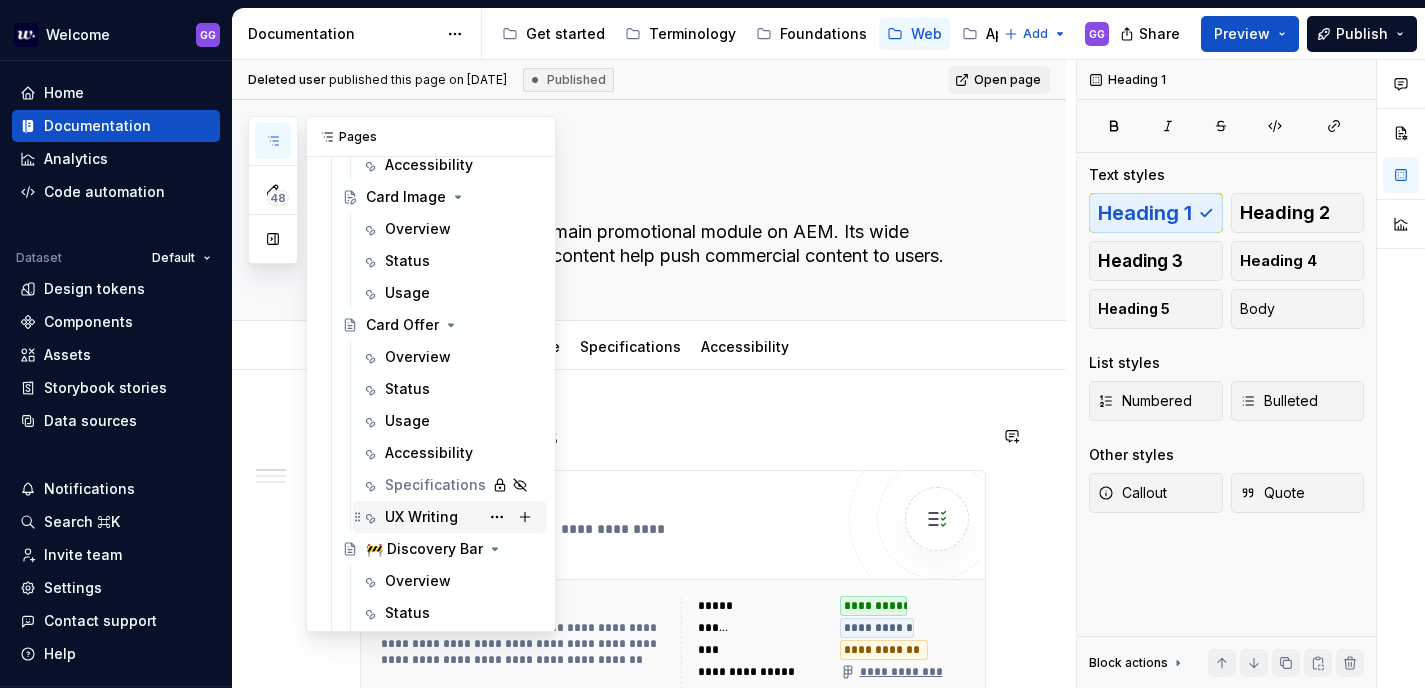 scroll, scrollTop: 2164, scrollLeft: 0, axis: vertical 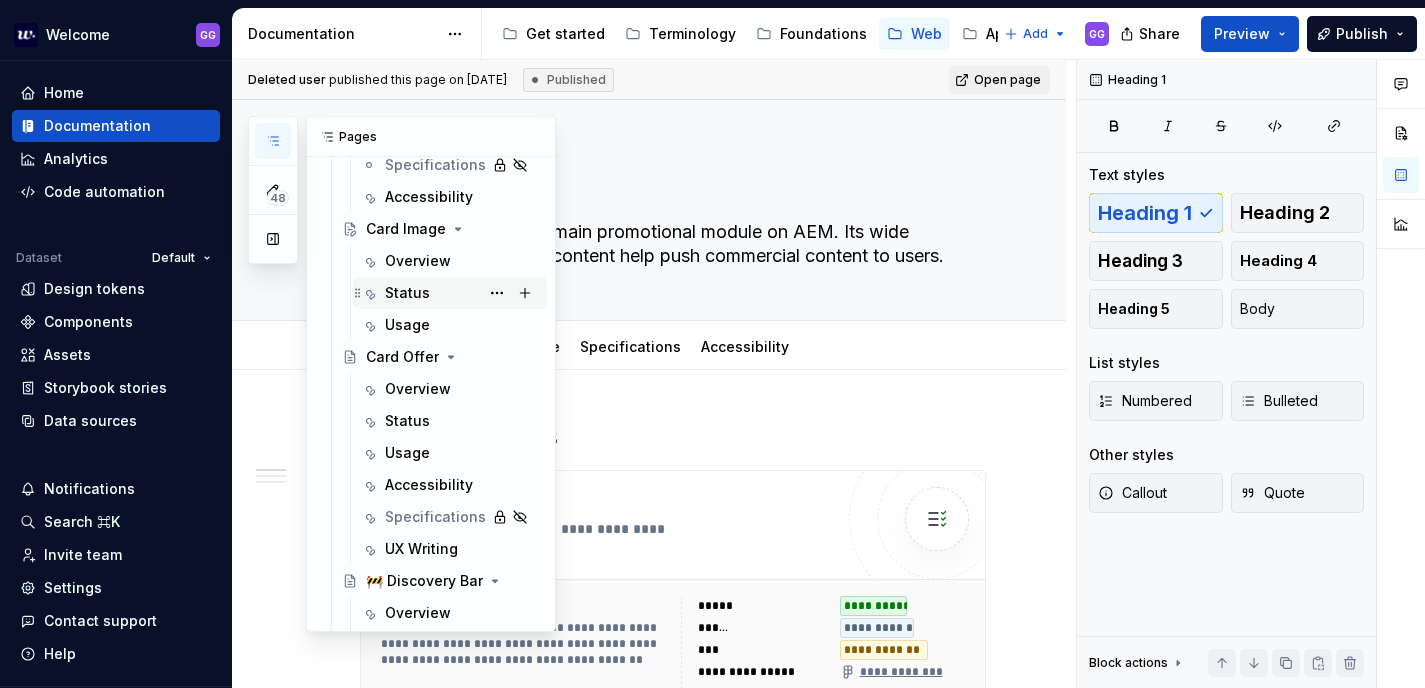 click on "Status" at bounding box center (407, 293) 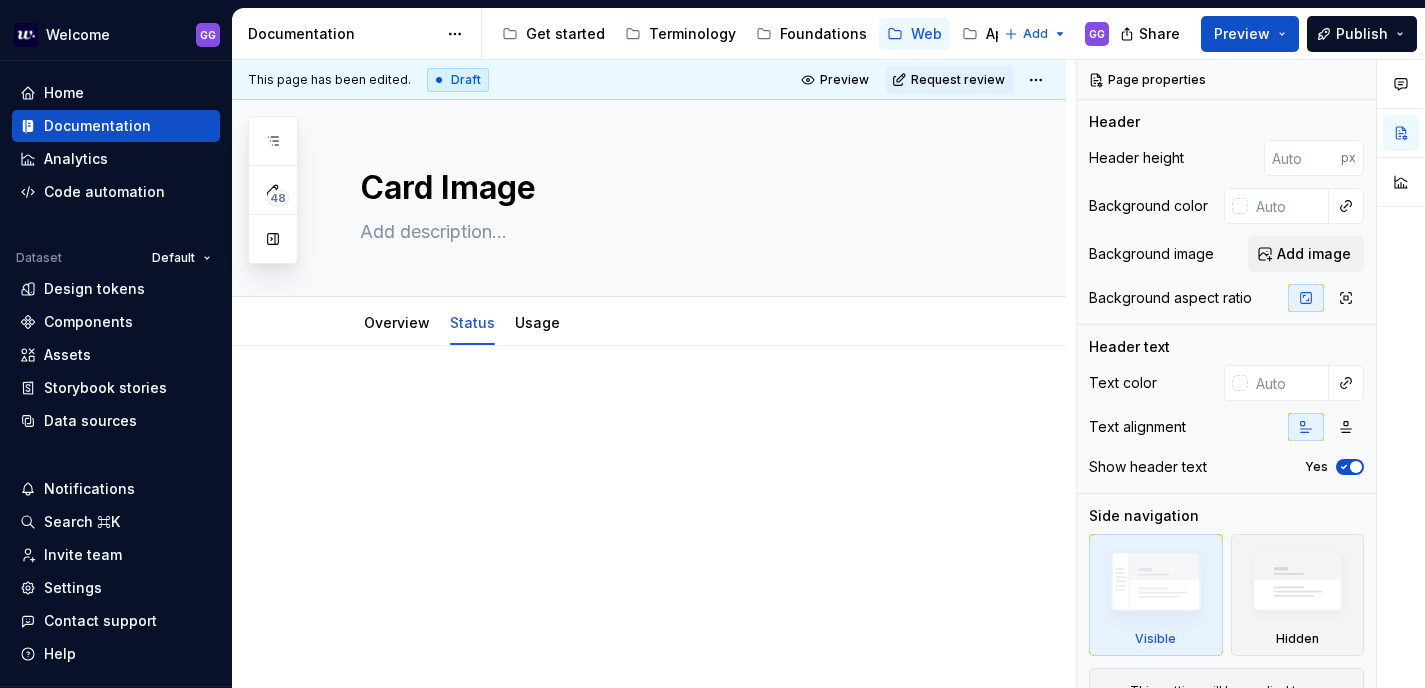 click at bounding box center (649, 523) 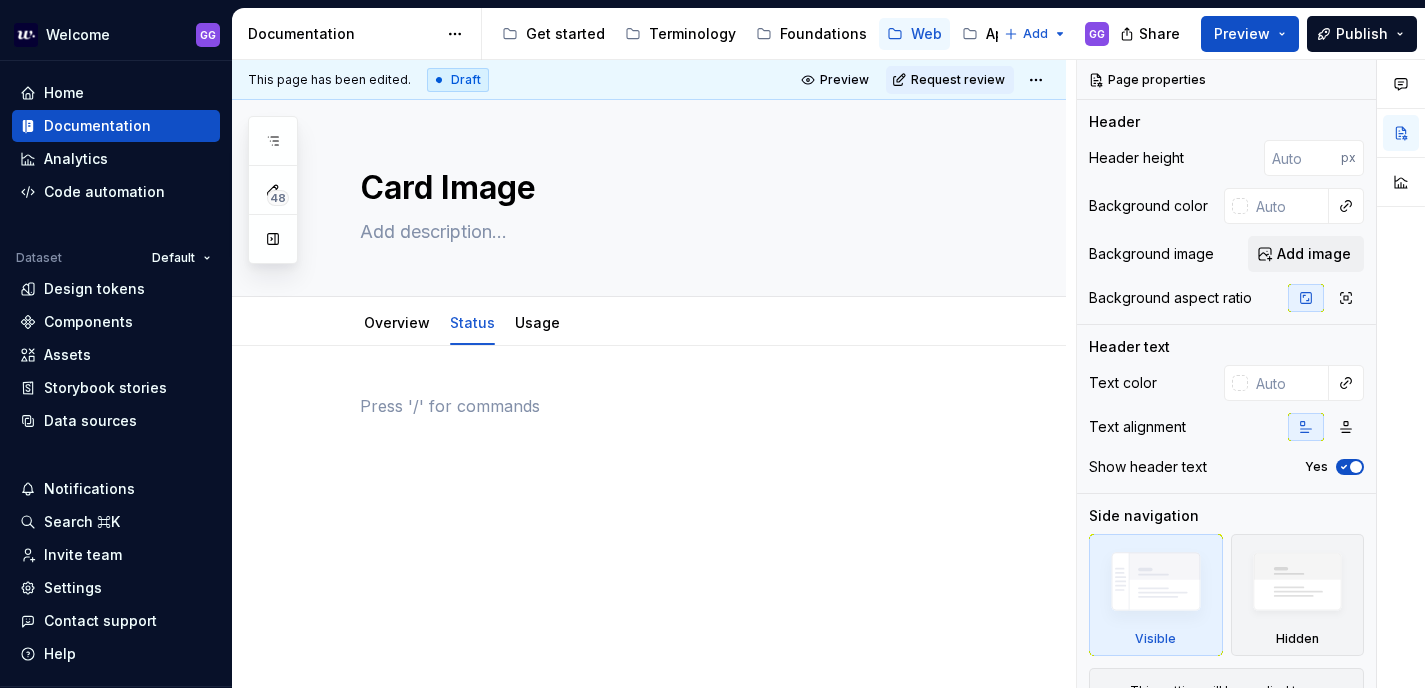 paste 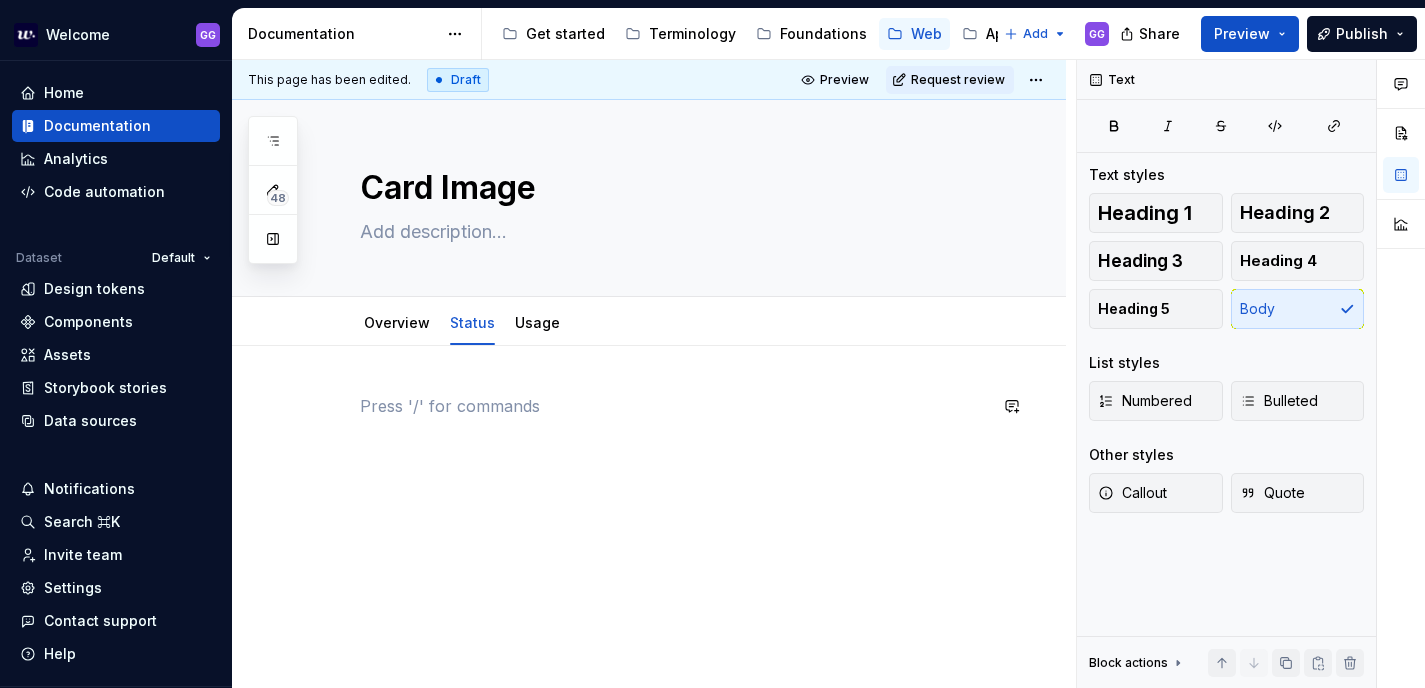 type 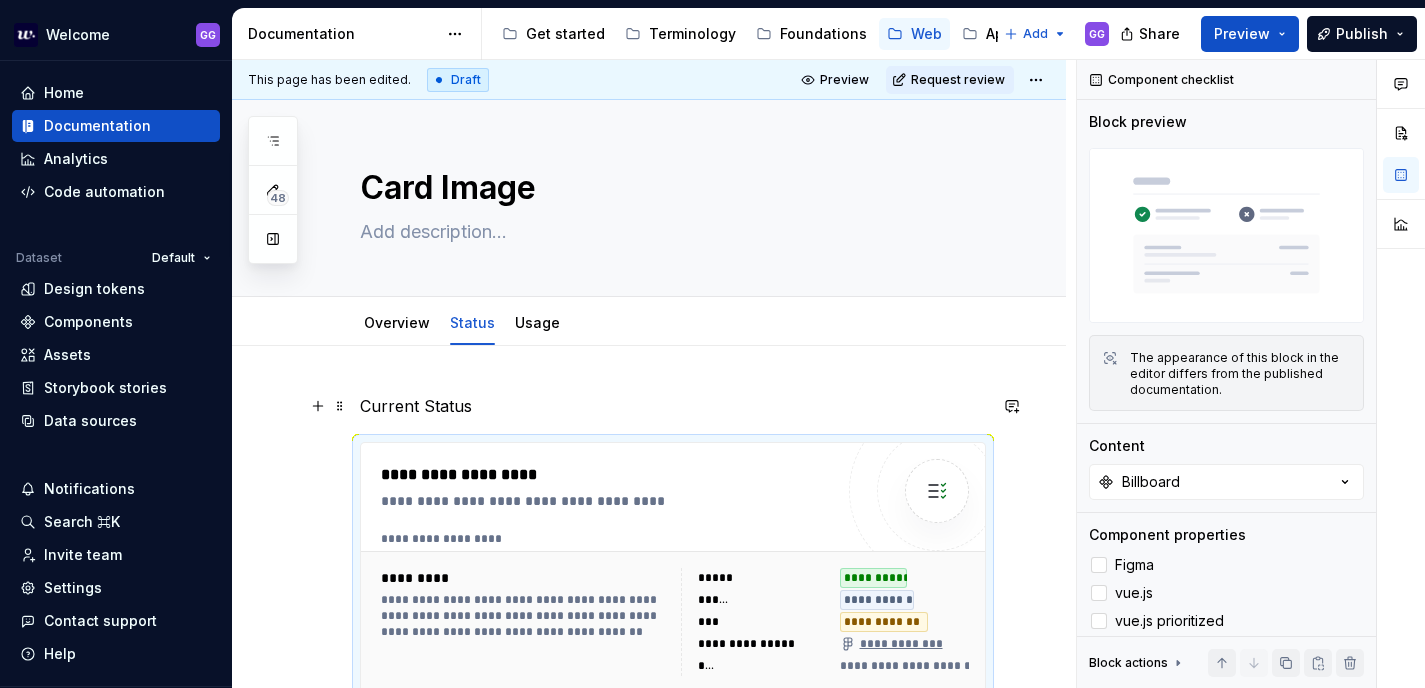 click on "Current Status" at bounding box center [673, 406] 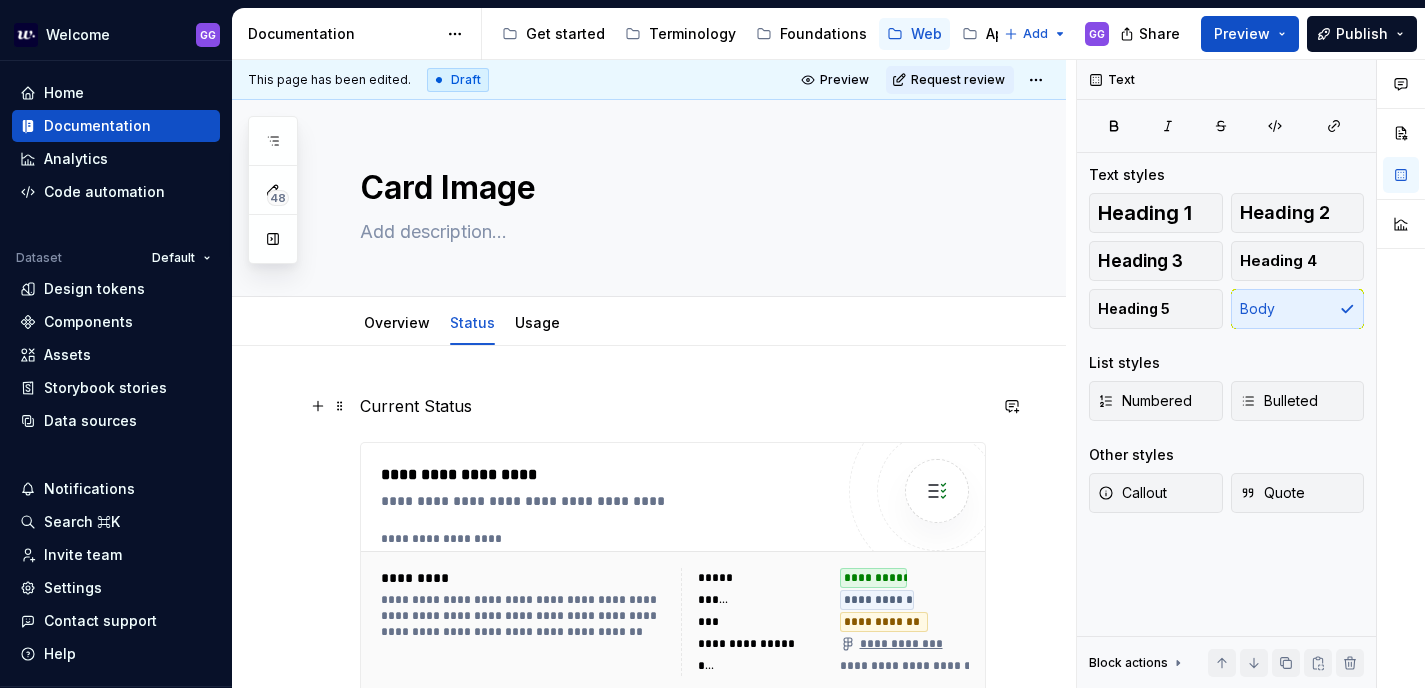 click on "Current Status" at bounding box center [673, 406] 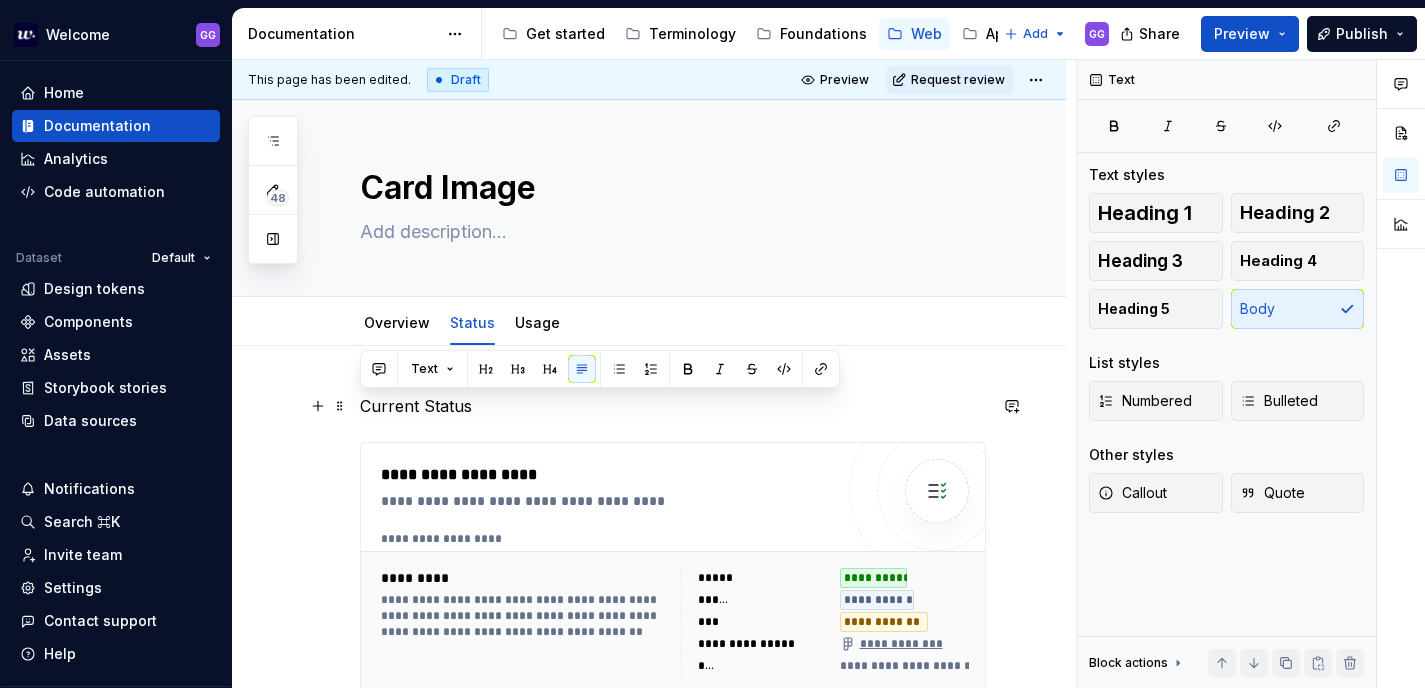 click on "Current Status" at bounding box center (673, 406) 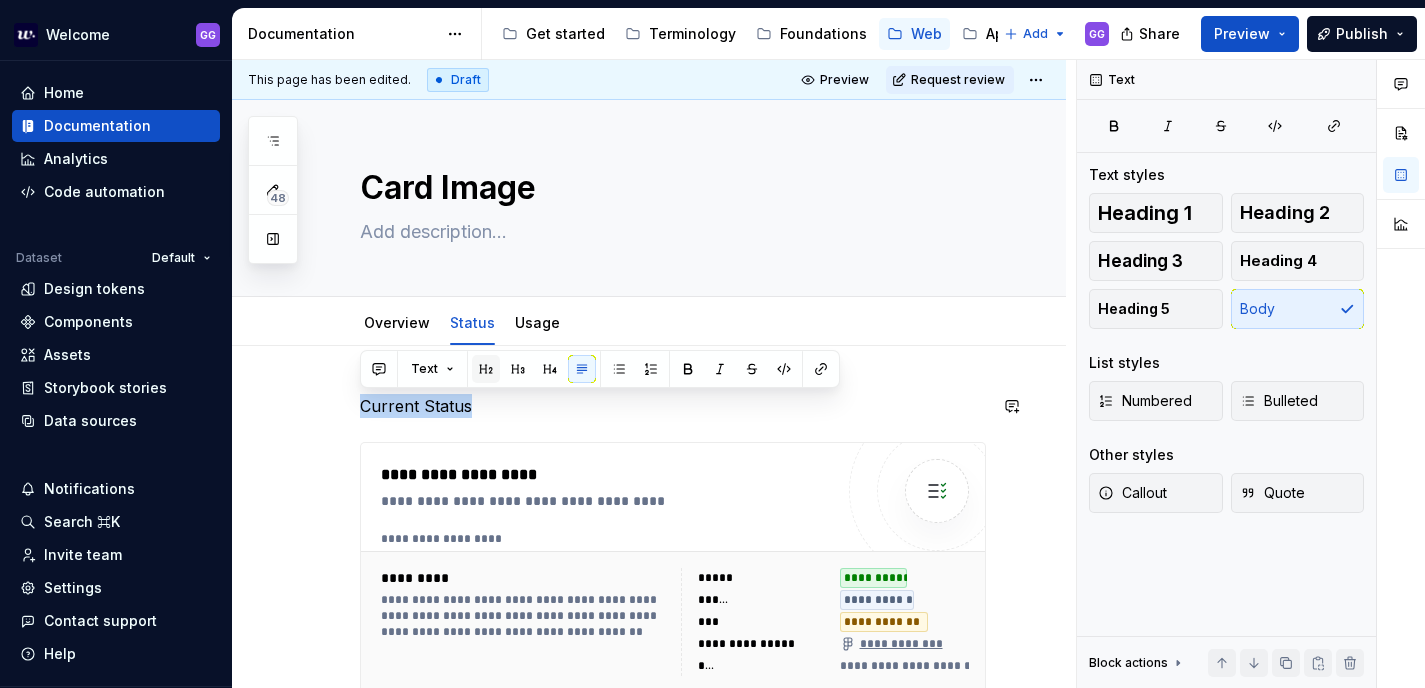 click at bounding box center [486, 369] 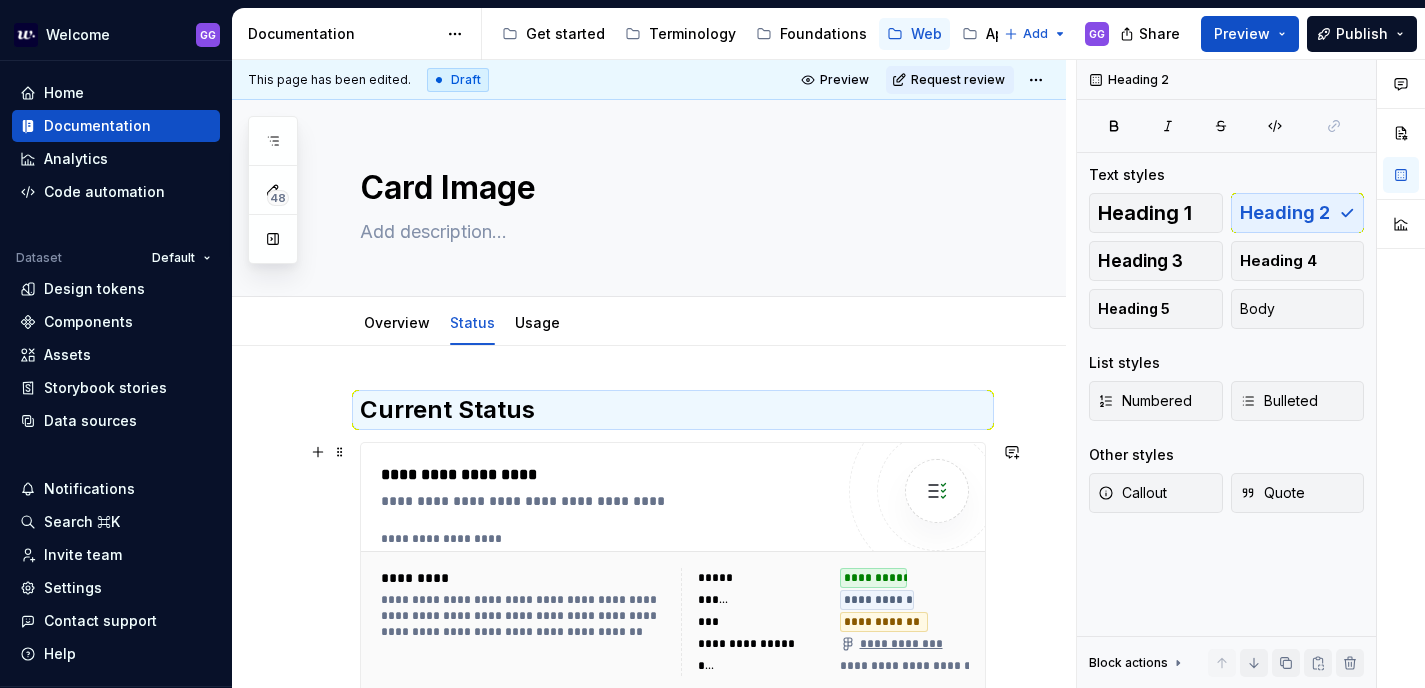 click on "**********" at bounding box center (649, 683) 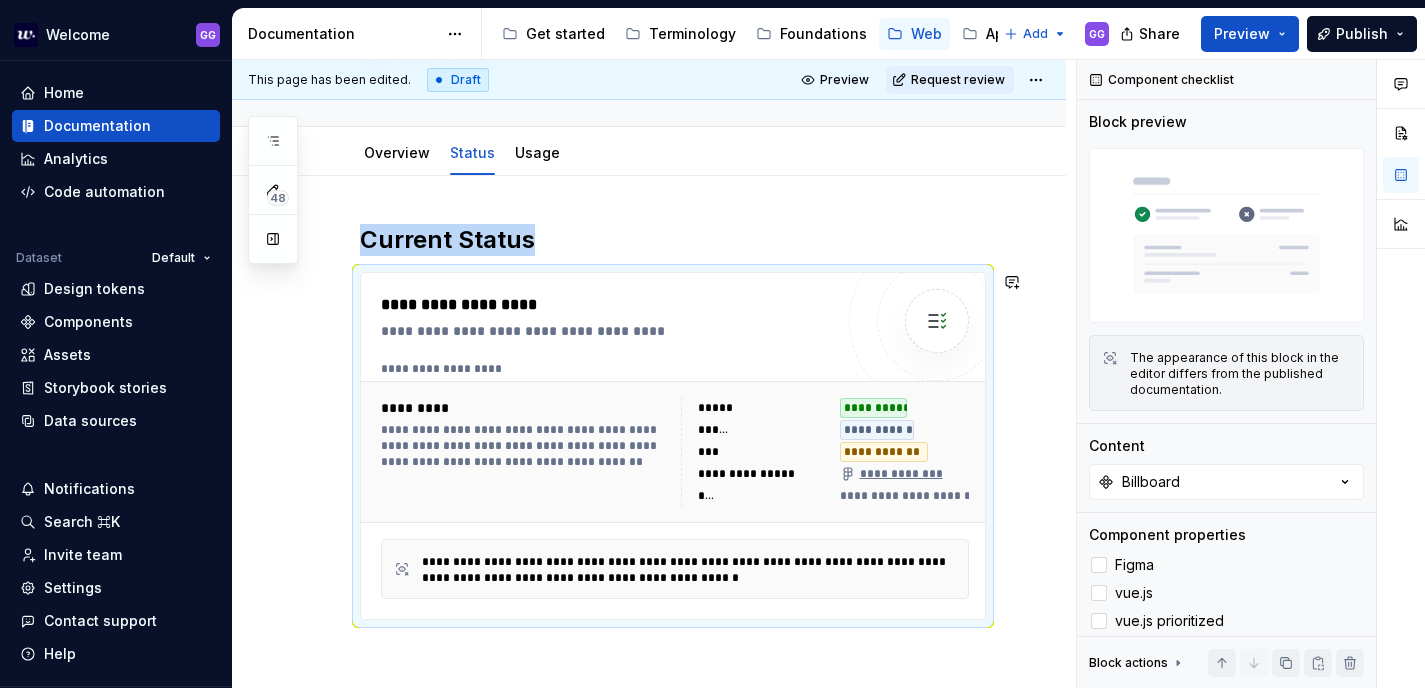 scroll, scrollTop: 189, scrollLeft: 0, axis: vertical 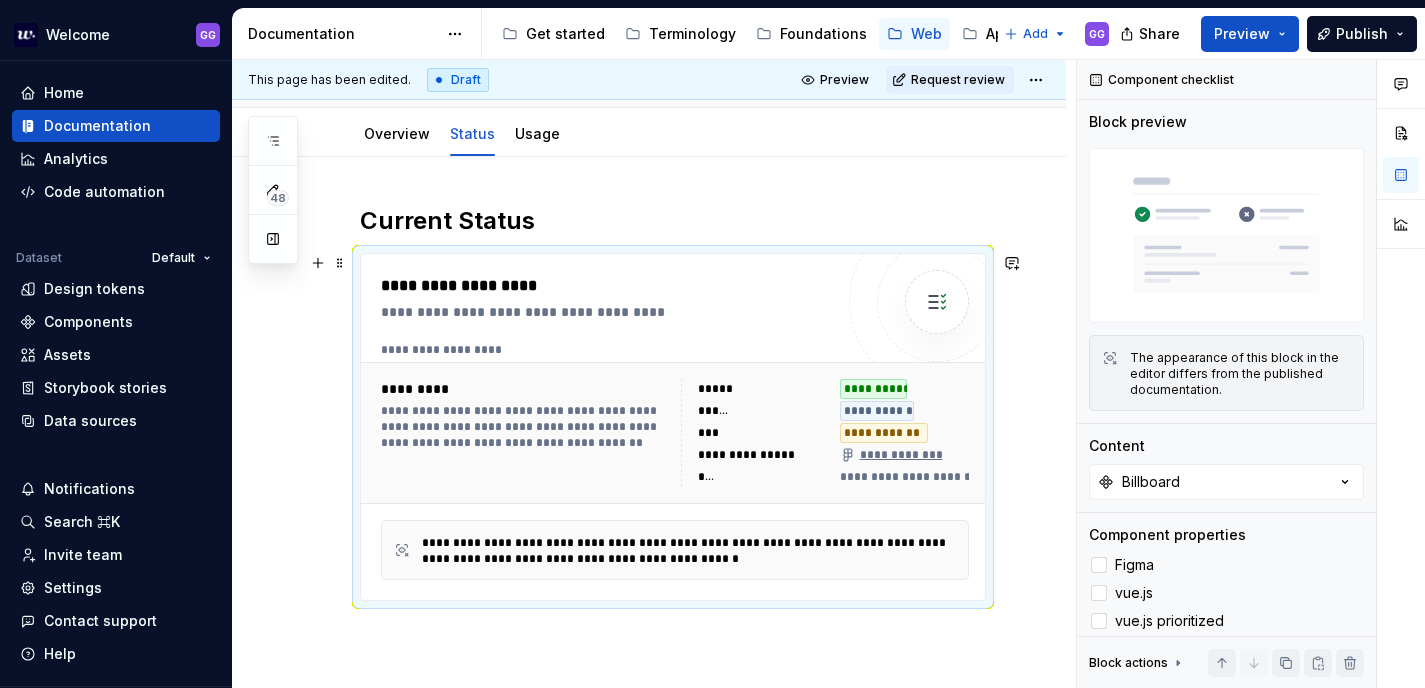 click on "**********" at bounding box center (873, 389) 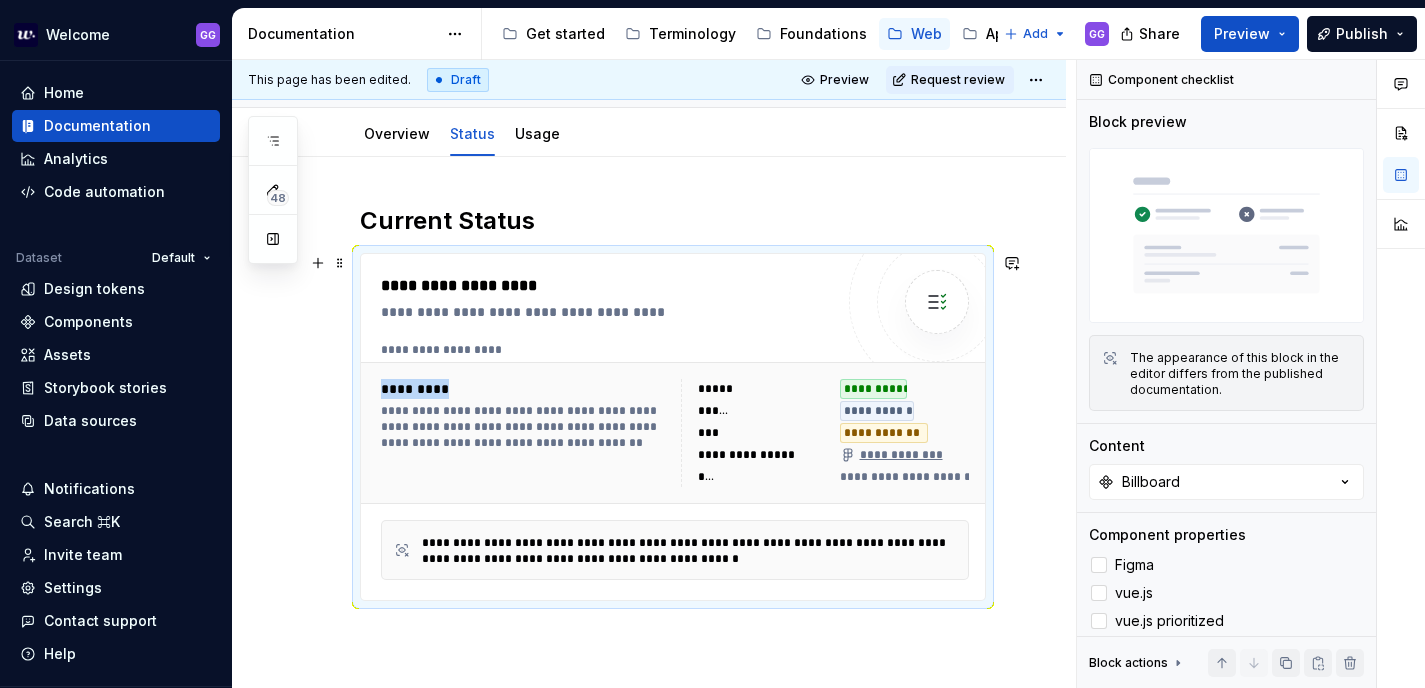 click on "*********" at bounding box center (527, 389) 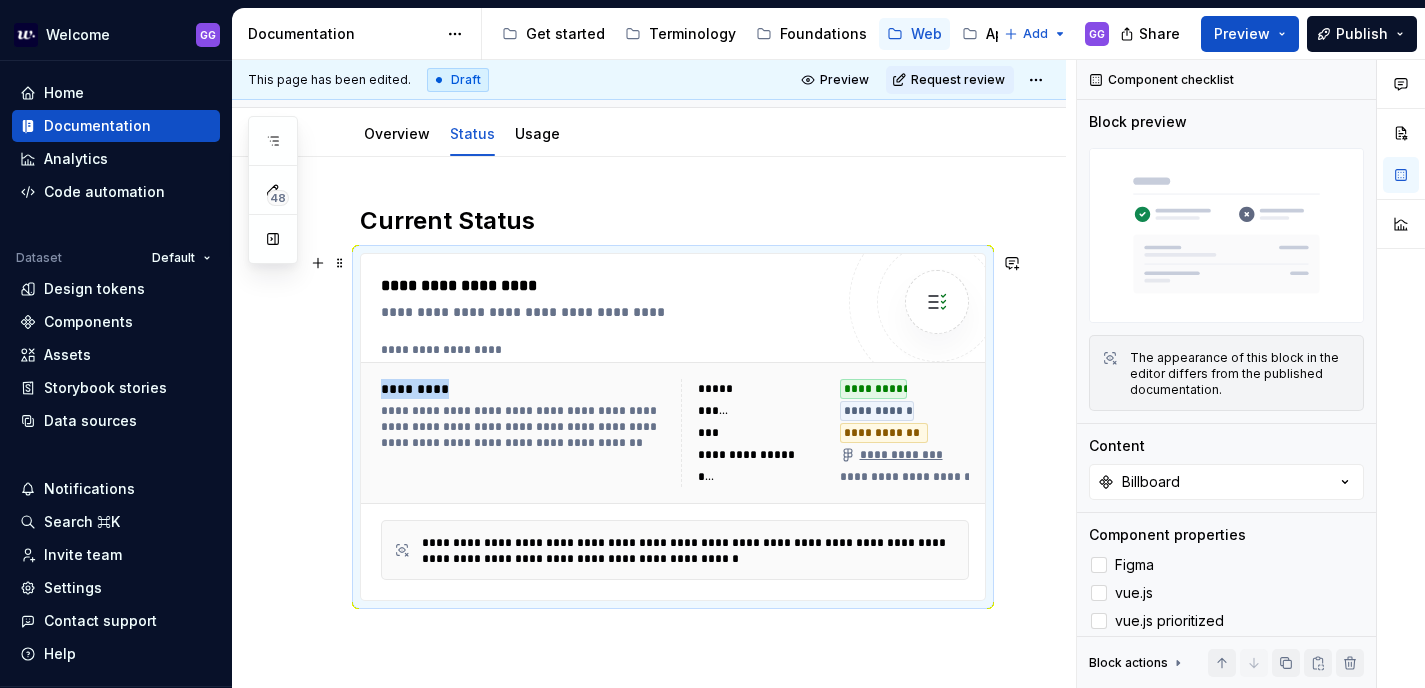 click at bounding box center (937, 302) 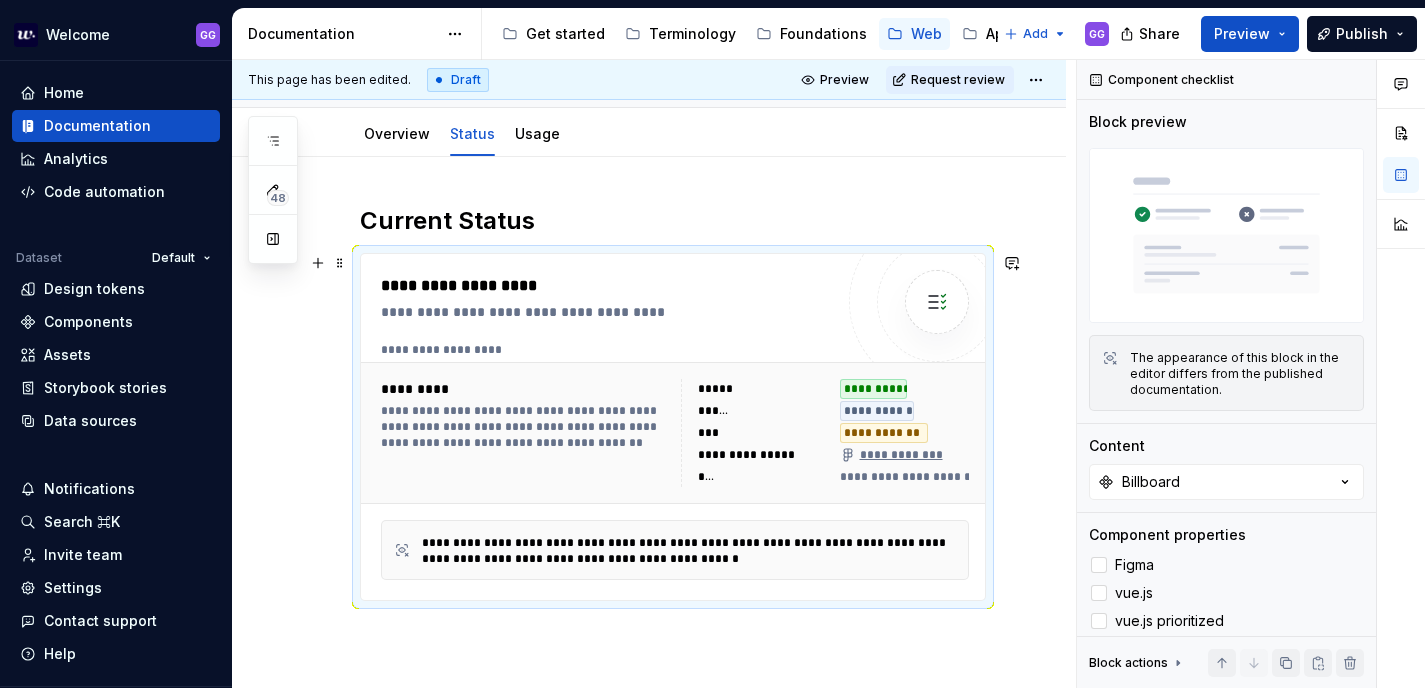 click on "**********" at bounding box center [612, 312] 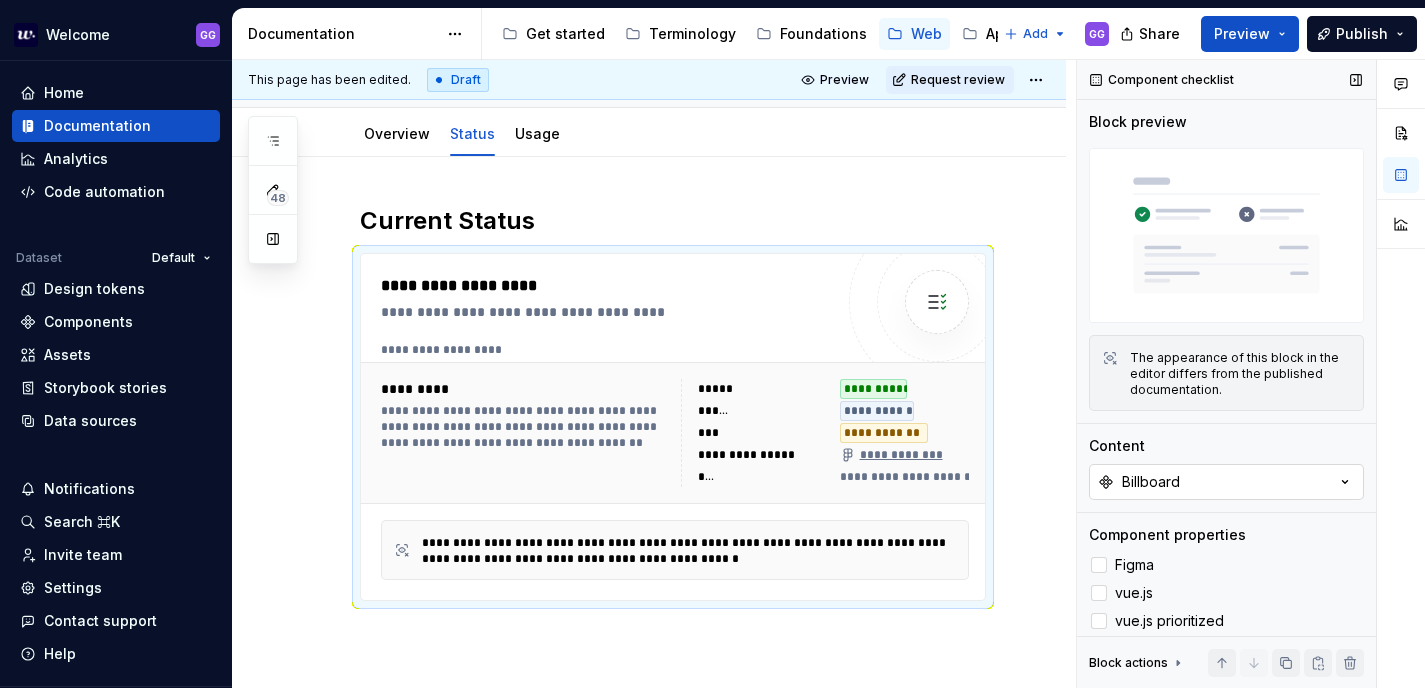click on "Billboard" at bounding box center [1226, 482] 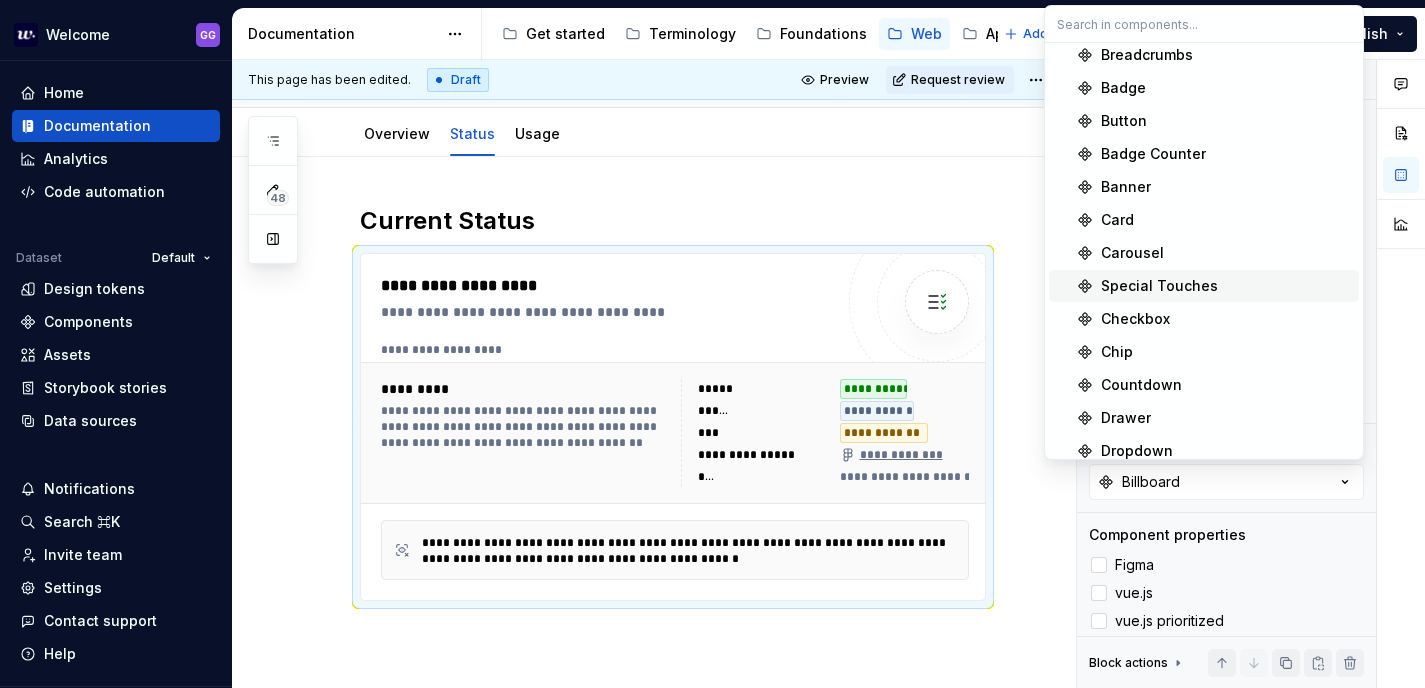 scroll, scrollTop: 198, scrollLeft: 0, axis: vertical 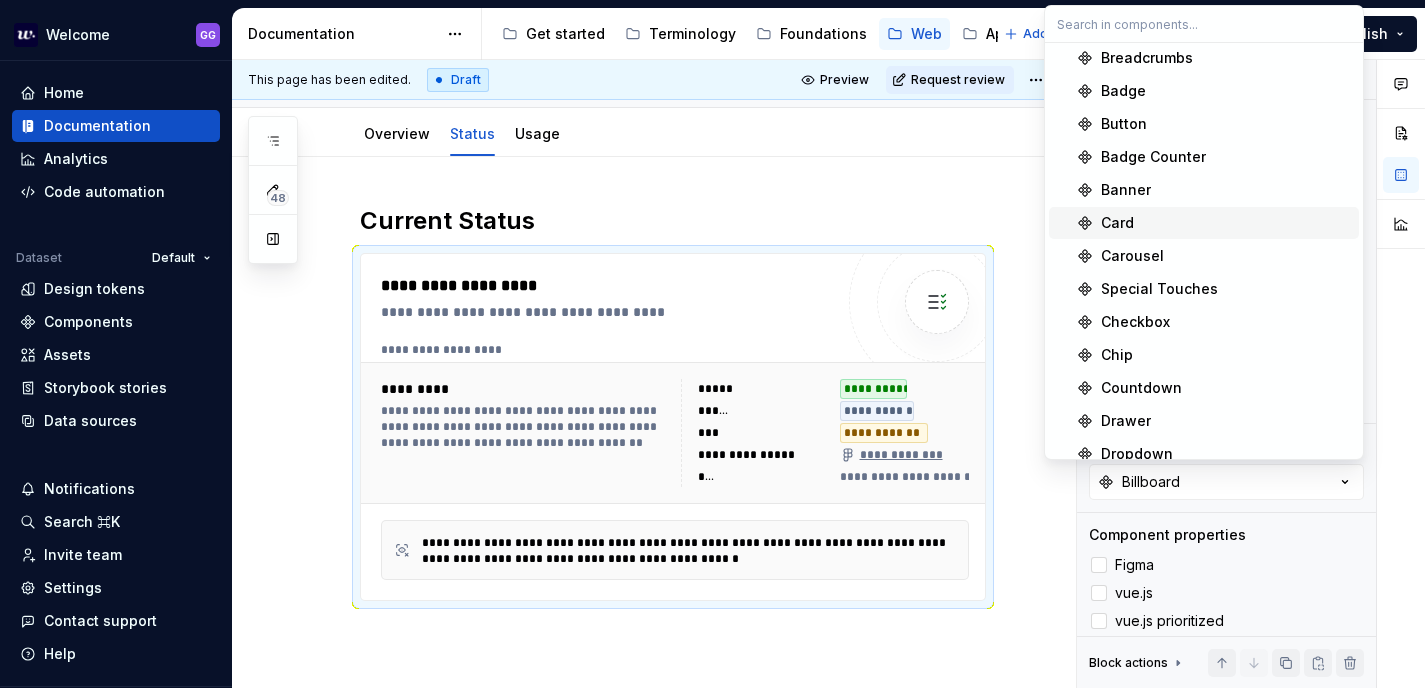 click on "Card" at bounding box center [1117, 223] 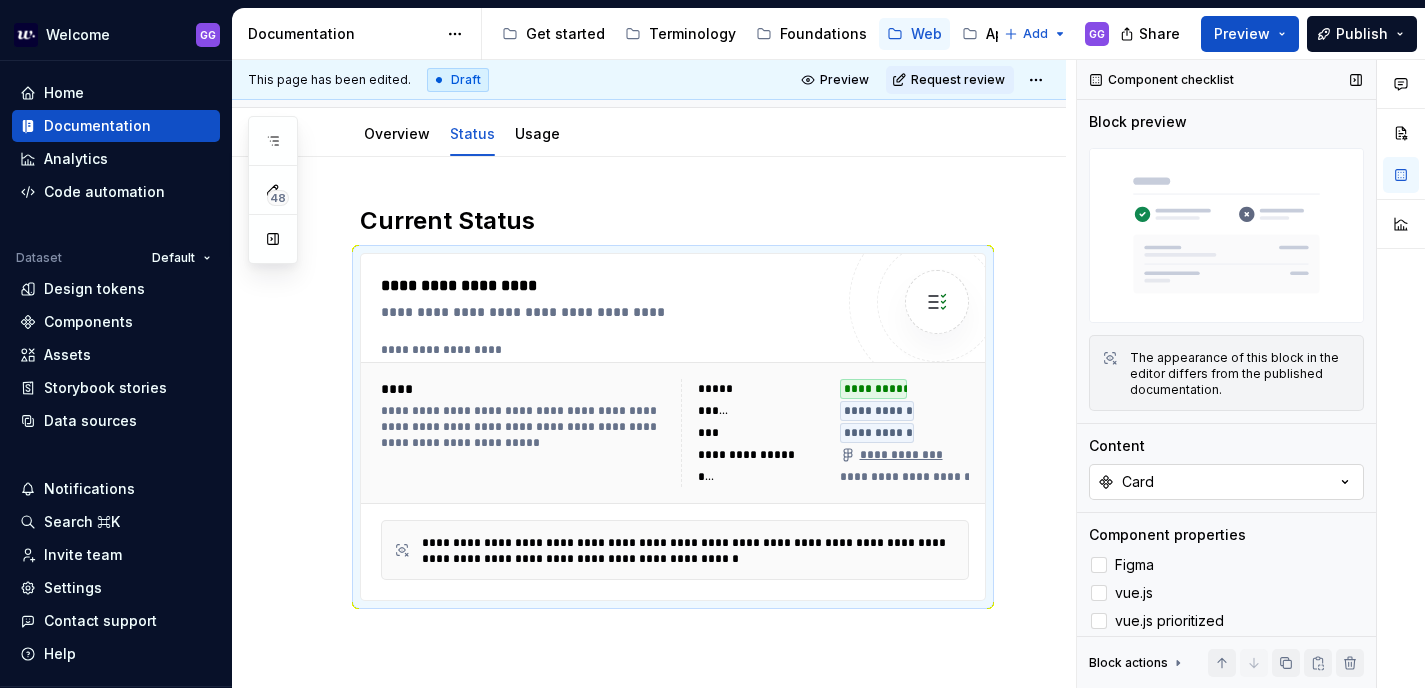 click on "Card" at bounding box center [1226, 482] 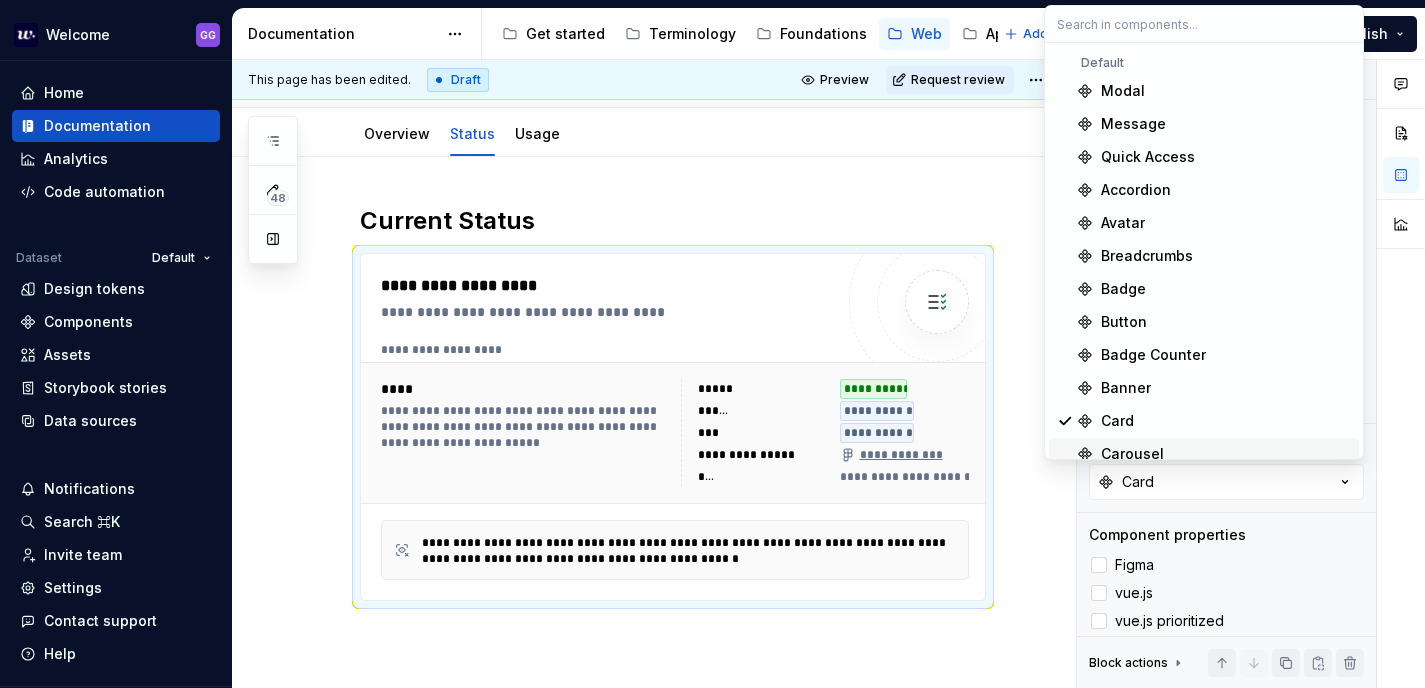 click on "Component checklist Block preview The appearance of this block in the editor differs from the published documentation. Content Card Component properties Figma vue.[PERSON_NAME].js prioritized AEM AEM Prioritized Figma component Documentation link Showcase Jira Documented Title Component report Show description Yes Block actions Move up Move down Duplicate Copy (⌘C) Cut (⌘X) Delete" at bounding box center [1226, 374] 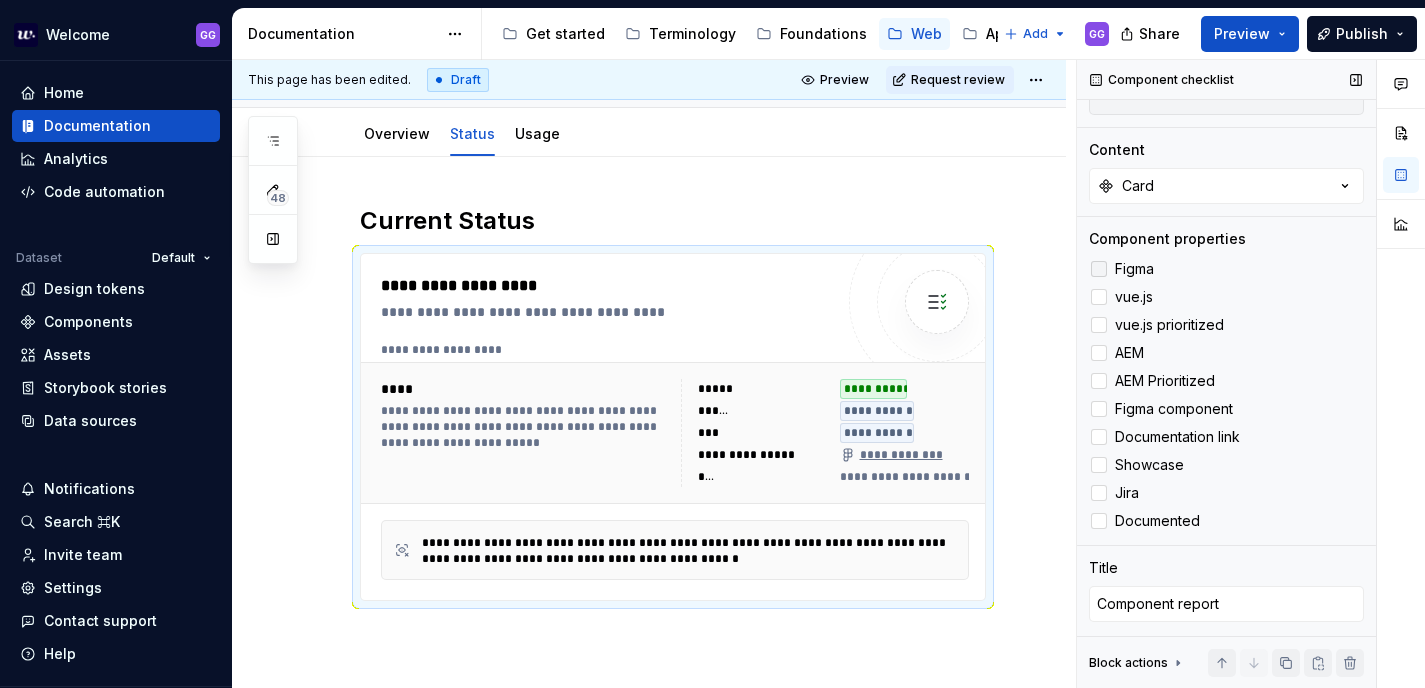 scroll, scrollTop: 338, scrollLeft: 0, axis: vertical 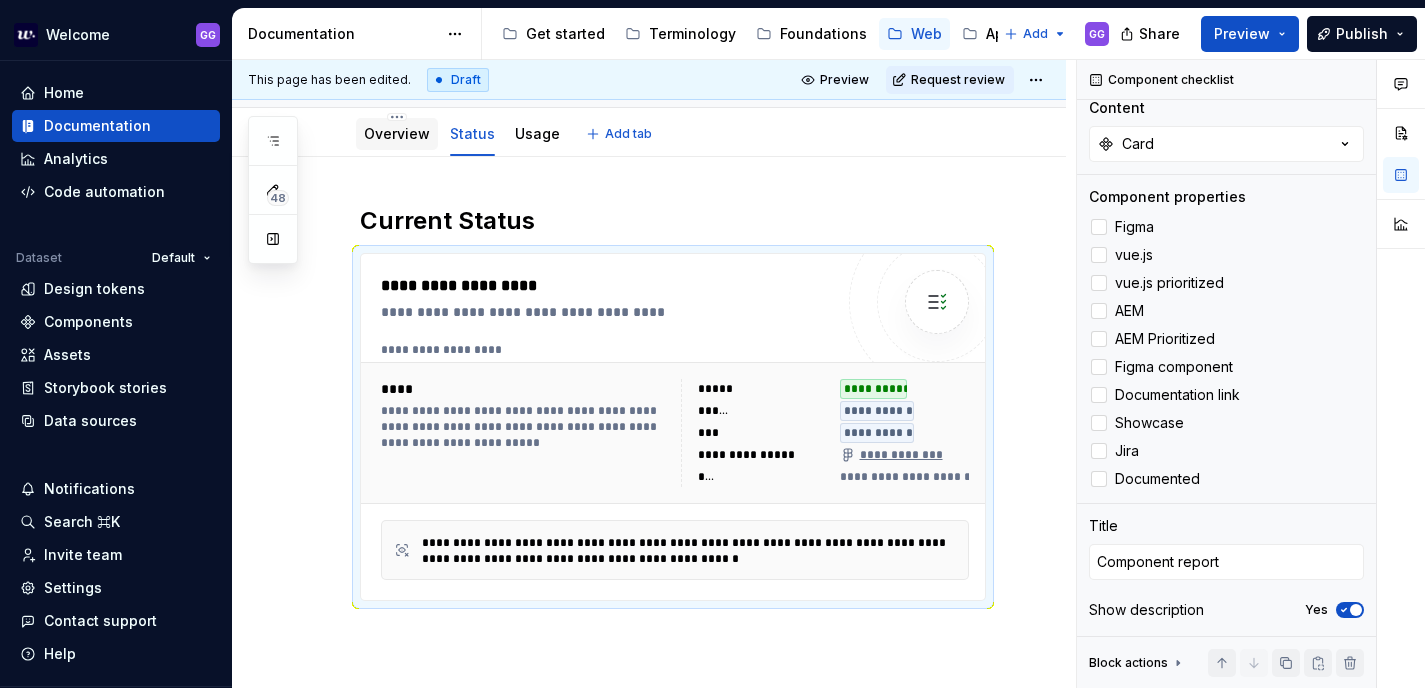 click on "Overview" at bounding box center (397, 133) 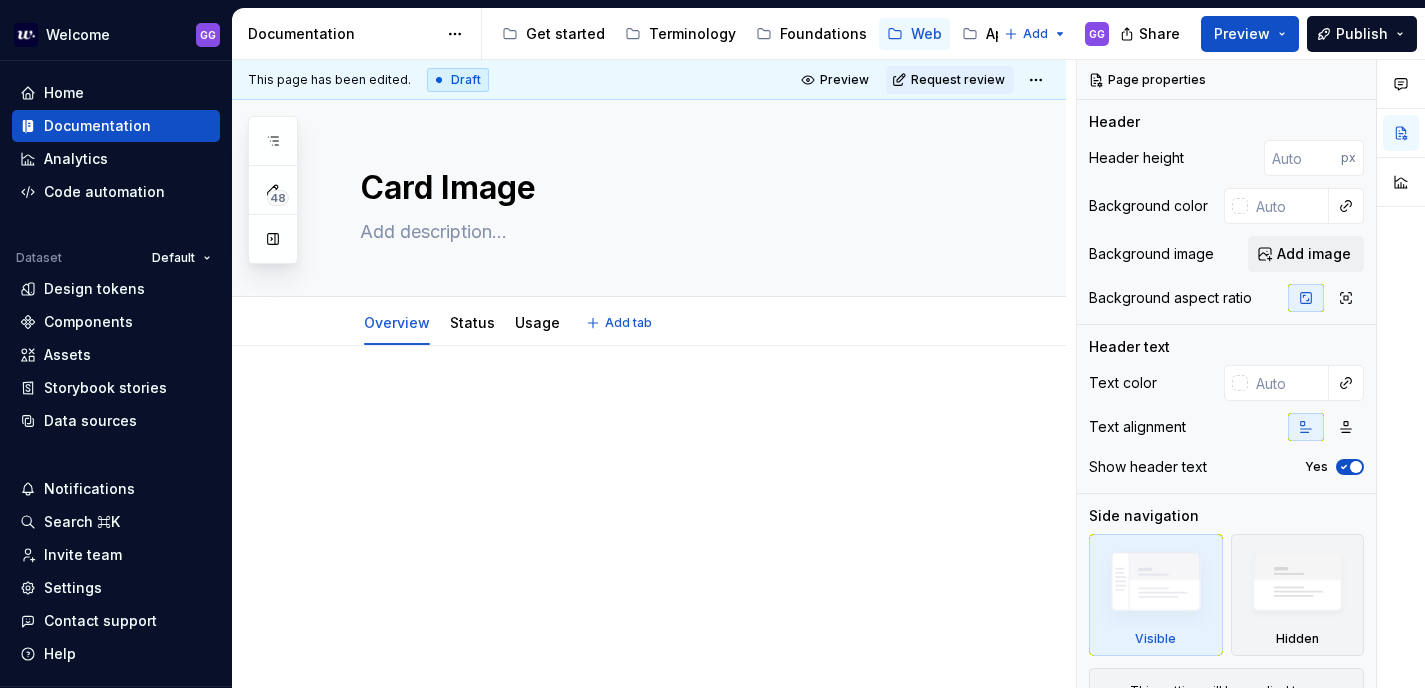 click on "Edit header" at bounding box center (641, 134) 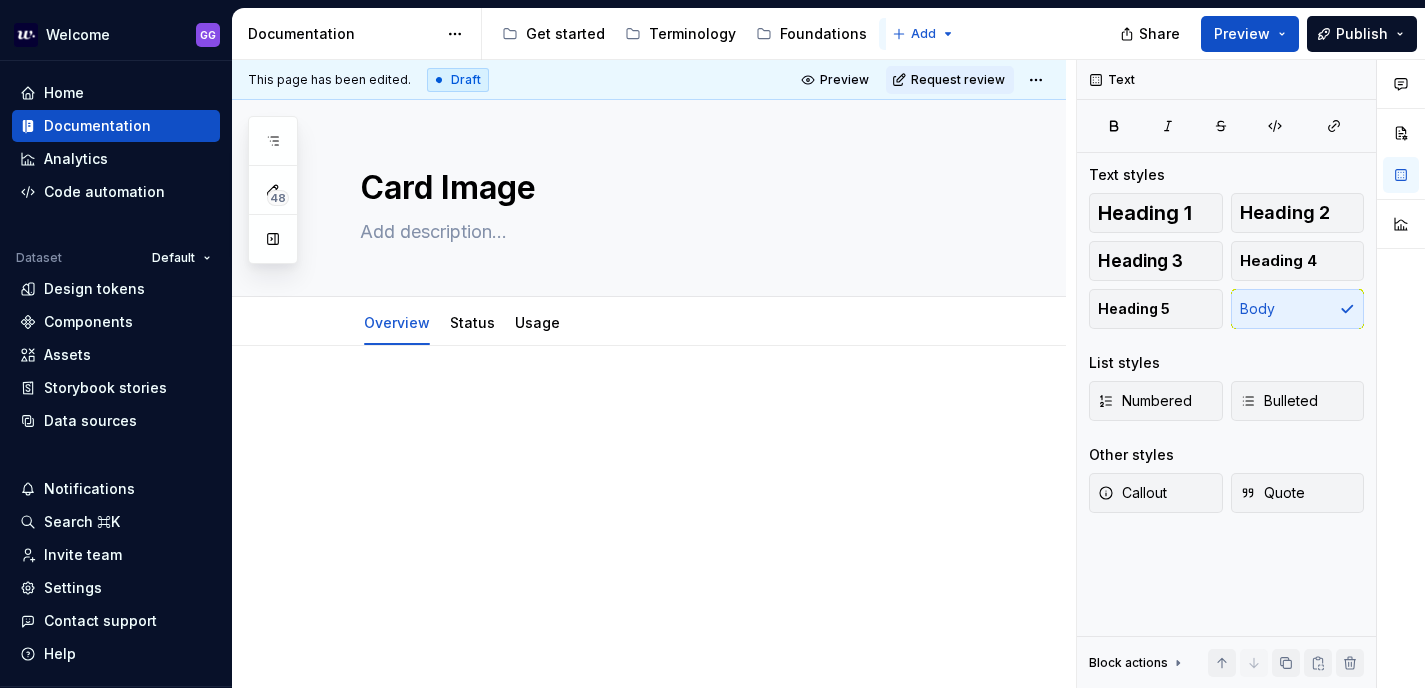 type on "*" 